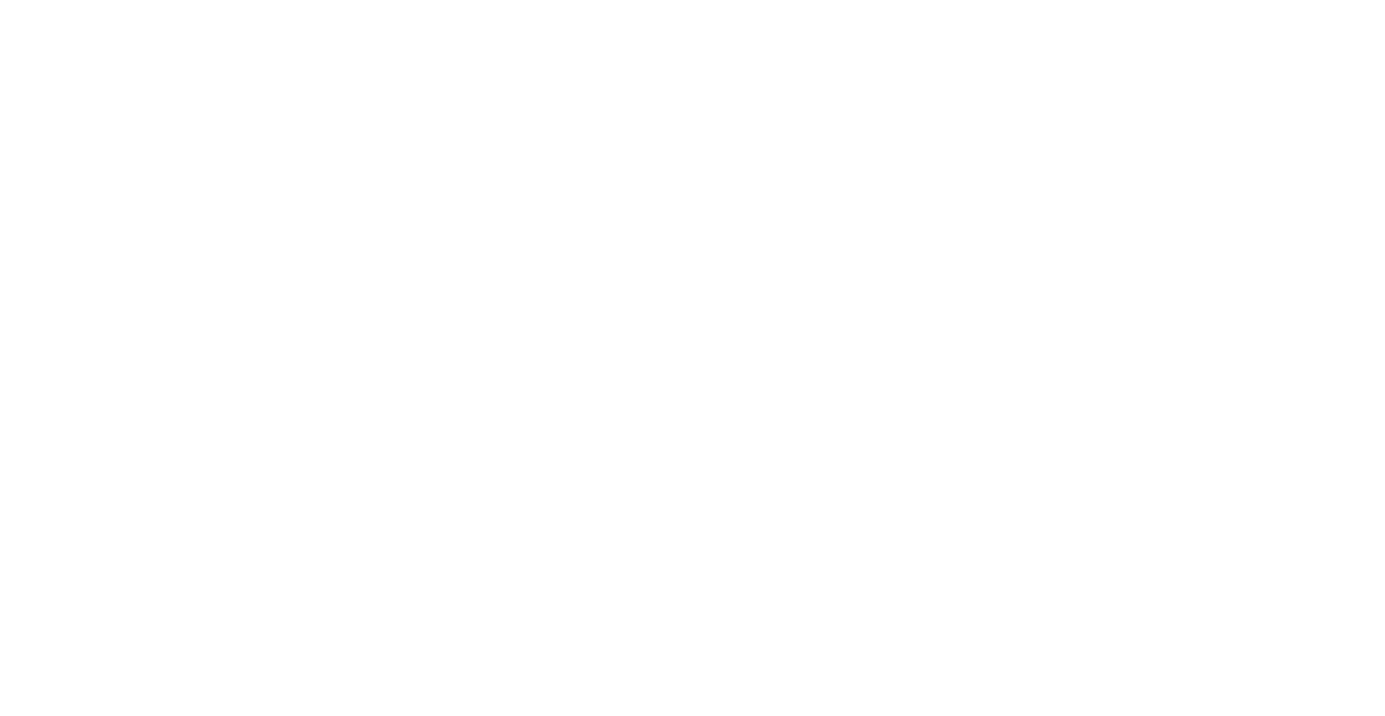 scroll, scrollTop: 0, scrollLeft: 0, axis: both 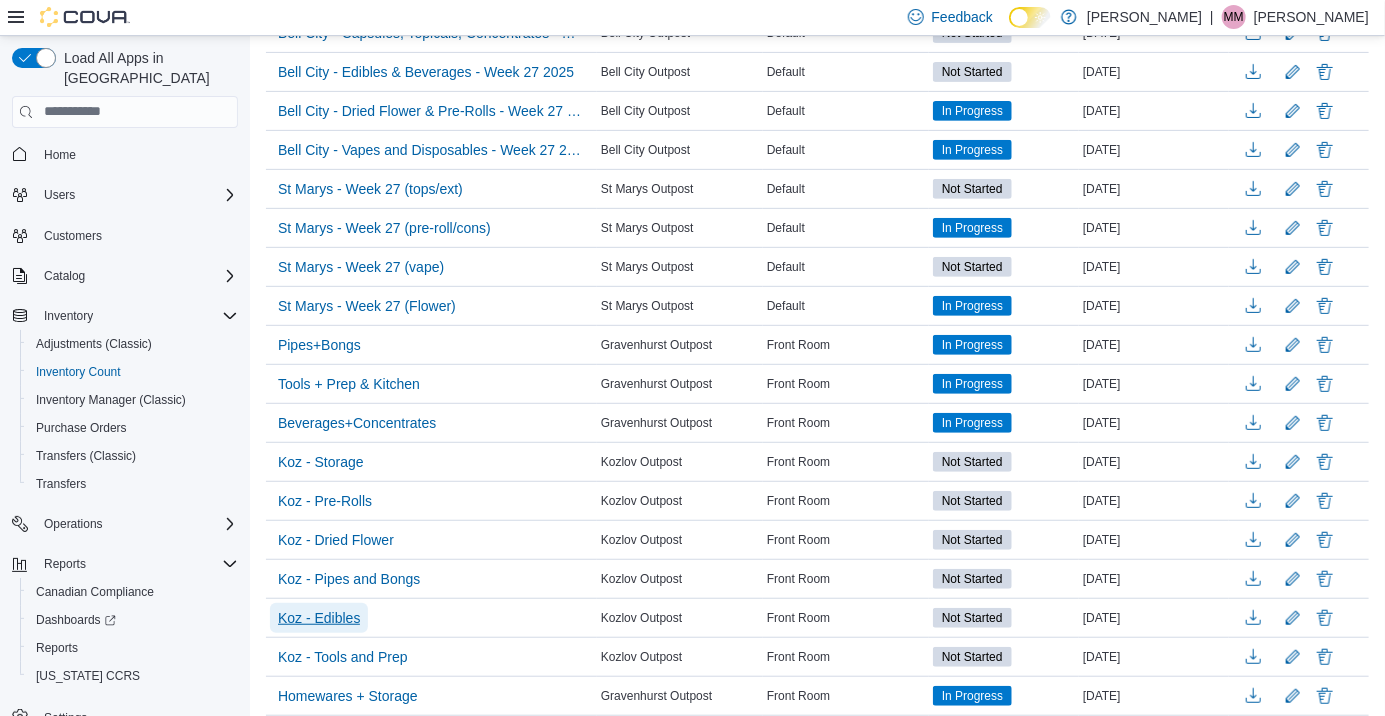 click on "Koz - Edibles" at bounding box center (319, 618) 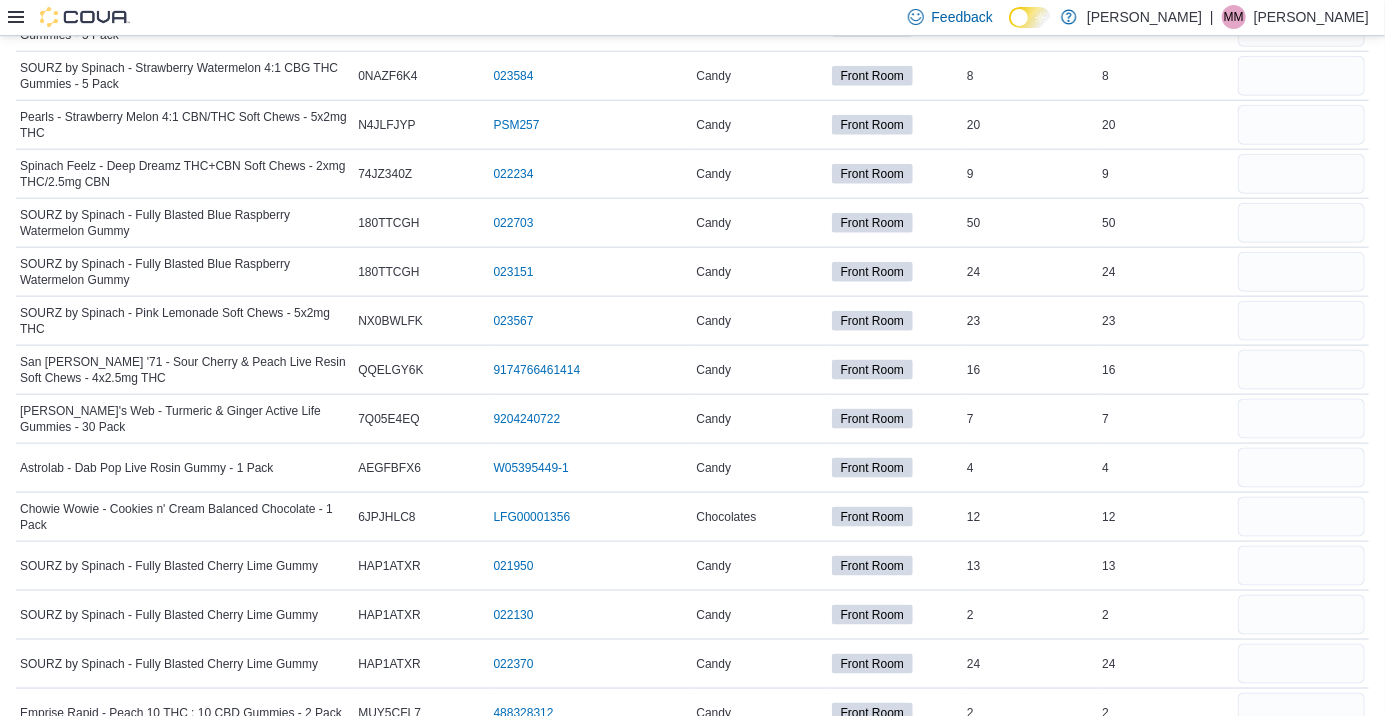 scroll, scrollTop: 0, scrollLeft: 0, axis: both 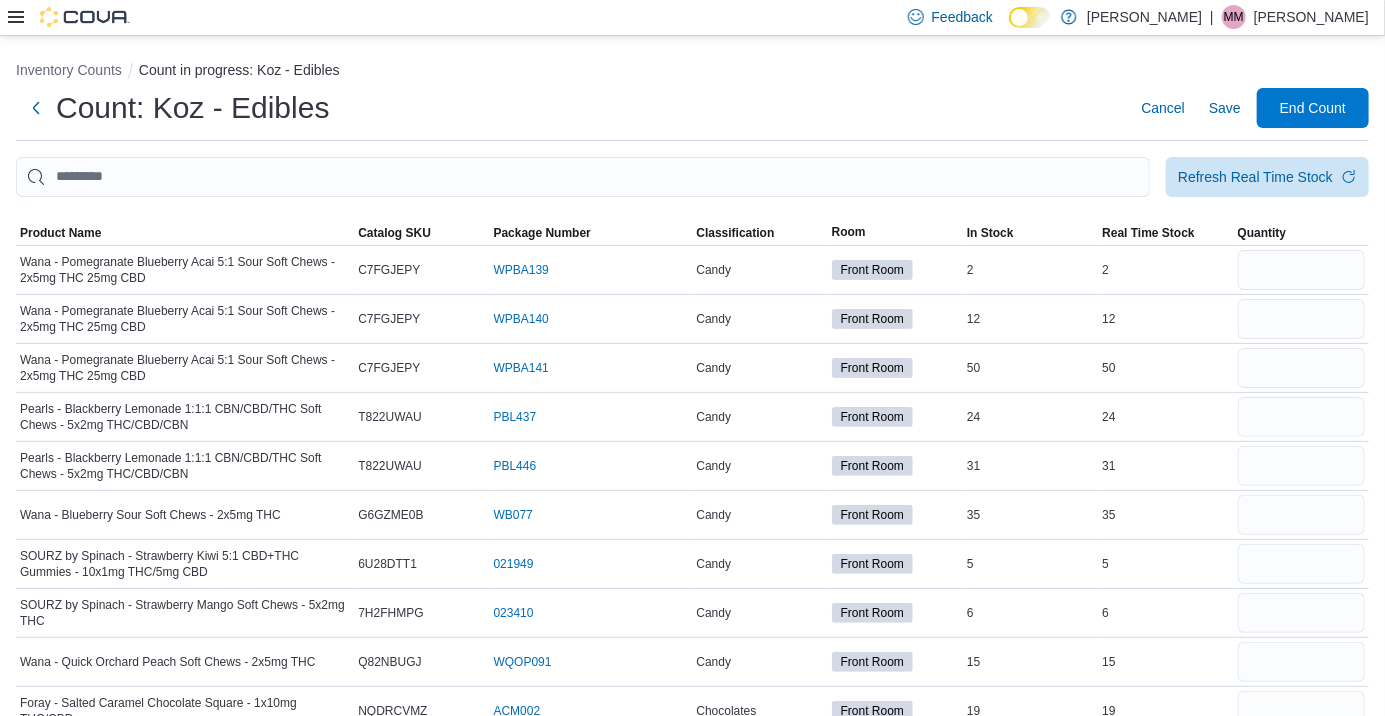 click on "Inventory Counts Count in progress: Koz - Edibles Count: Koz - Edibles  Cancel Save End Count Refresh Real Time Stock Sorting This table contains 80 rows. Product Name Catalog SKU Package Number Classification Room In Stock Real Time Stock Quantity Wana - Pomegranate Blueberry Acai 5:1 Sour Soft Chews - 2x5mg THC 25mg CBD Catalog SKU C7FGJEPY Package Number WPBA139 (opens in a new tab or window) Candy Front Room In Stock 2  Real Time Stock 2  Wana - Pomegranate Blueberry Acai 5:1 Sour Soft Chews - 2x5mg THC 25mg CBD Catalog SKU C7FGJEPY Package Number WPBA140 (opens in a new tab or window) Candy Front Room In Stock 12  Real Time Stock 12  Wana - Pomegranate Blueberry Acai 5:1 Sour Soft Chews - 2x5mg THC 25mg CBD Catalog SKU C7FGJEPY Package Number WPBA141 (opens in a new tab or window) Candy Front Room In Stock 50  Real Time Stock 50  Pearls - Blackberry Lemonade 1:1:1 CBN/CBD/THC Soft Chews - 5x2mg THC/CBD/CBN Catalog SKU T822UWAU Package Number PBL437 (opens in a new tab or window) Candy Front Room In Stock" at bounding box center (692, 2109) 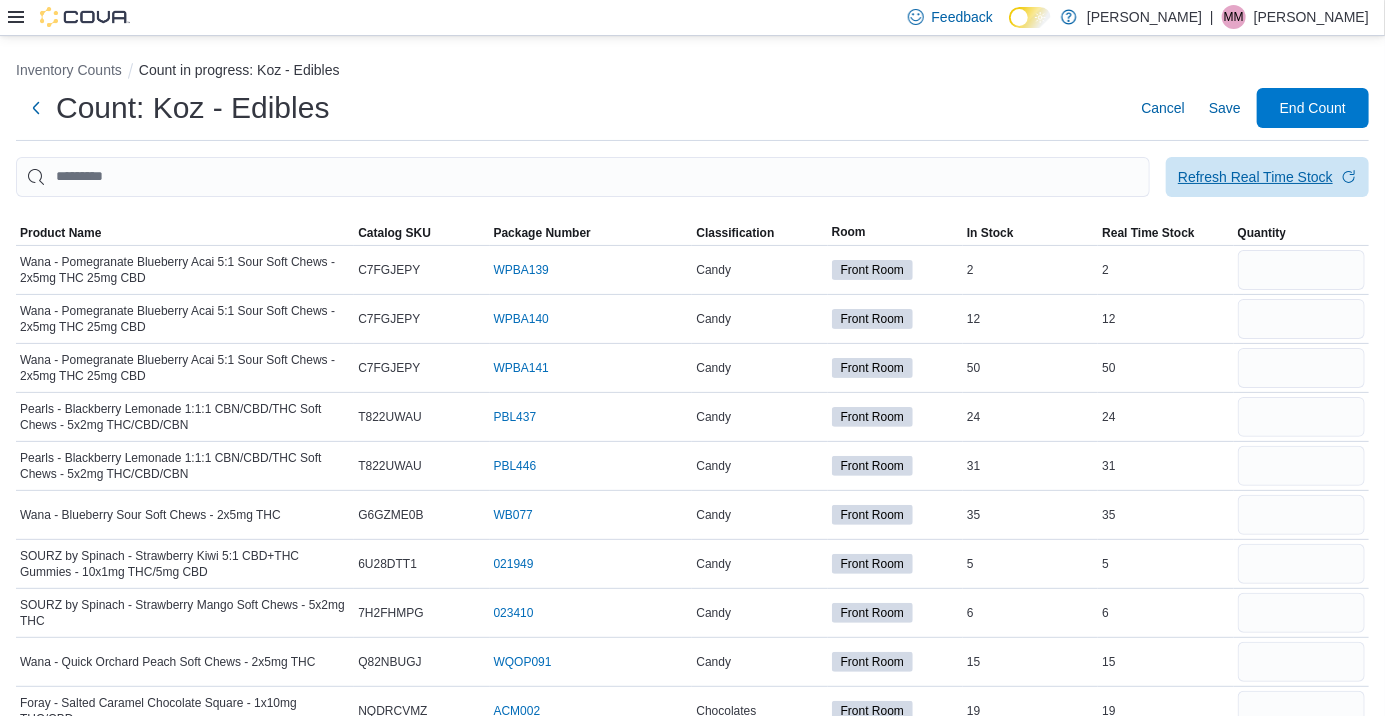 click on "Refresh Real Time Stock" at bounding box center (1267, 177) 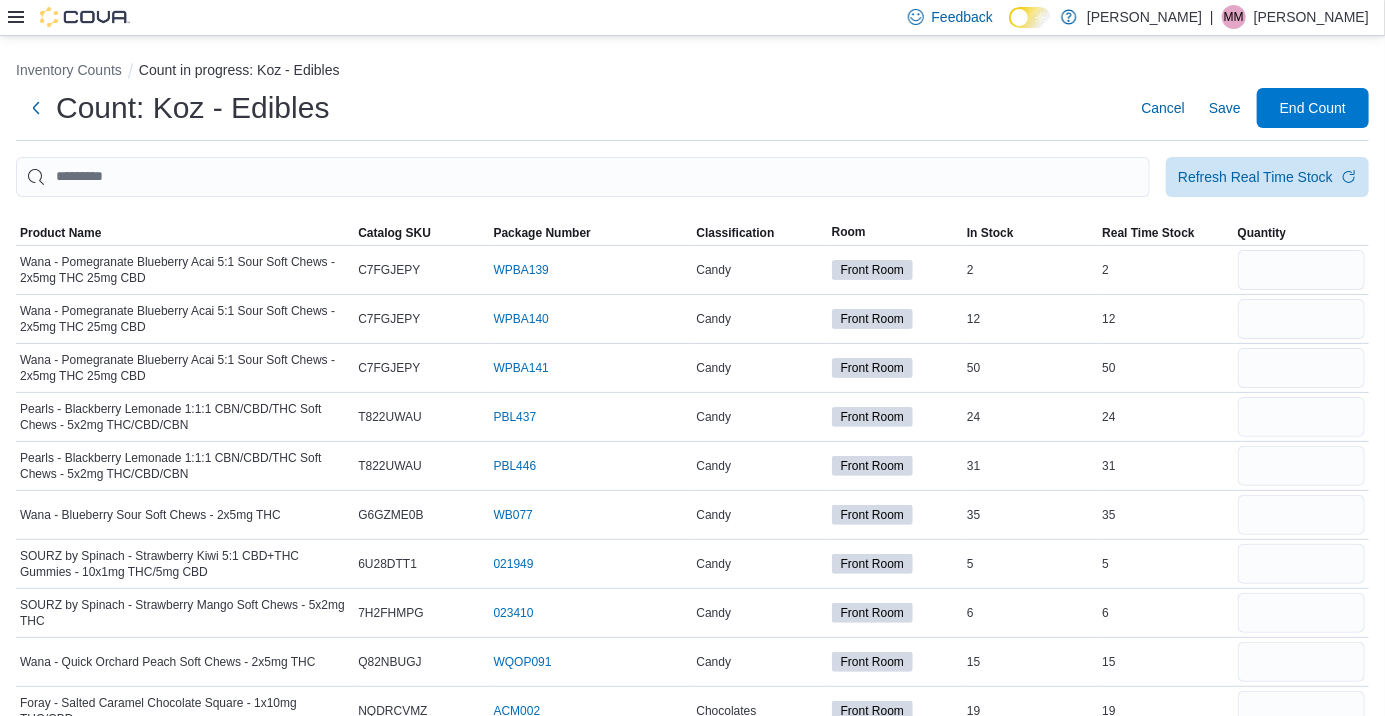 click on "Inventory Counts Count in progress: Koz - Edibles Count: Koz - Edibles  Cancel Save End Count Refresh Real Time Stock Sorting This table contains 80 rows. Product Name Catalog SKU Package Number Classification Room In Stock Real Time Stock Quantity Wana - Pomegranate Blueberry Acai 5:1 Sour Soft Chews - 2x5mg THC 25mg CBD Catalog SKU C7FGJEPY Package Number WPBA139 (opens in a new tab or window) Candy Front Room In Stock 2  Real Time Stock 2  Wana - Pomegranate Blueberry Acai 5:1 Sour Soft Chews - 2x5mg THC 25mg CBD Catalog SKU C7FGJEPY Package Number WPBA140 (opens in a new tab or window) Candy Front Room In Stock 12  Real Time Stock 12  Wana - Pomegranate Blueberry Acai 5:1 Sour Soft Chews - 2x5mg THC 25mg CBD Catalog SKU C7FGJEPY Package Number WPBA141 (opens in a new tab or window) Candy Front Room In Stock 50  Real Time Stock 50  Pearls - Blackberry Lemonade 1:1:1 CBN/CBD/THC Soft Chews - 5x2mg THC/CBD/CBN Catalog SKU T822UWAU Package Number PBL437 (opens in a new tab or window) Candy Front Room In Stock" at bounding box center [692, 2109] 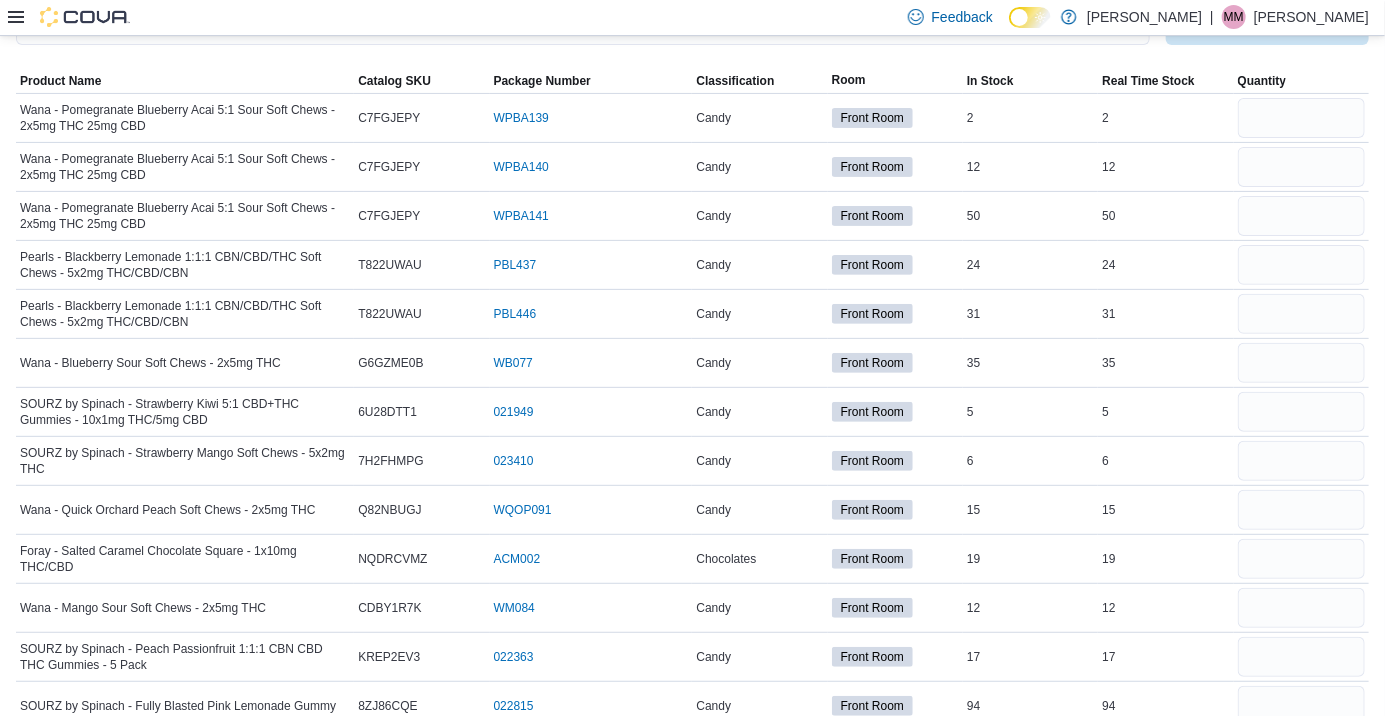 scroll, scrollTop: 159, scrollLeft: 0, axis: vertical 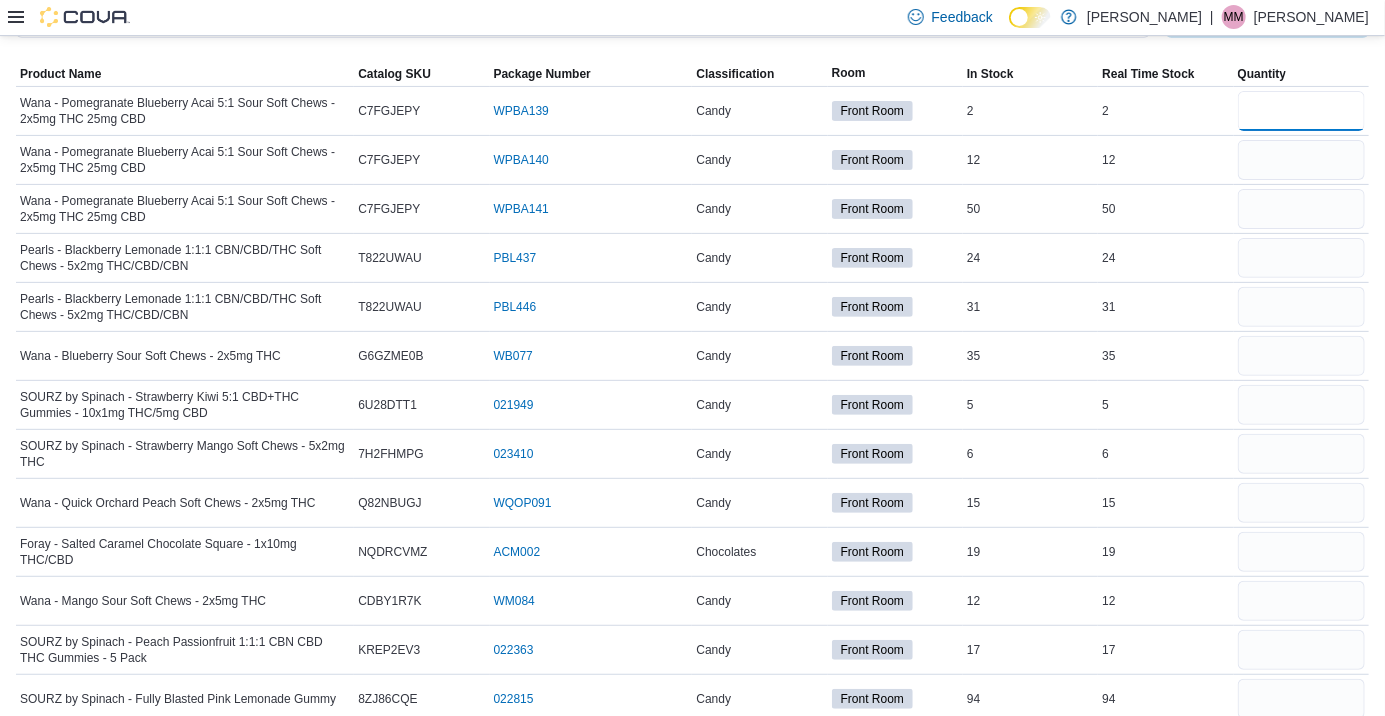 click at bounding box center (1301, 111) 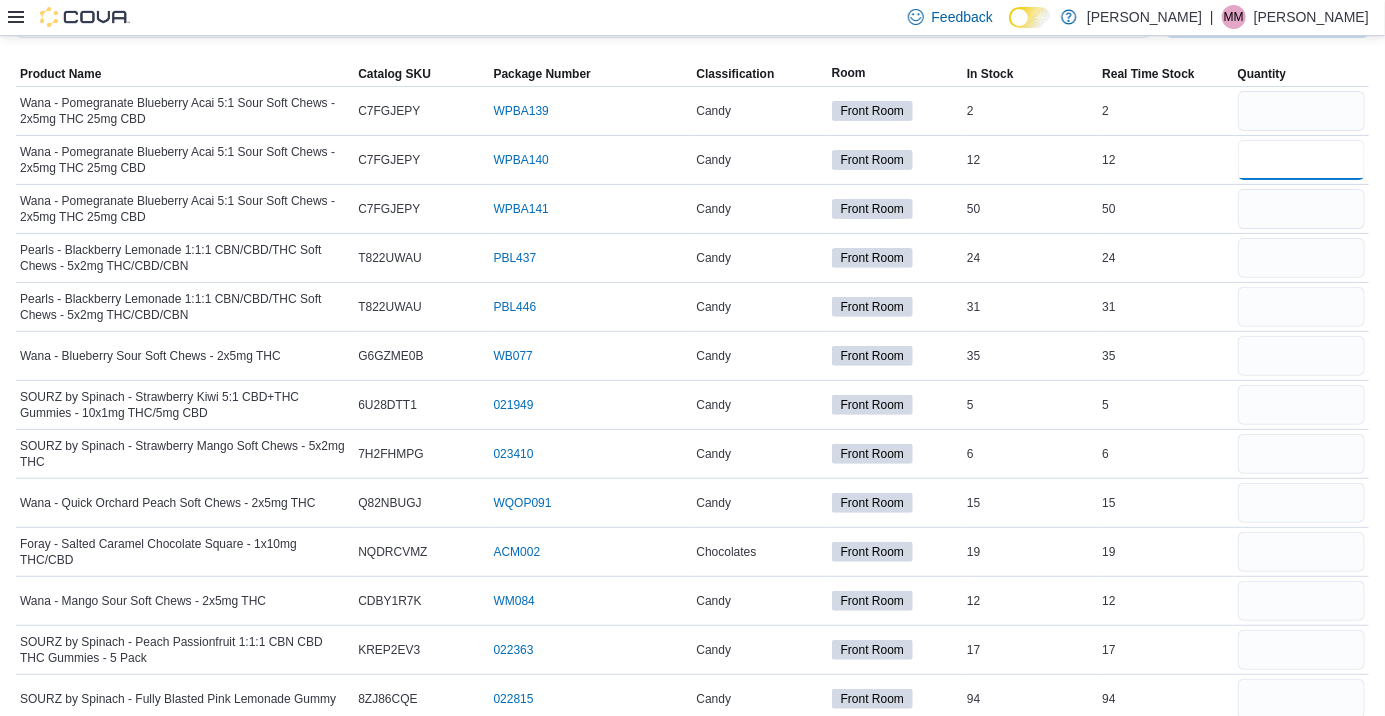 type 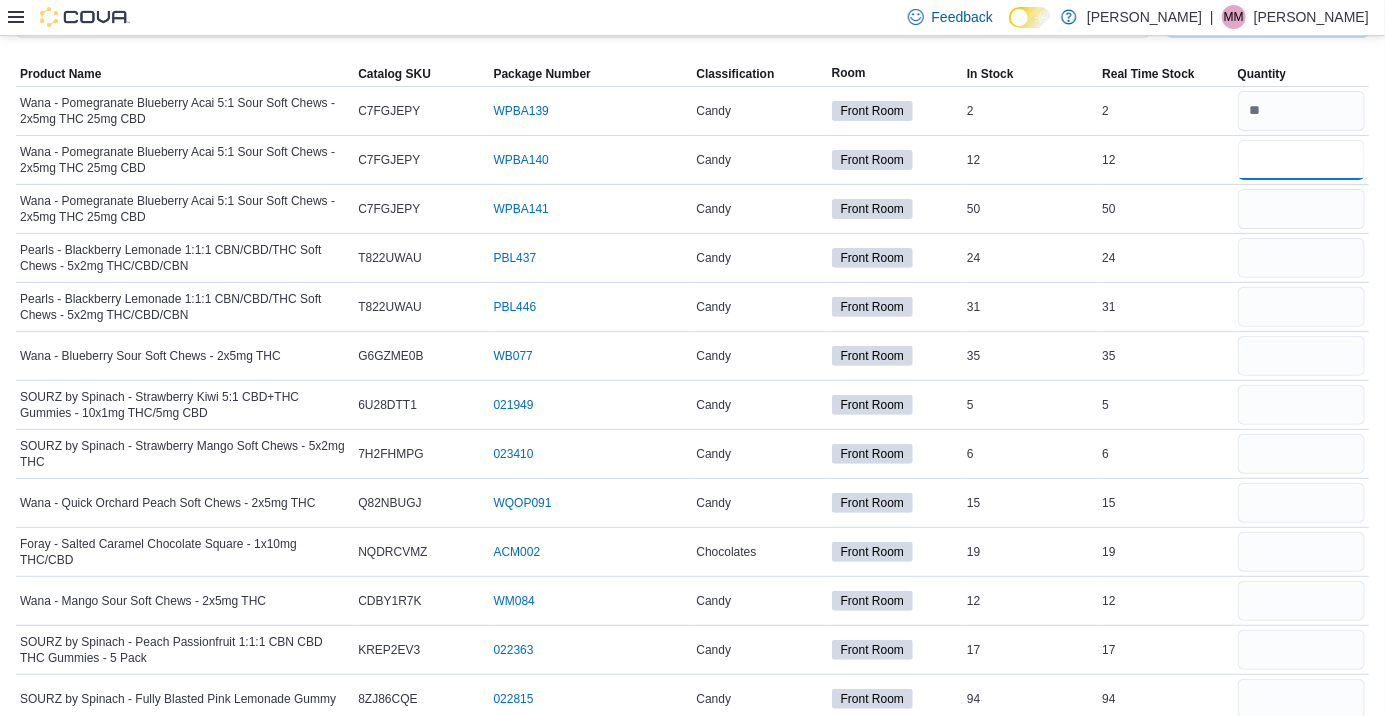type on "**" 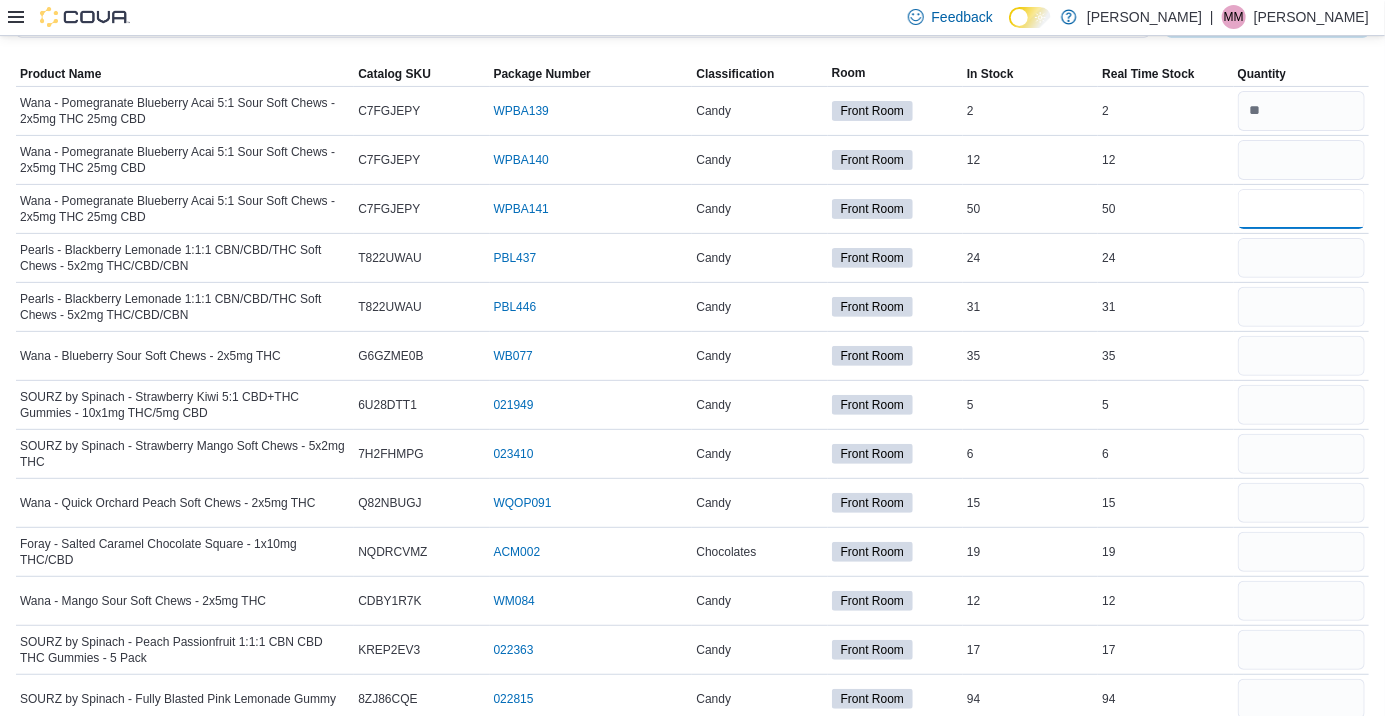 type 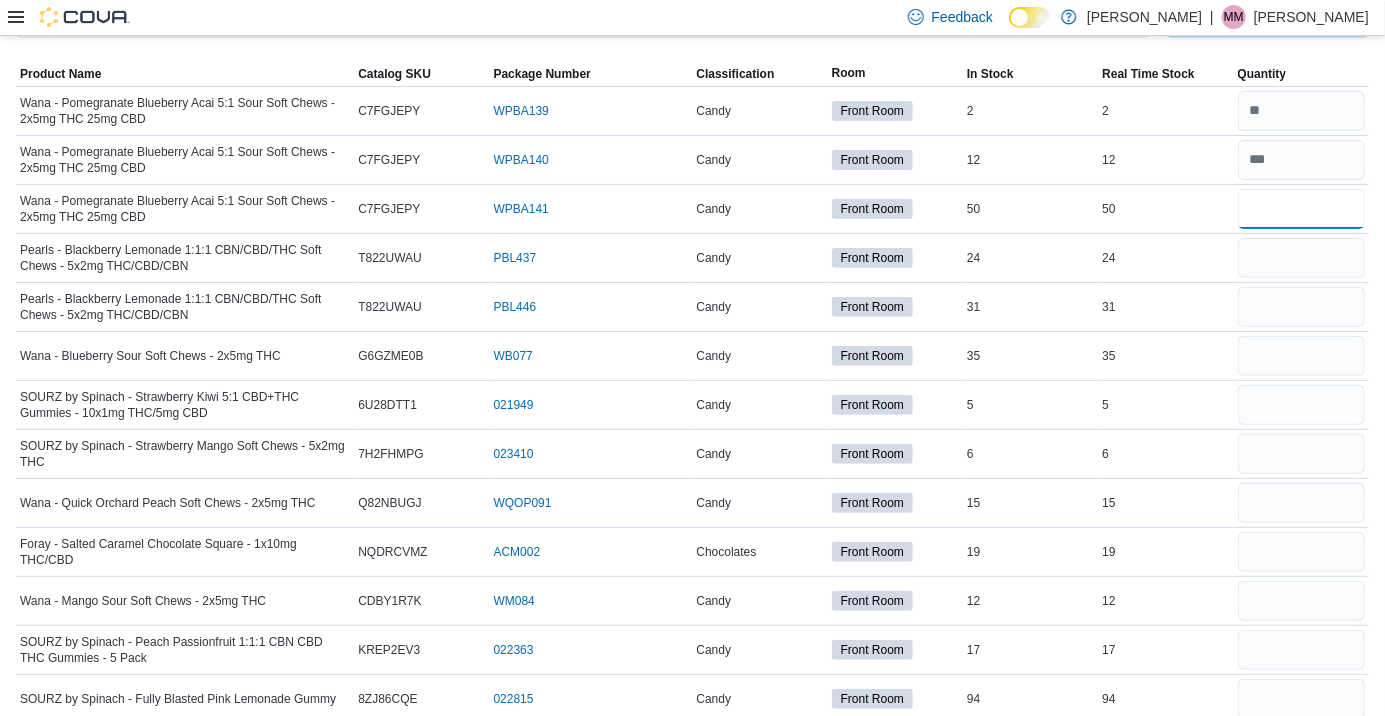 type on "**" 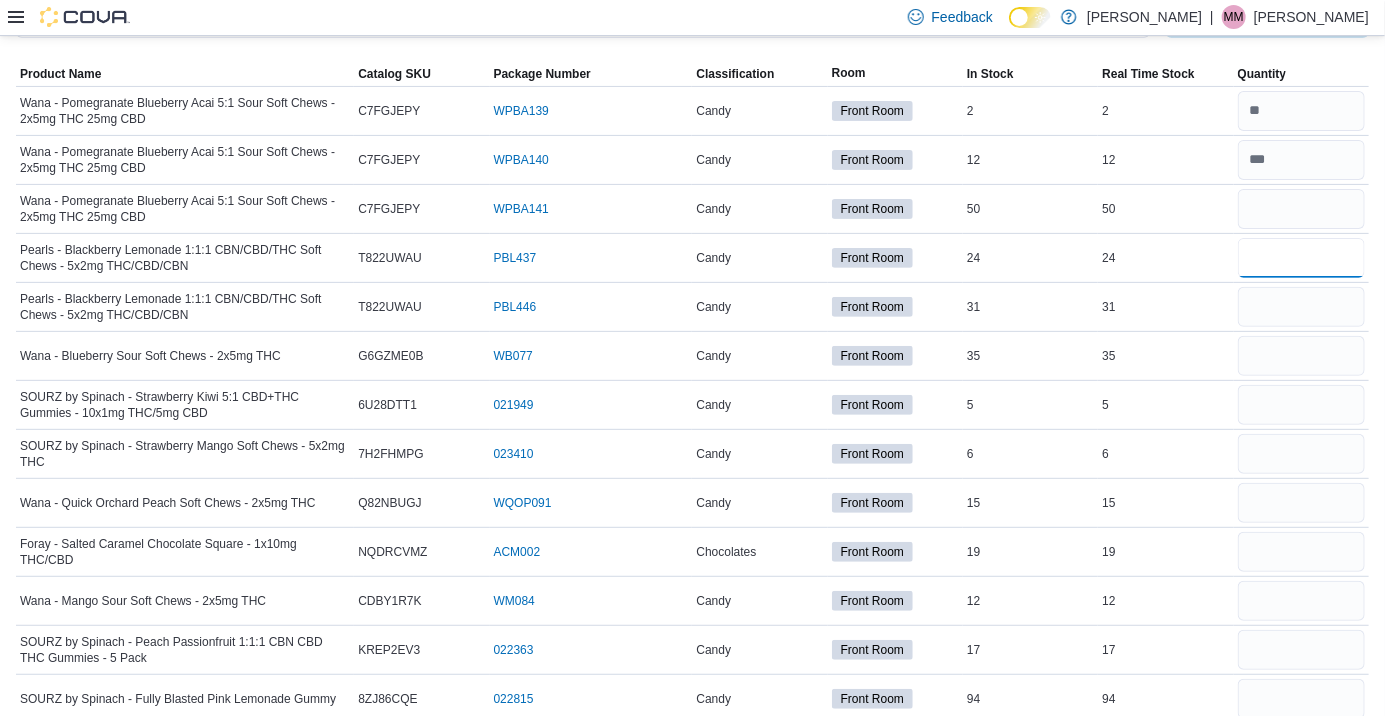 type 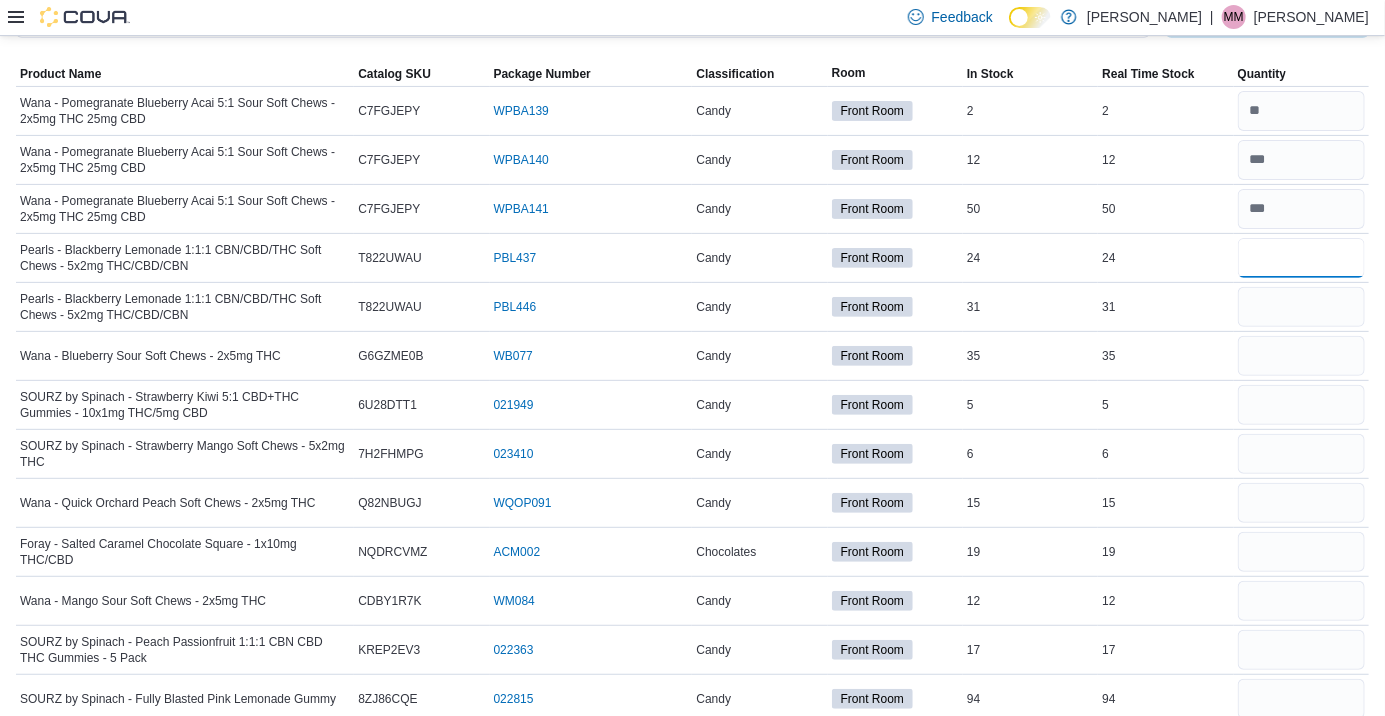 type on "*" 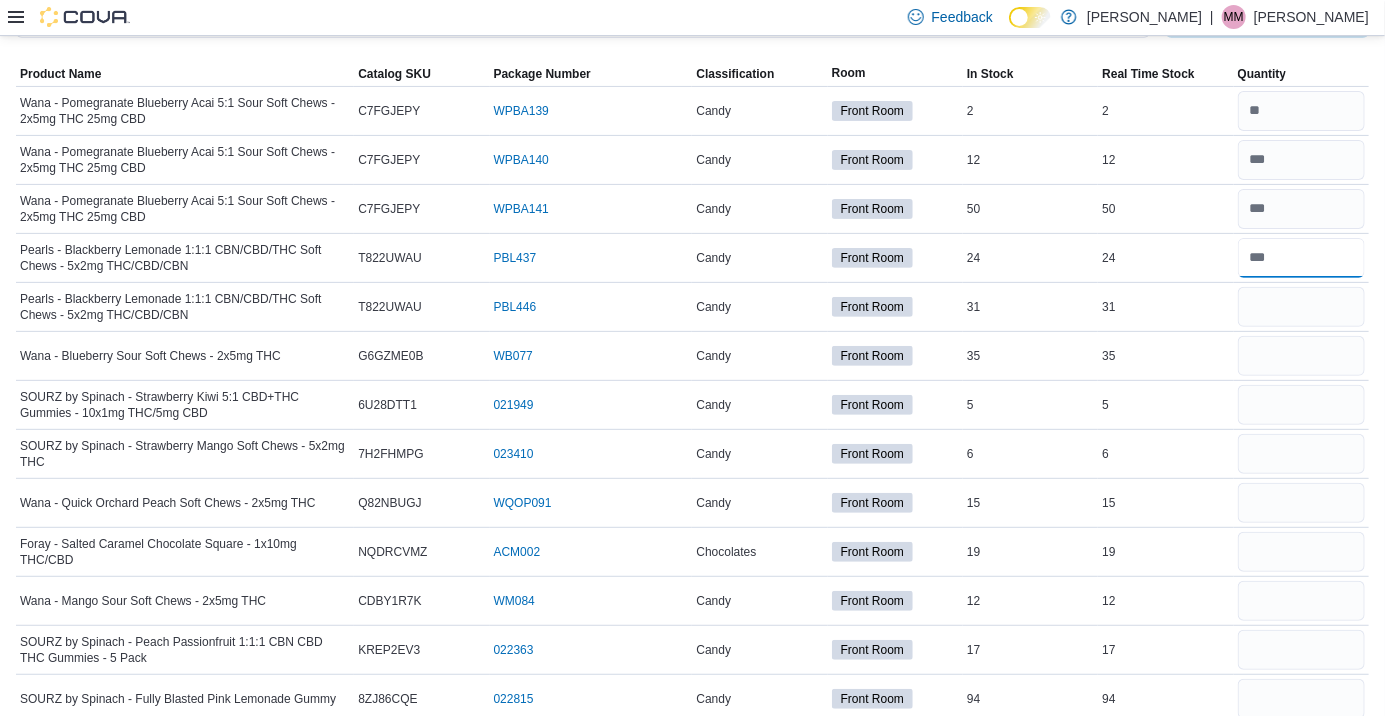 click at bounding box center (1301, 258) 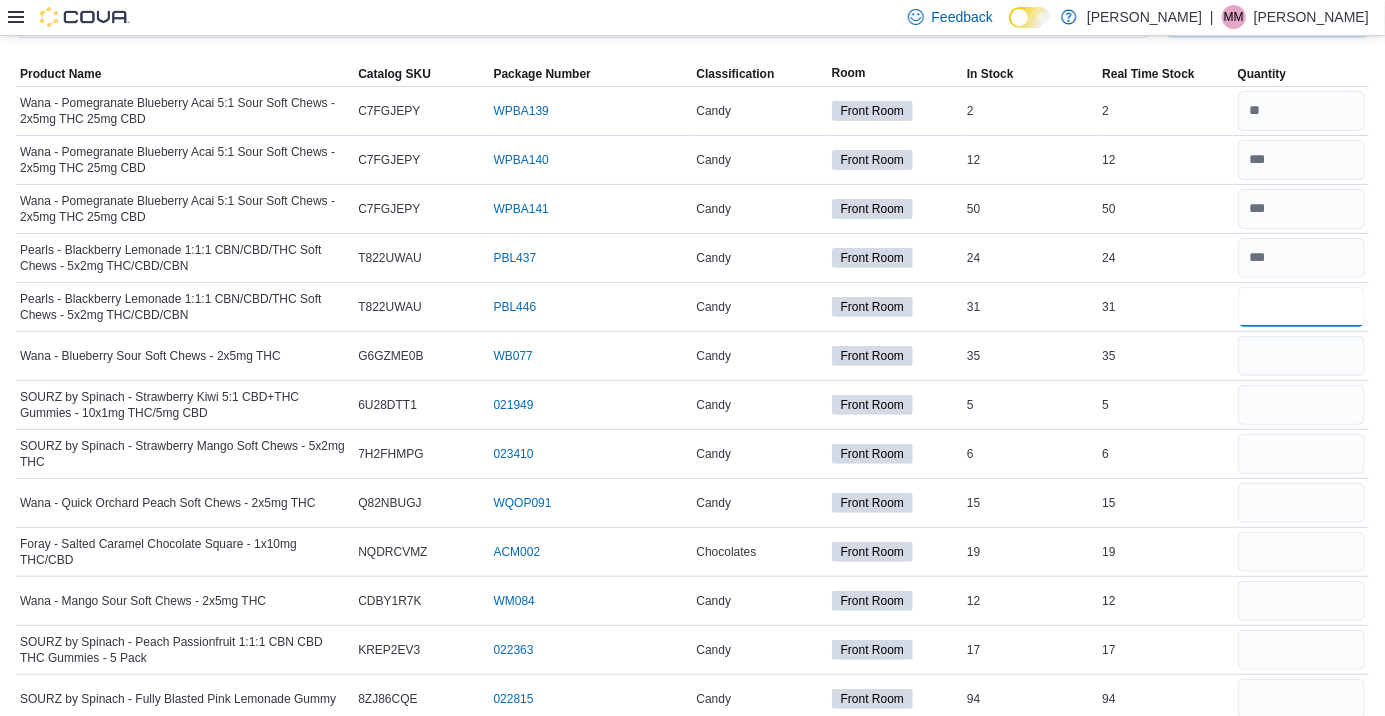 type 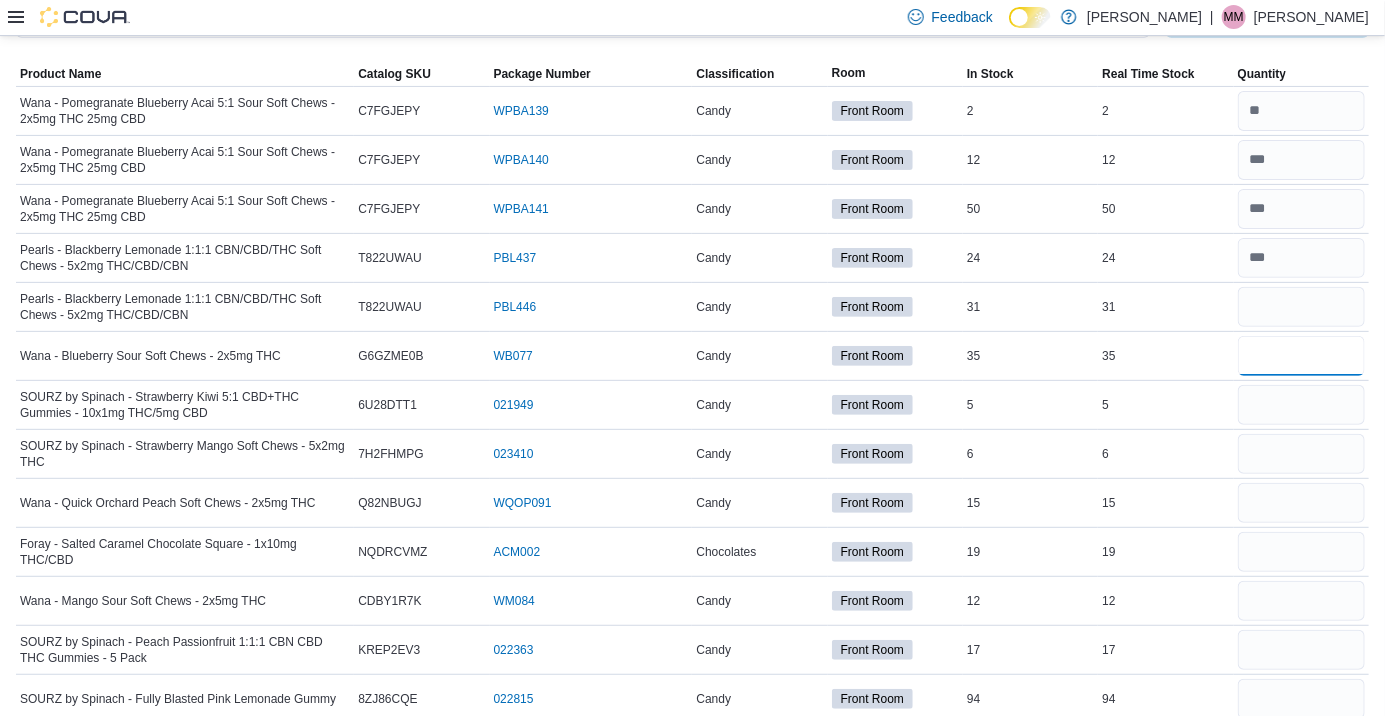 type 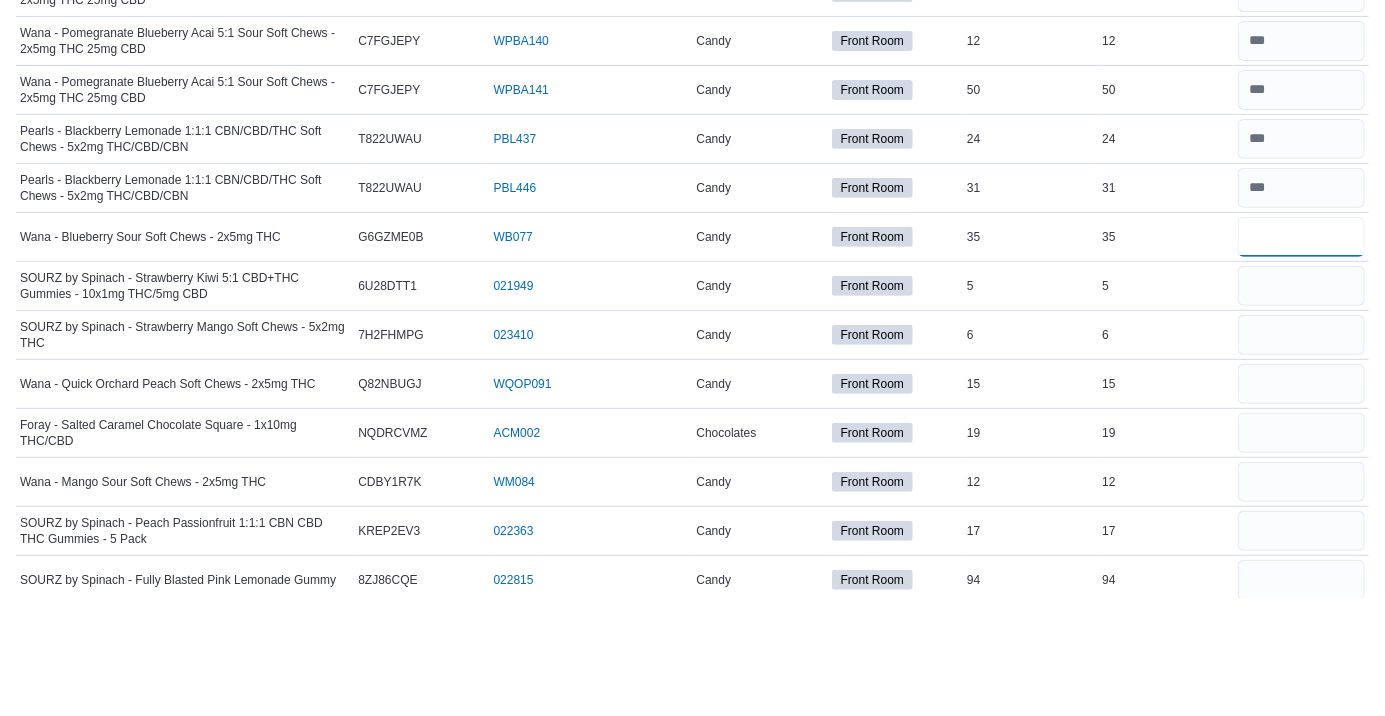 scroll, scrollTop: 159, scrollLeft: 0, axis: vertical 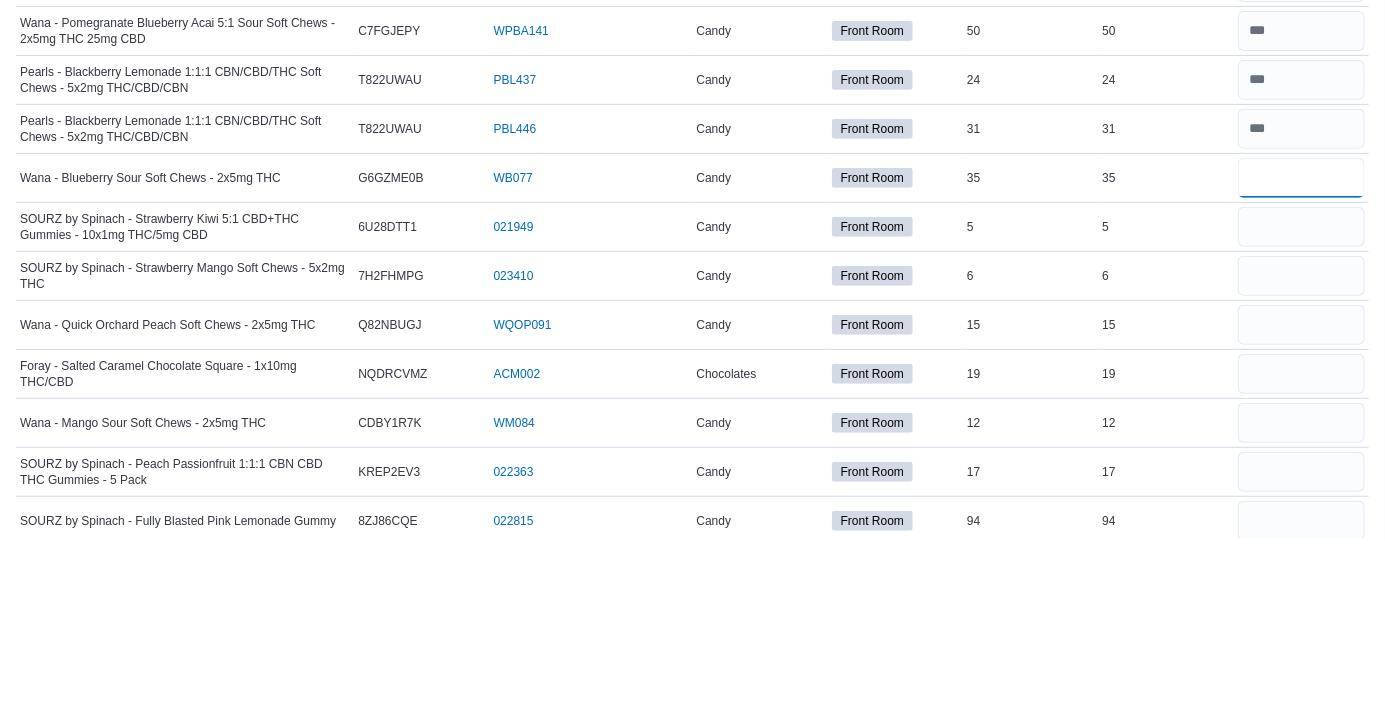 type on "**" 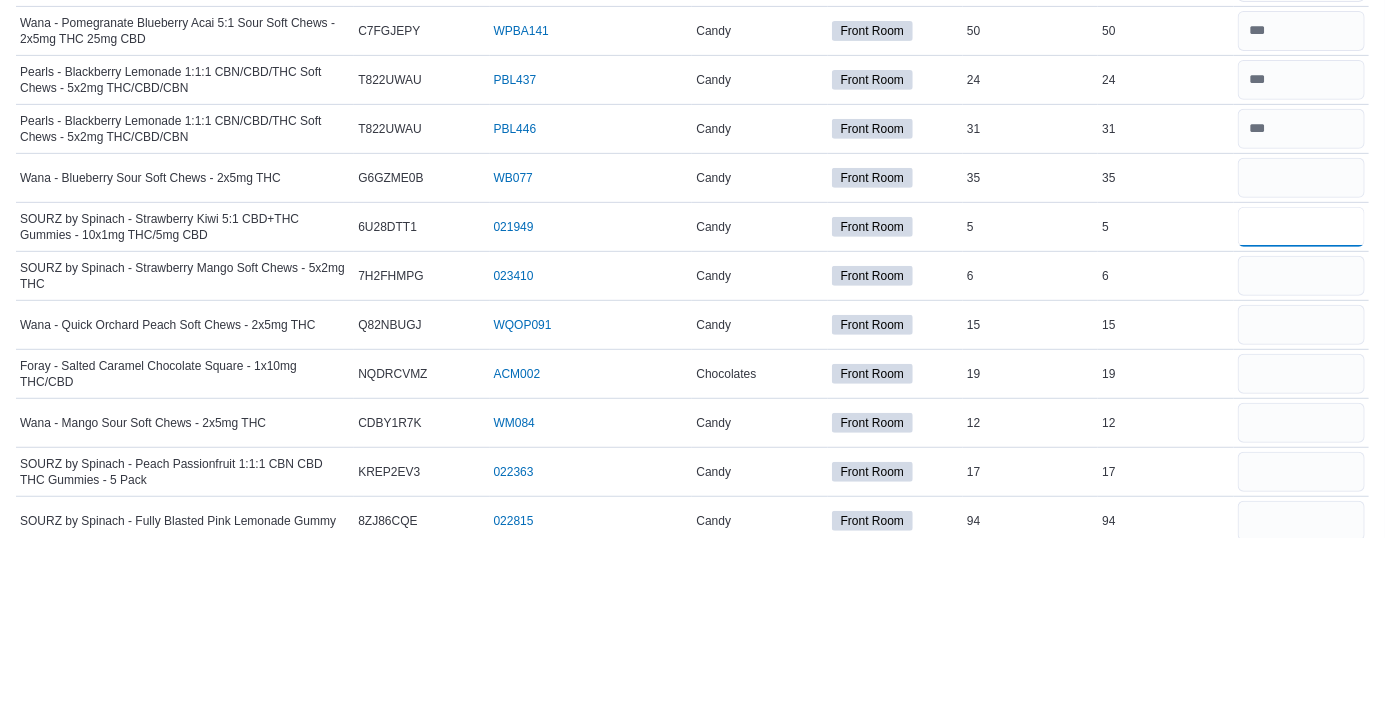 type 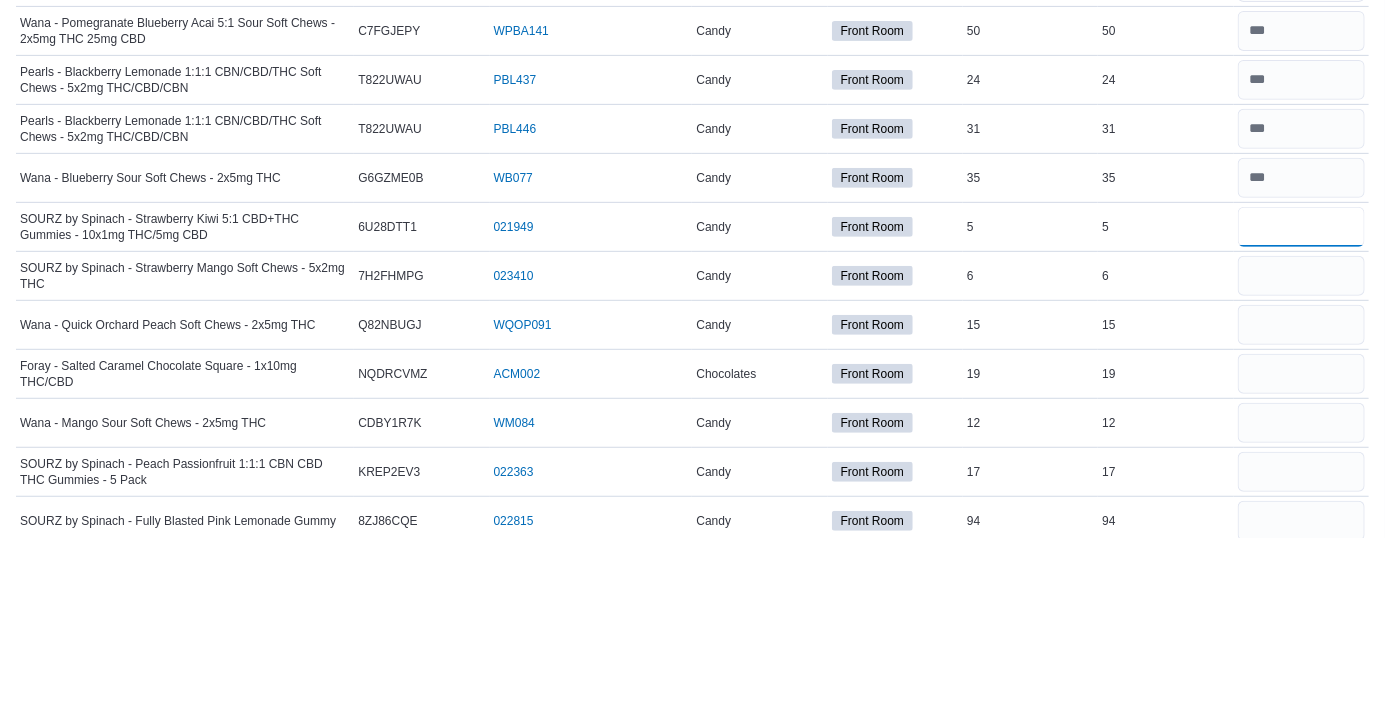 type on "*" 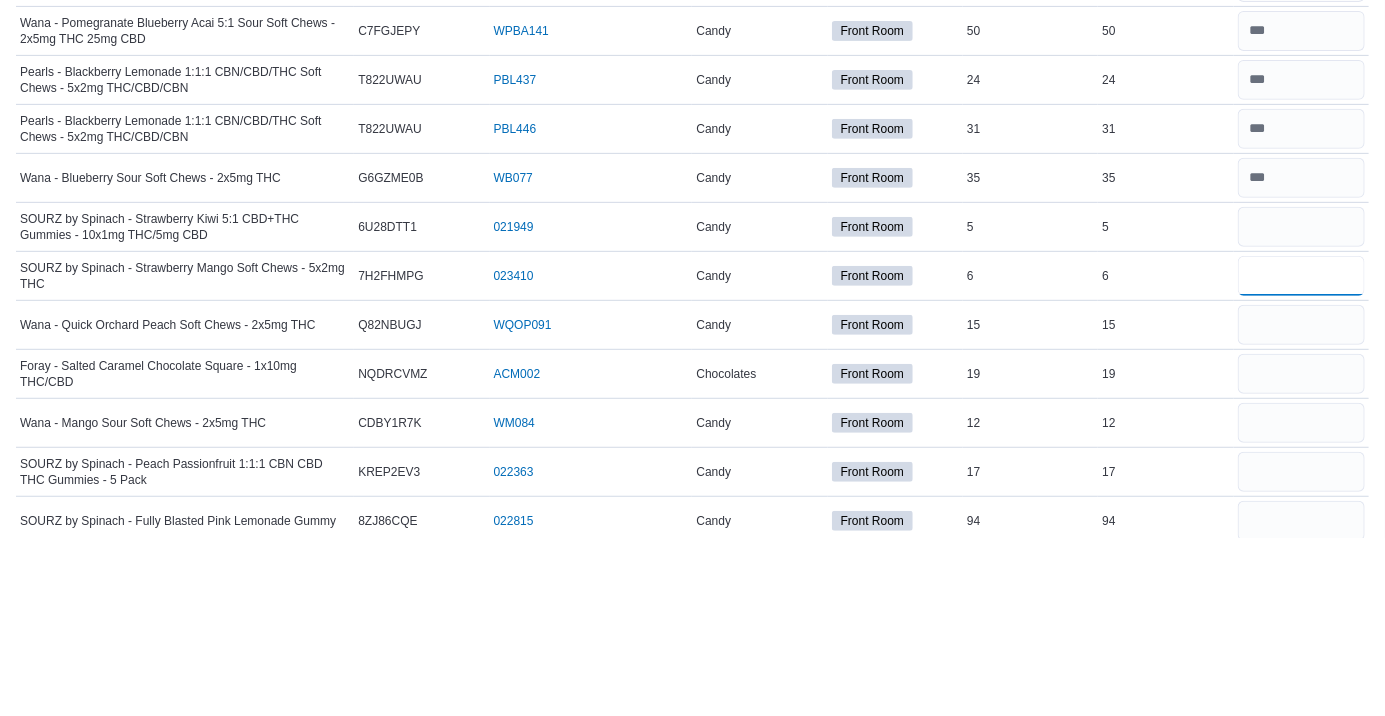 type 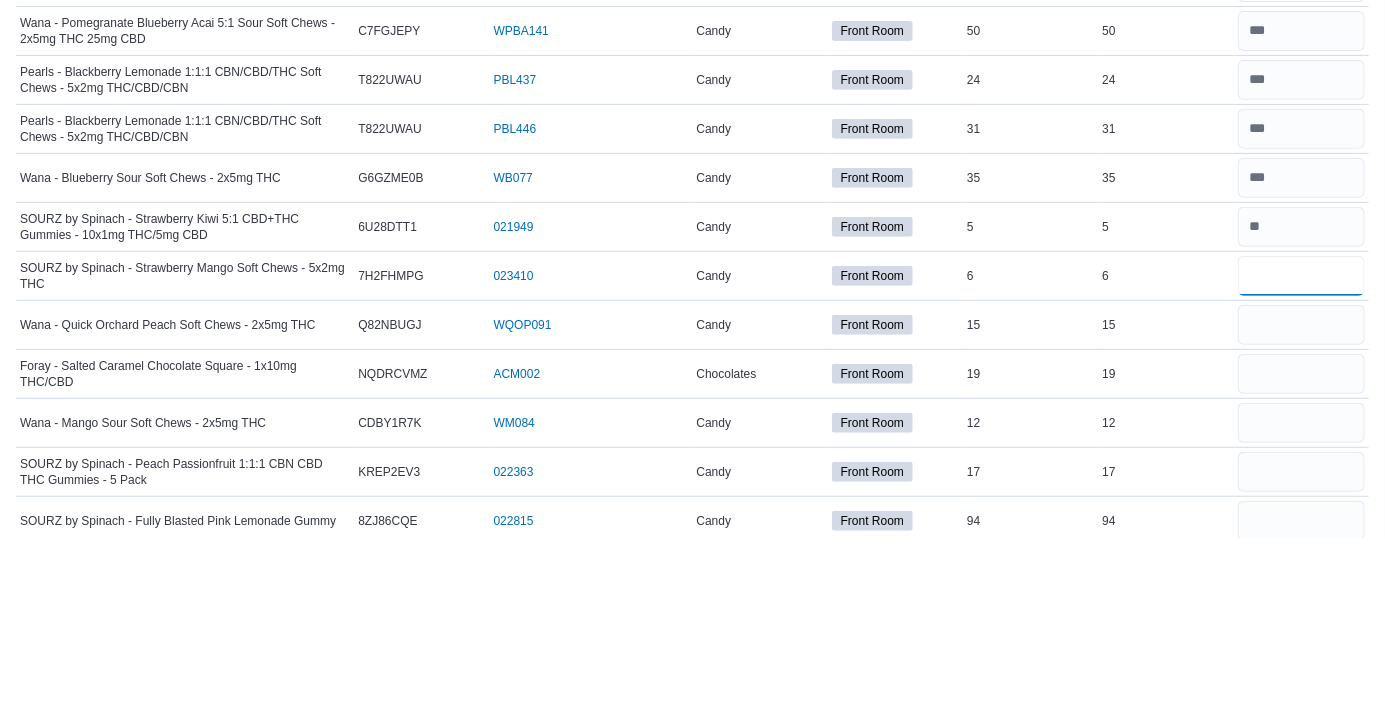 type on "*" 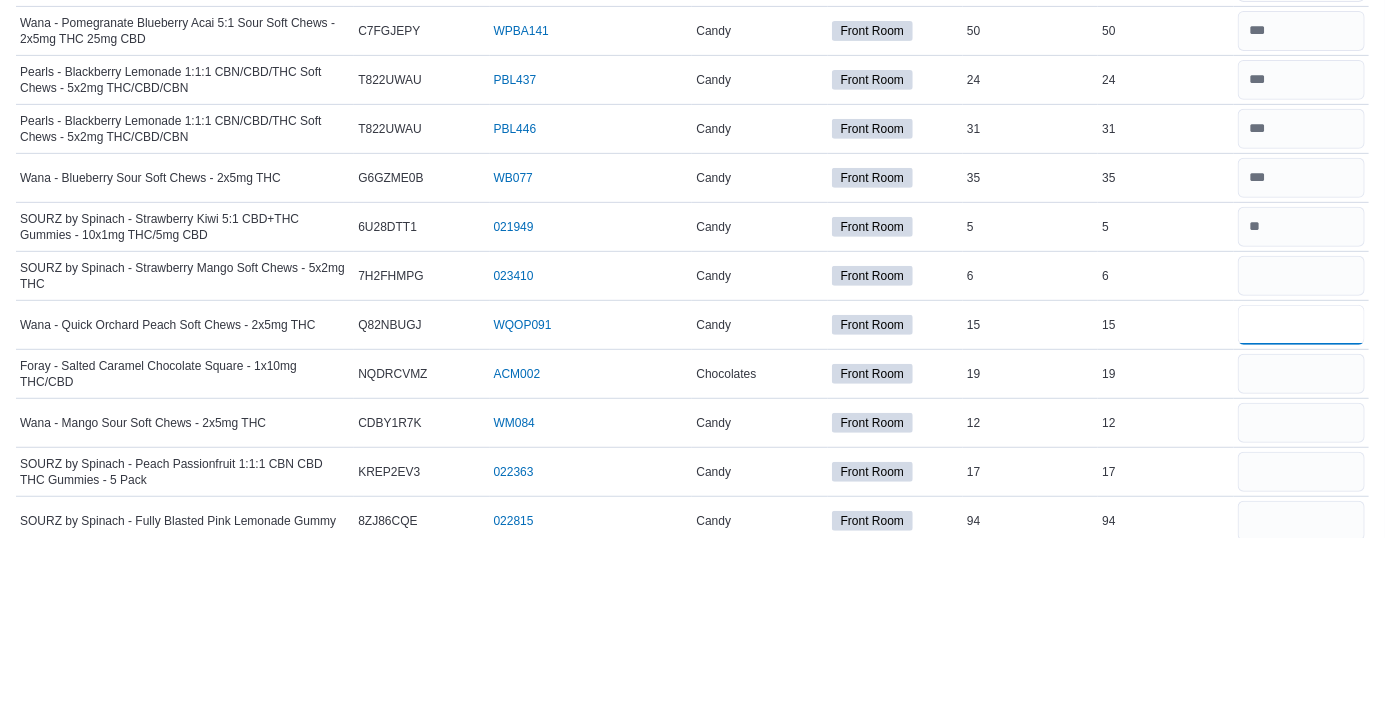 type 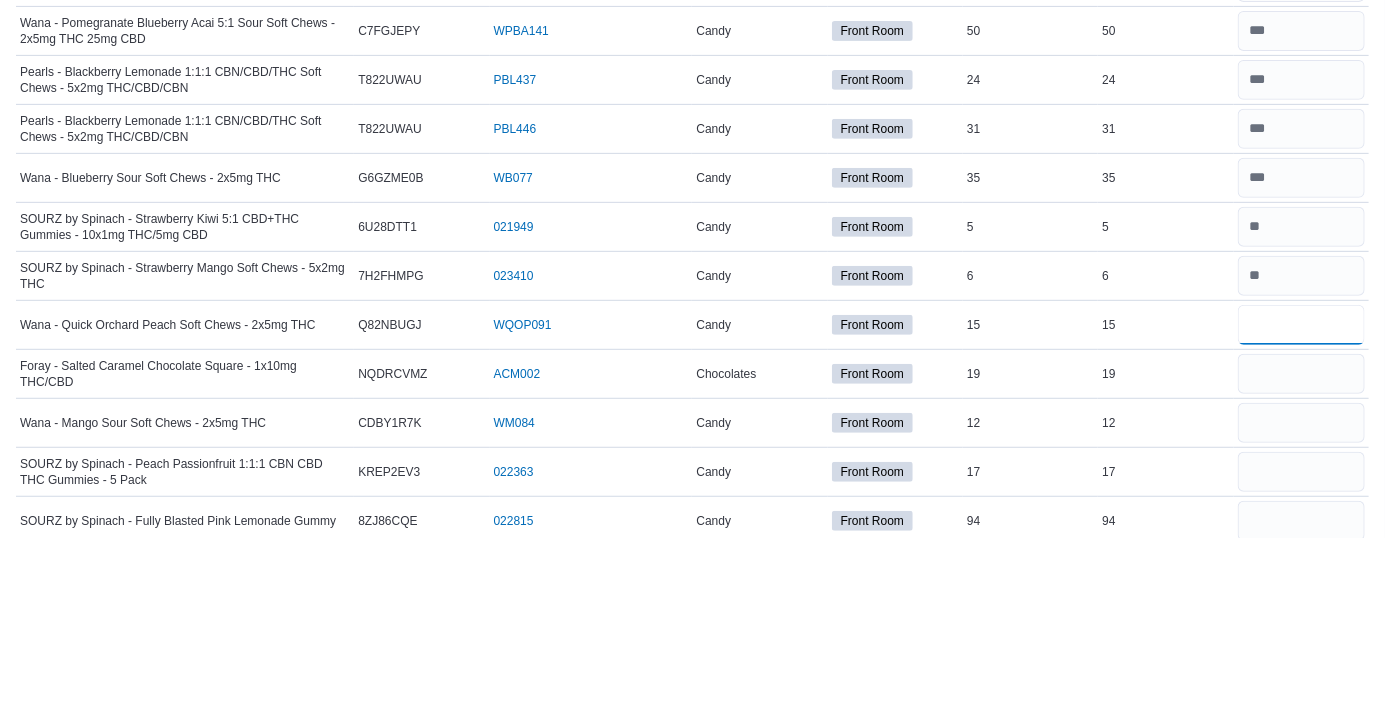 type on "**" 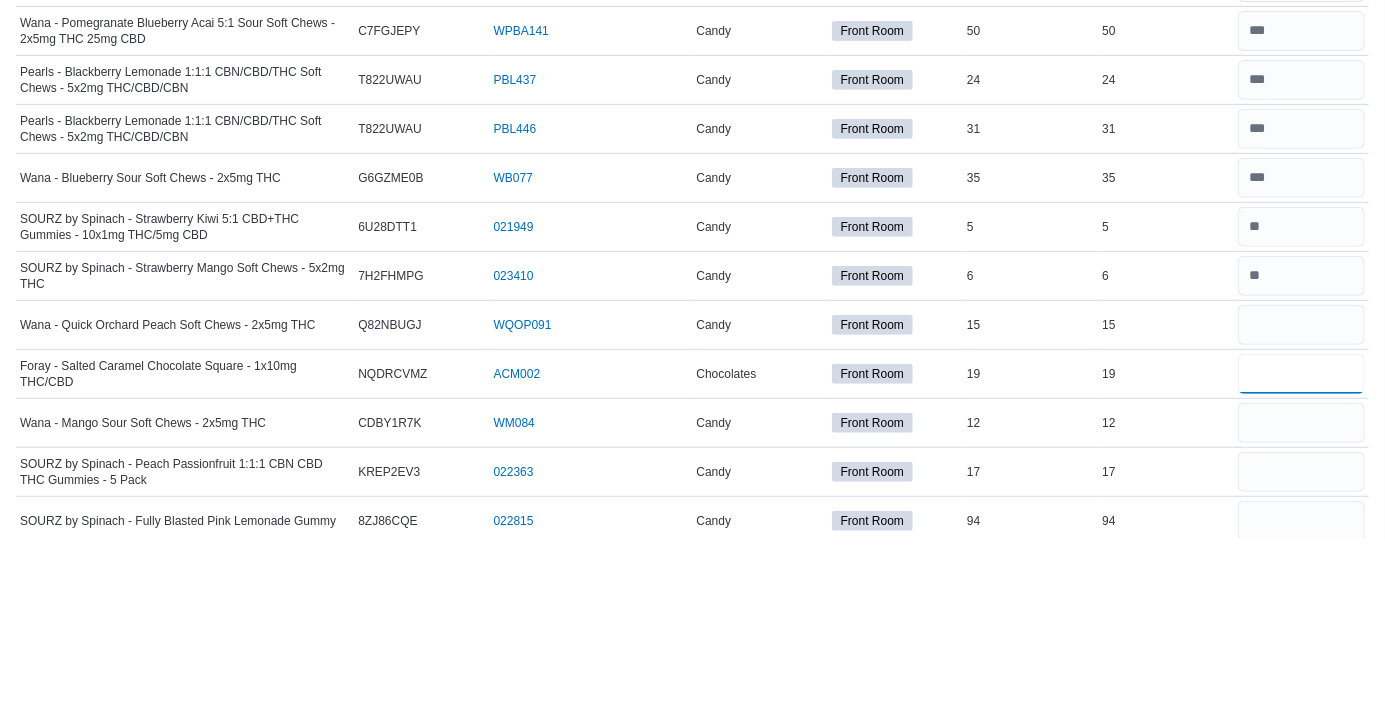 type 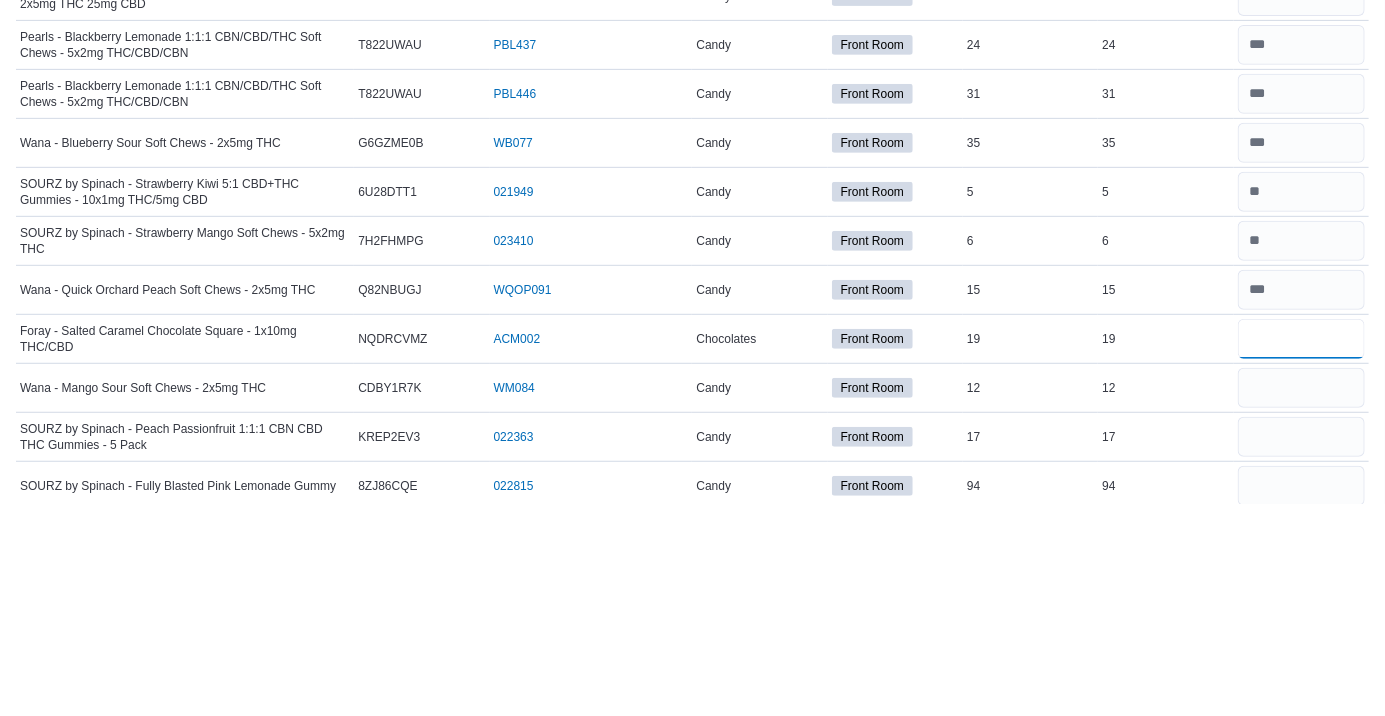 scroll, scrollTop: 180, scrollLeft: 0, axis: vertical 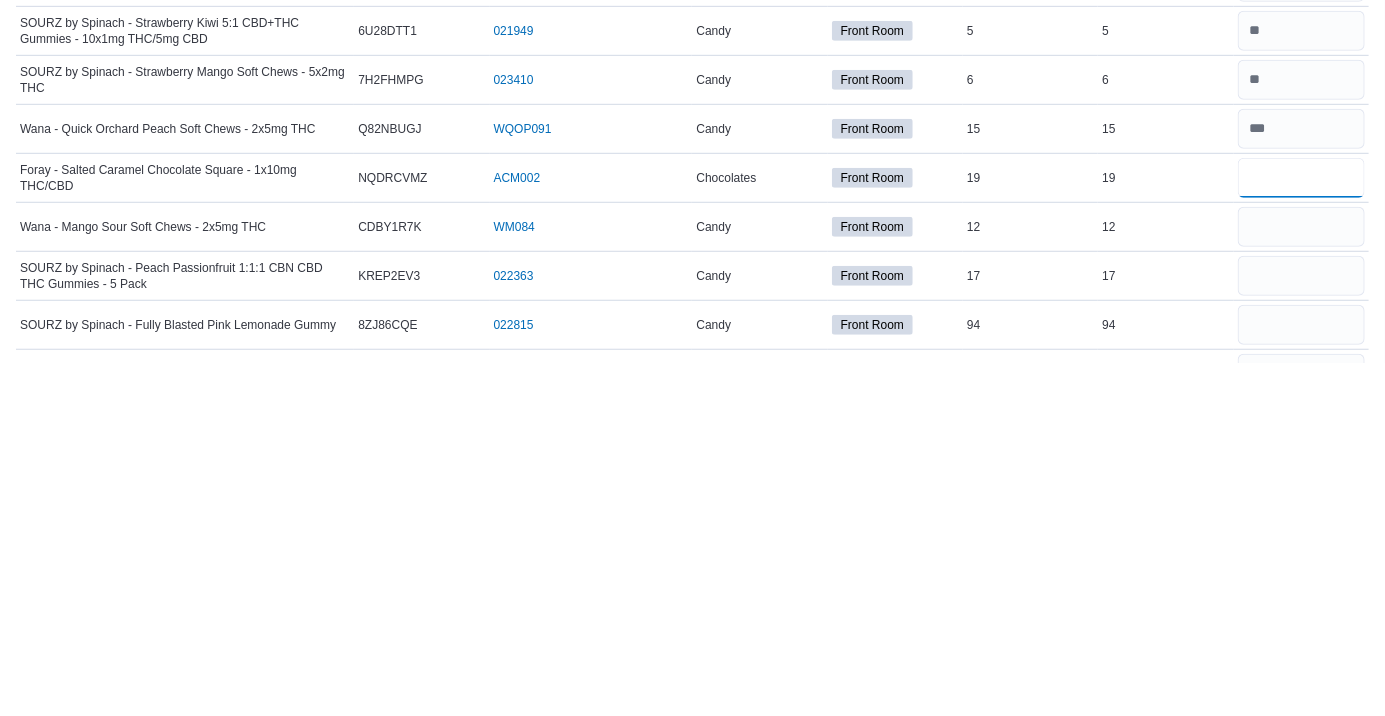 type on "**" 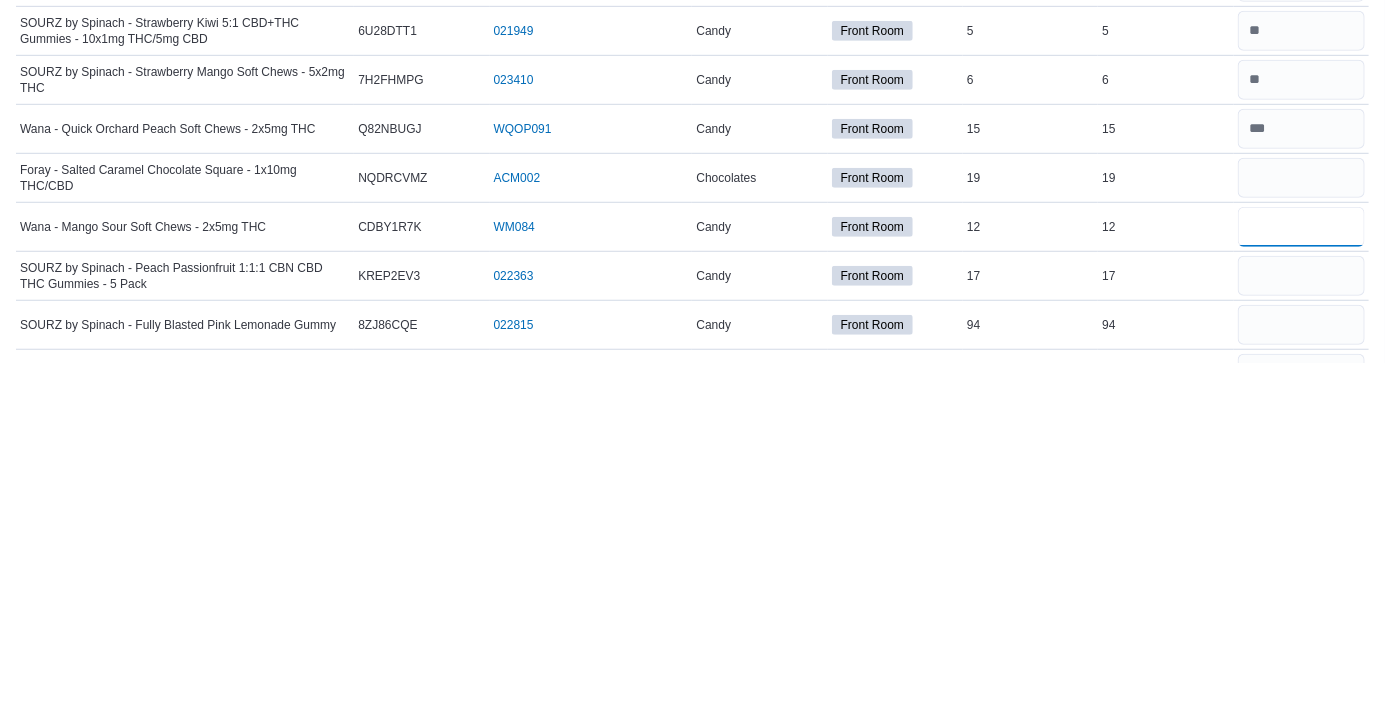 type 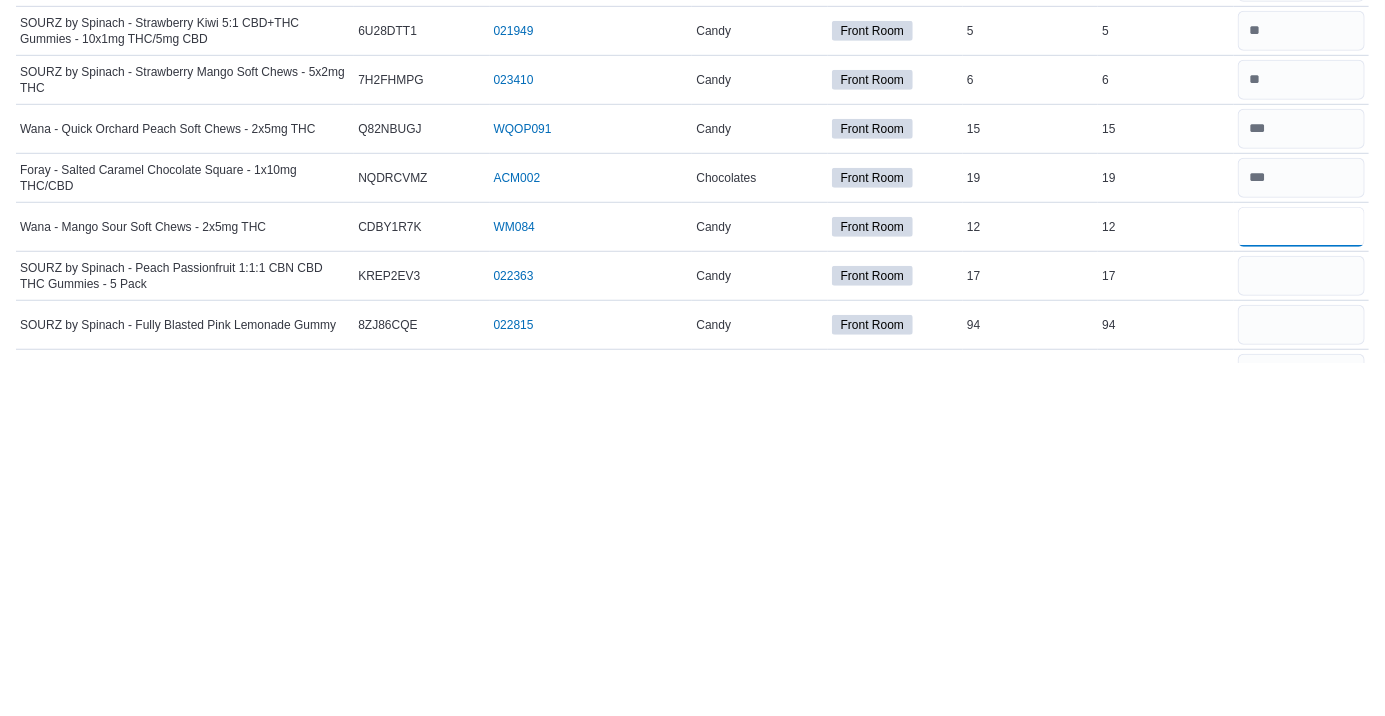 scroll, scrollTop: 180, scrollLeft: 0, axis: vertical 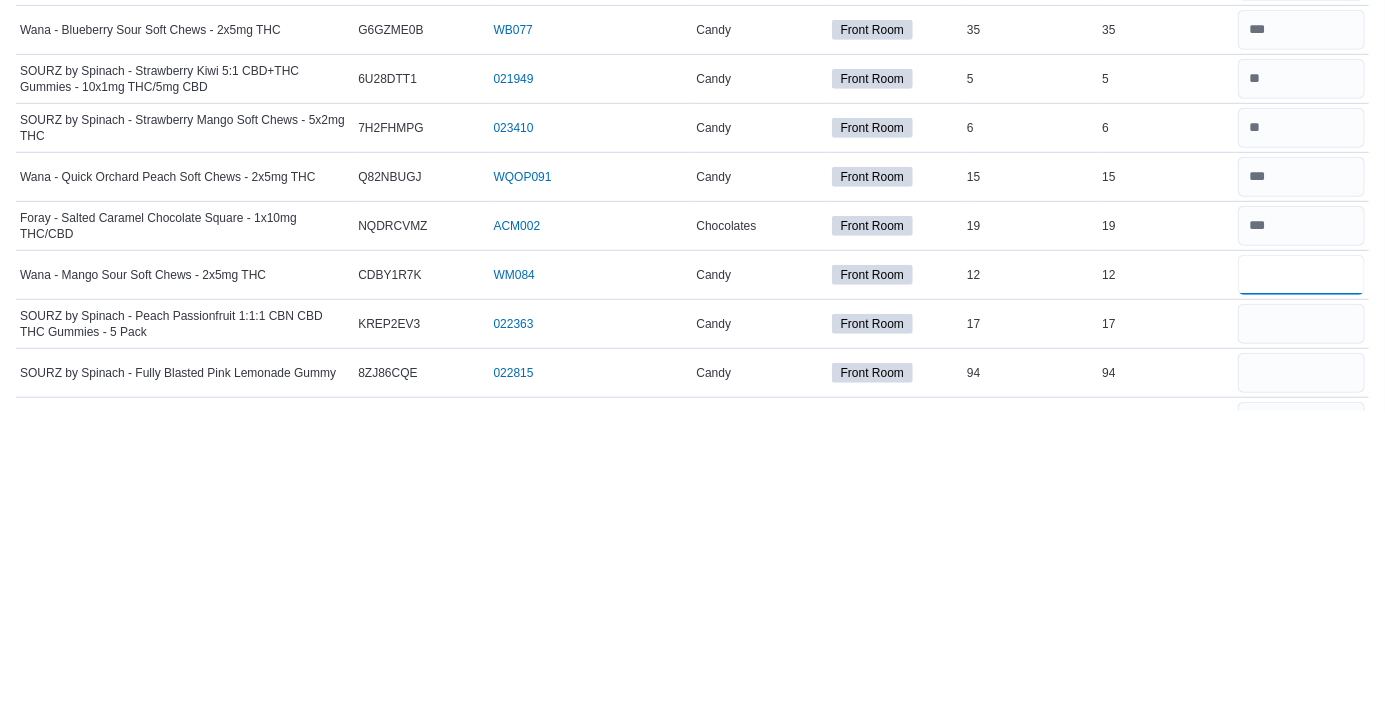 type on "**" 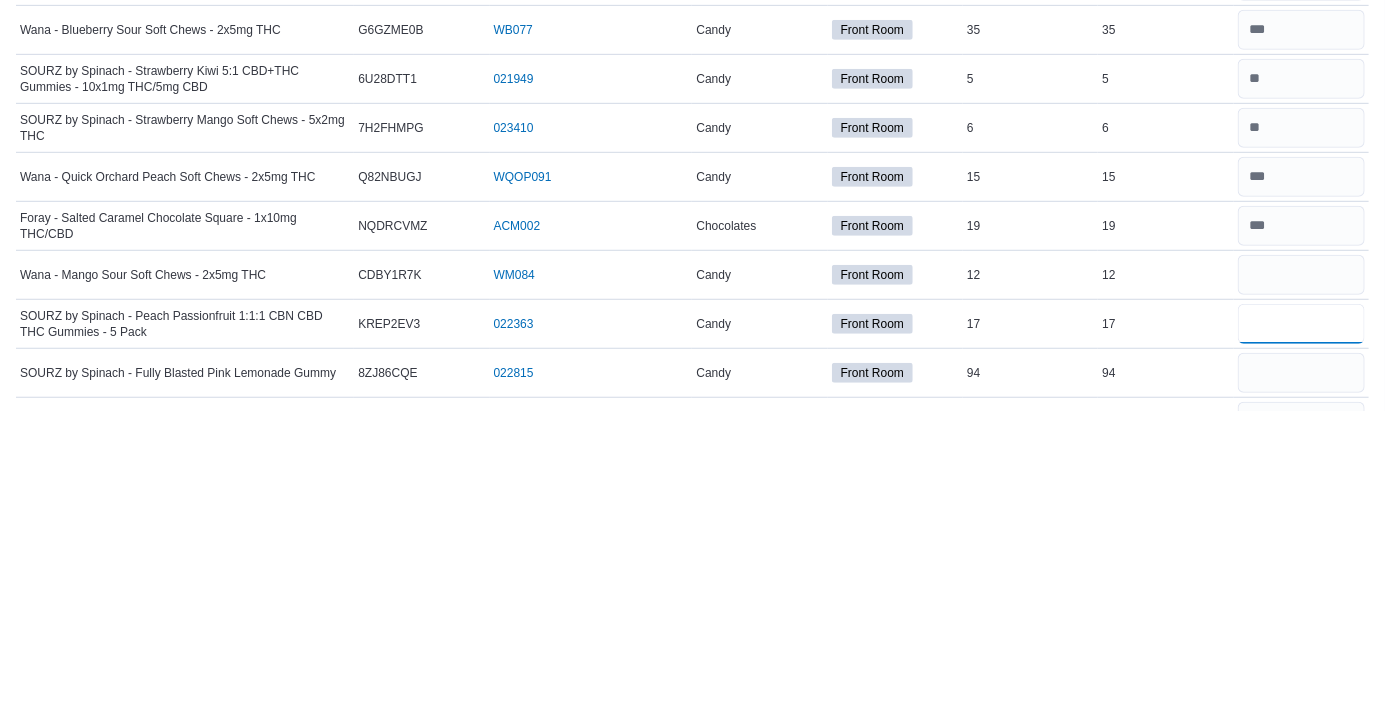 type 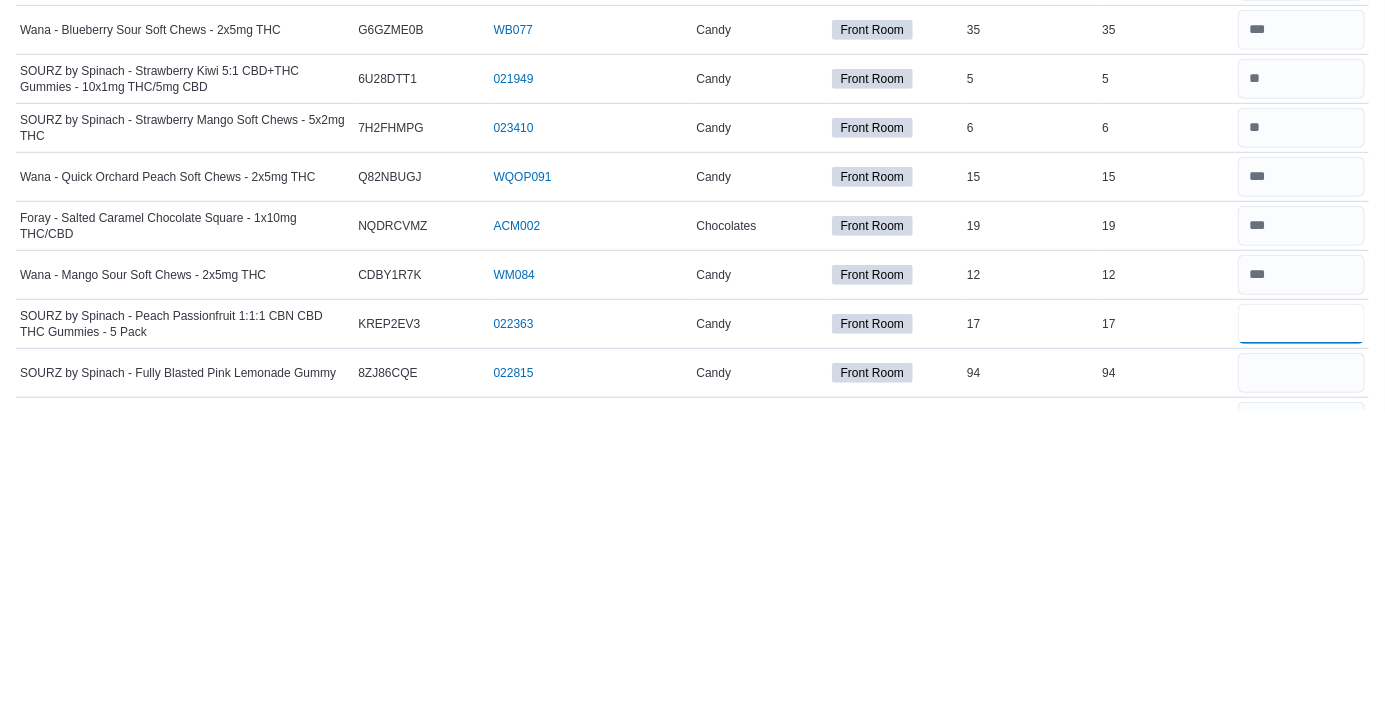 type on "**" 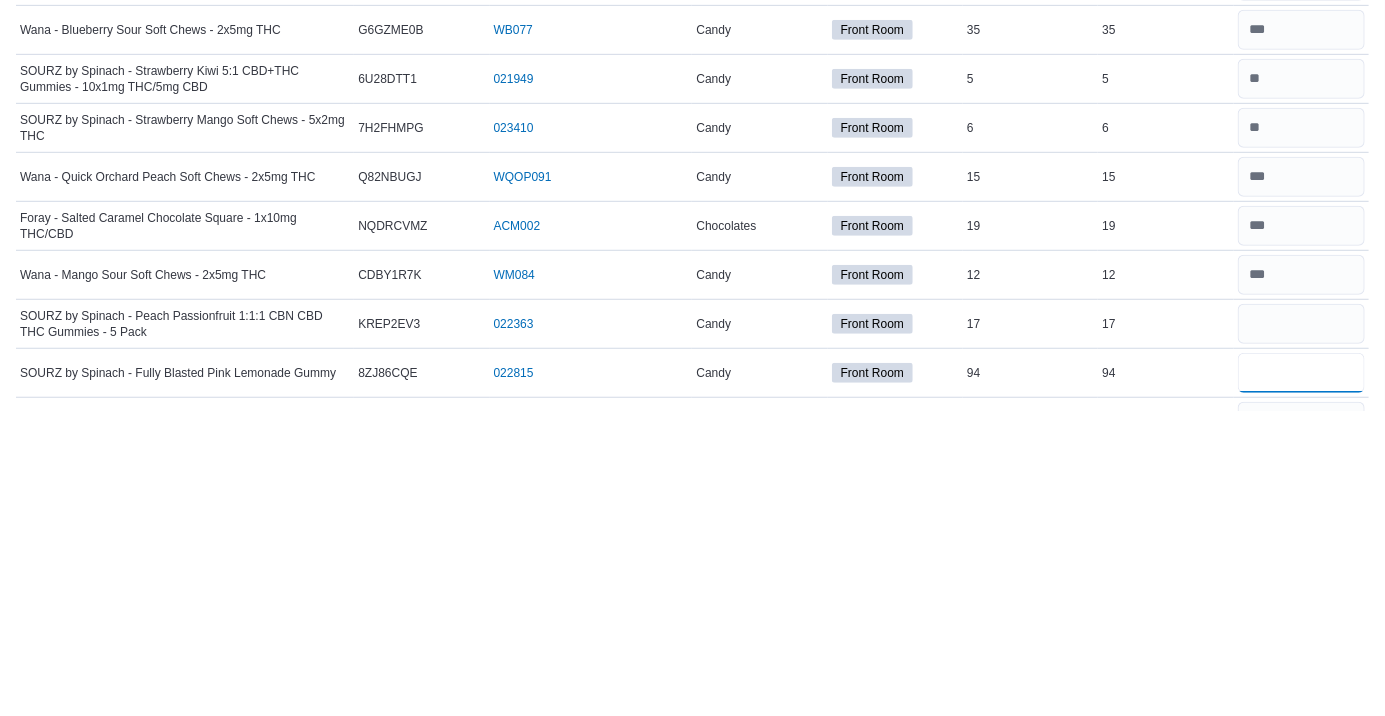 type 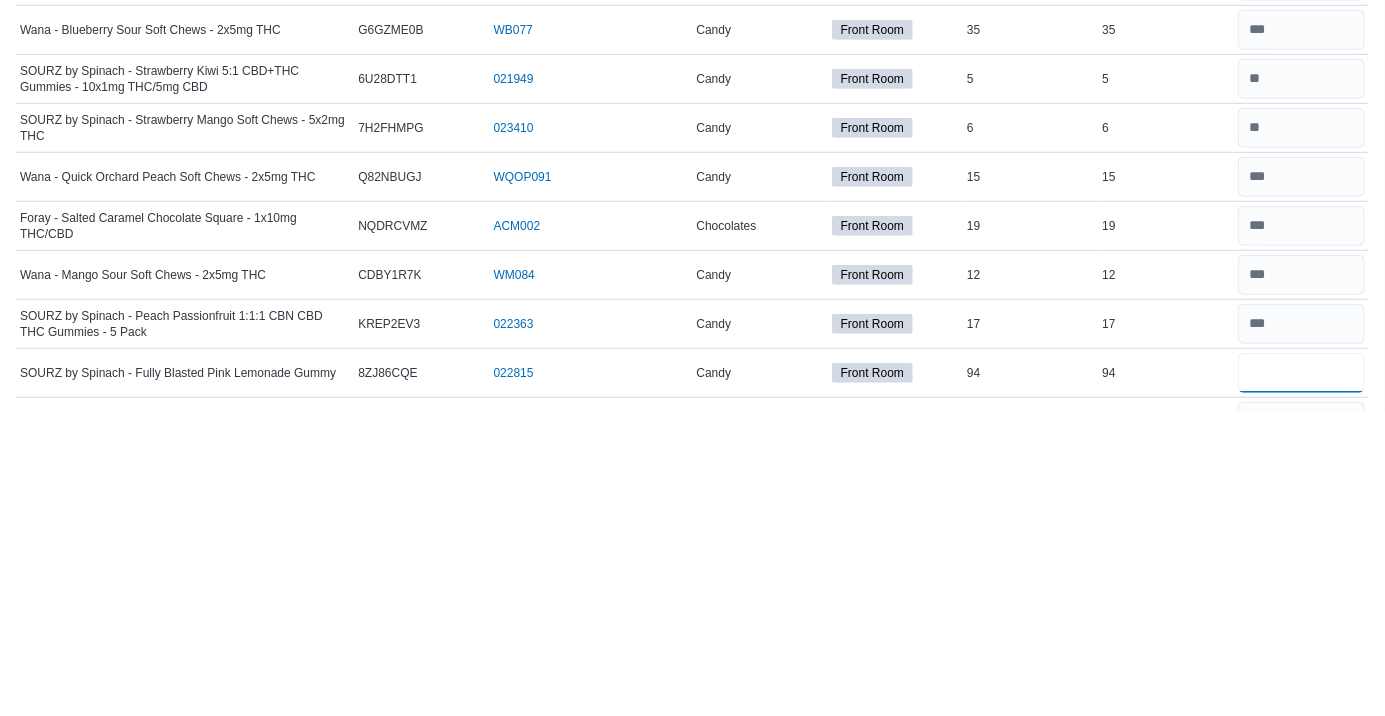 scroll, scrollTop: 327, scrollLeft: 0, axis: vertical 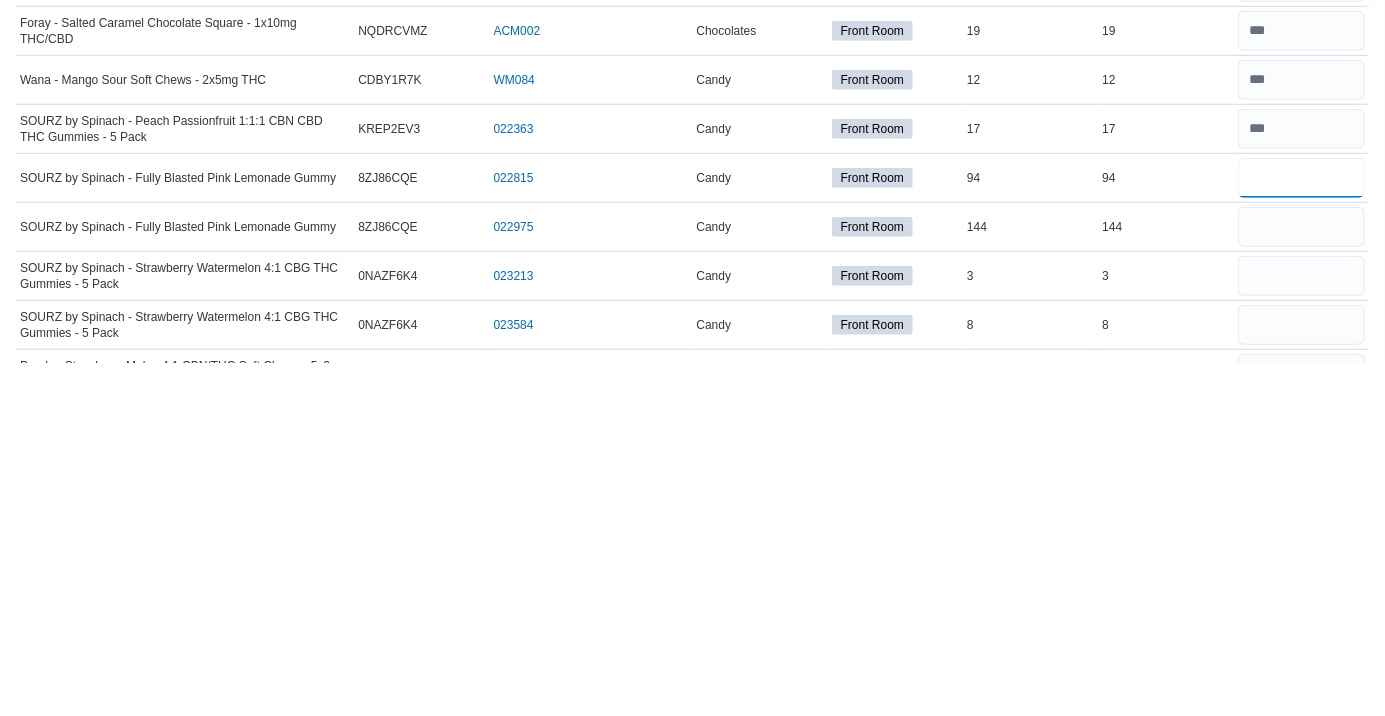 type on "**" 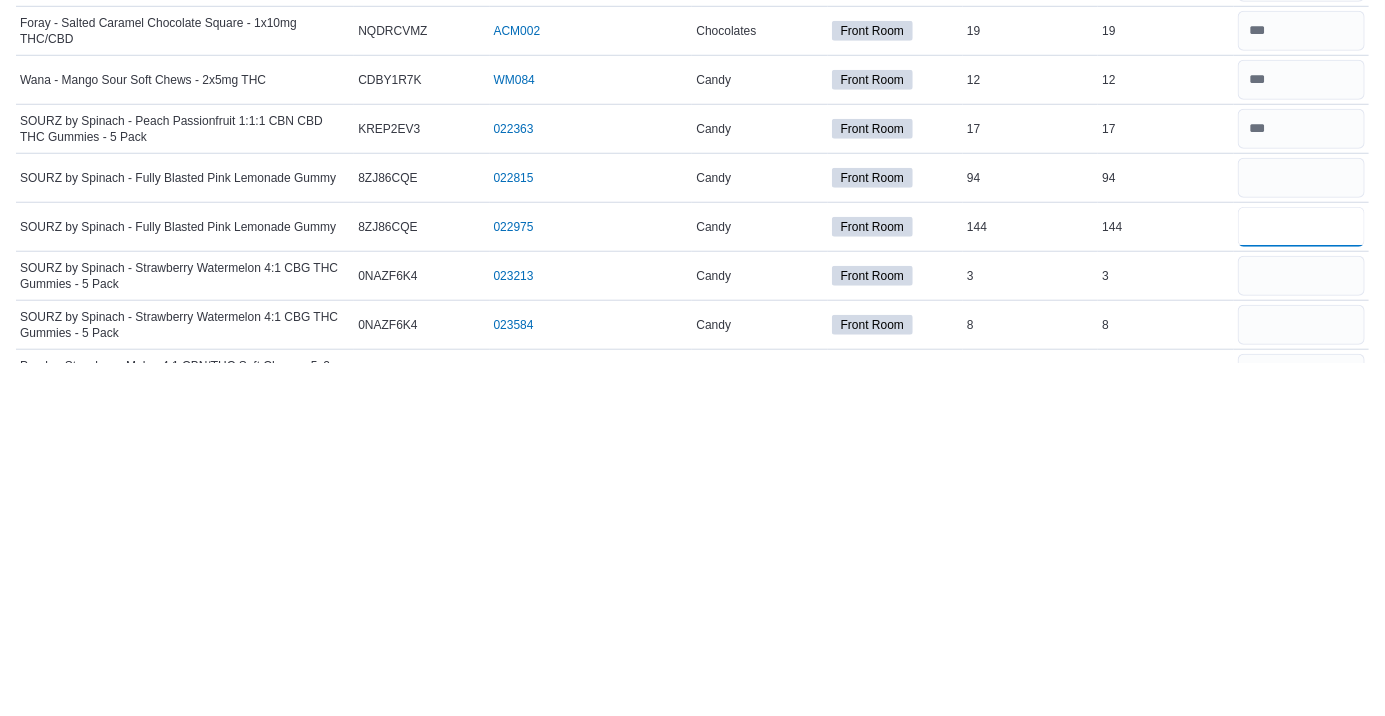 type 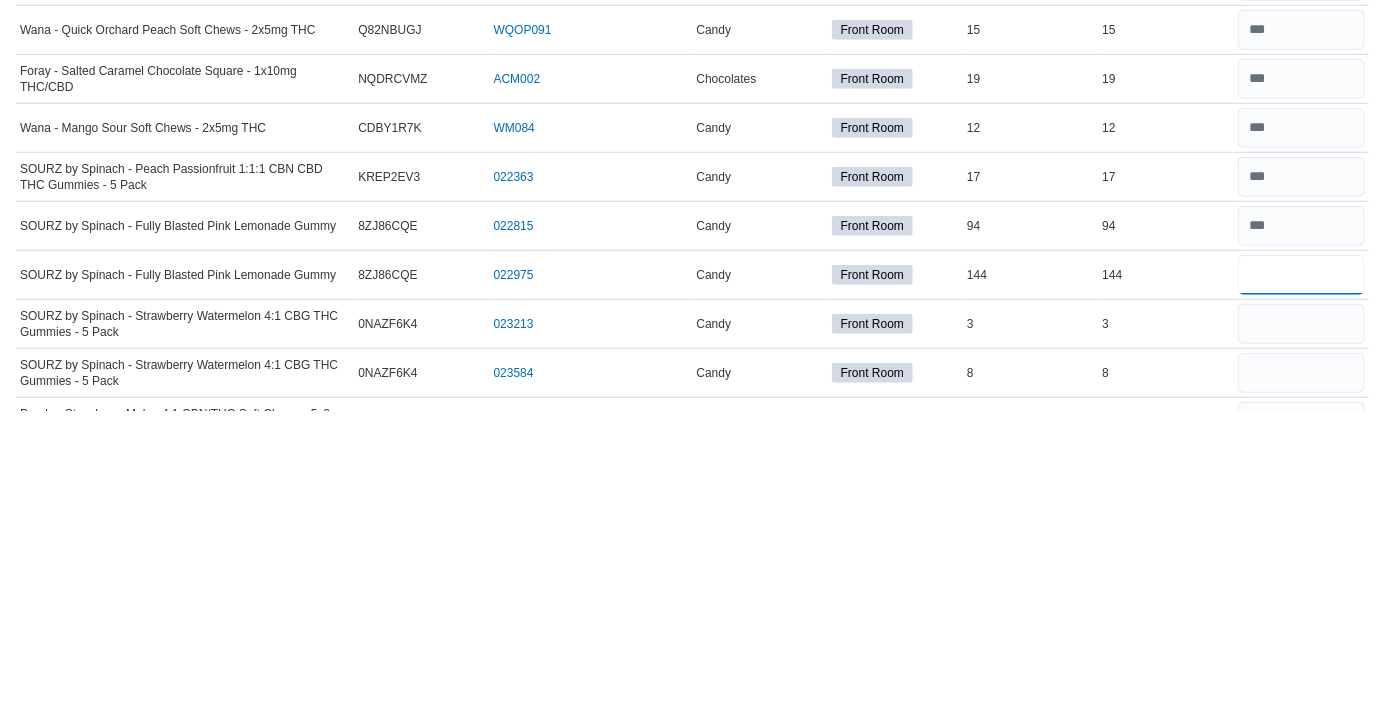 type on "***" 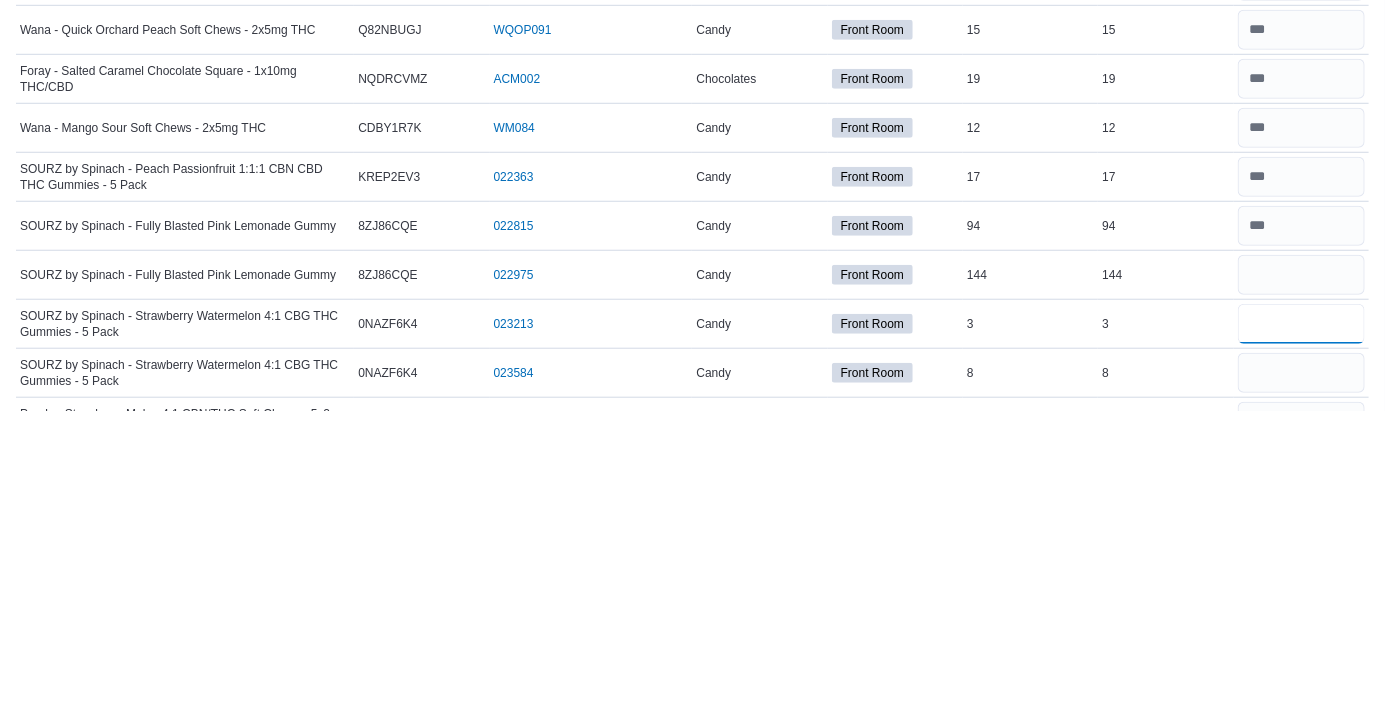 type 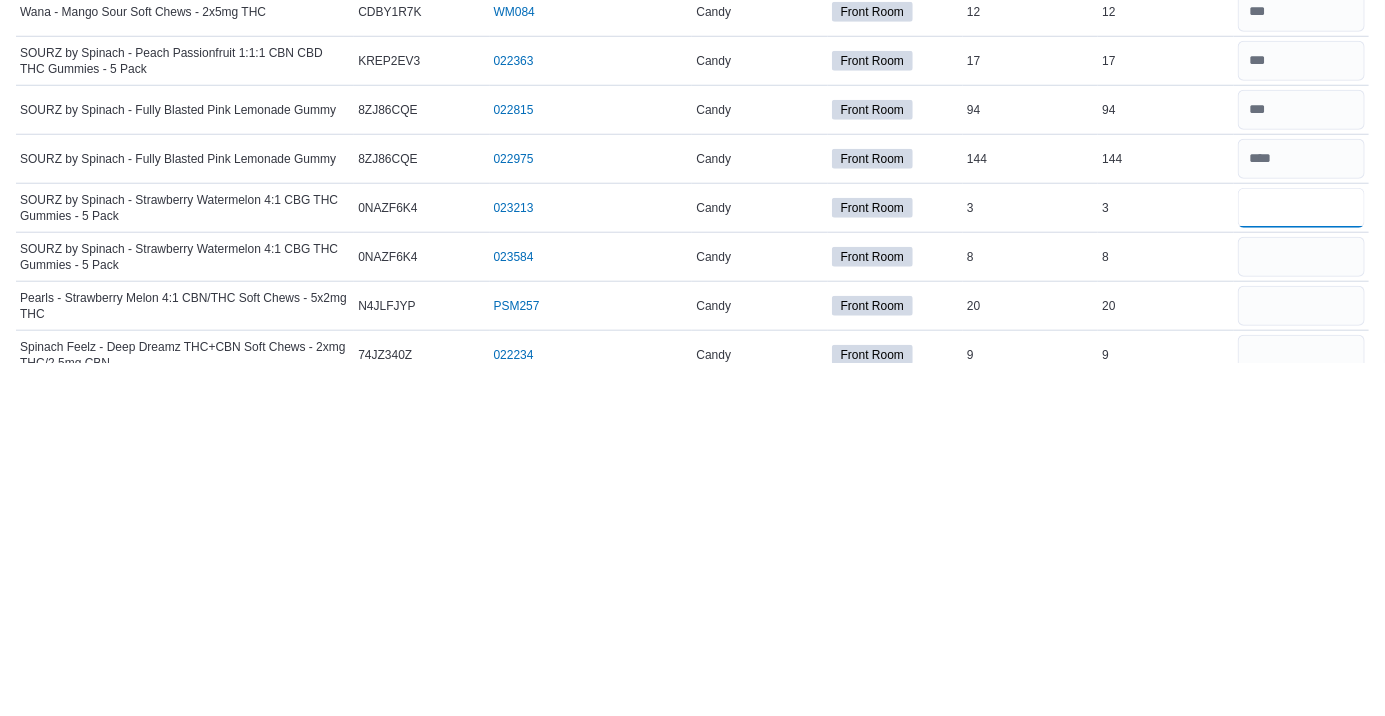 scroll, scrollTop: 396, scrollLeft: 0, axis: vertical 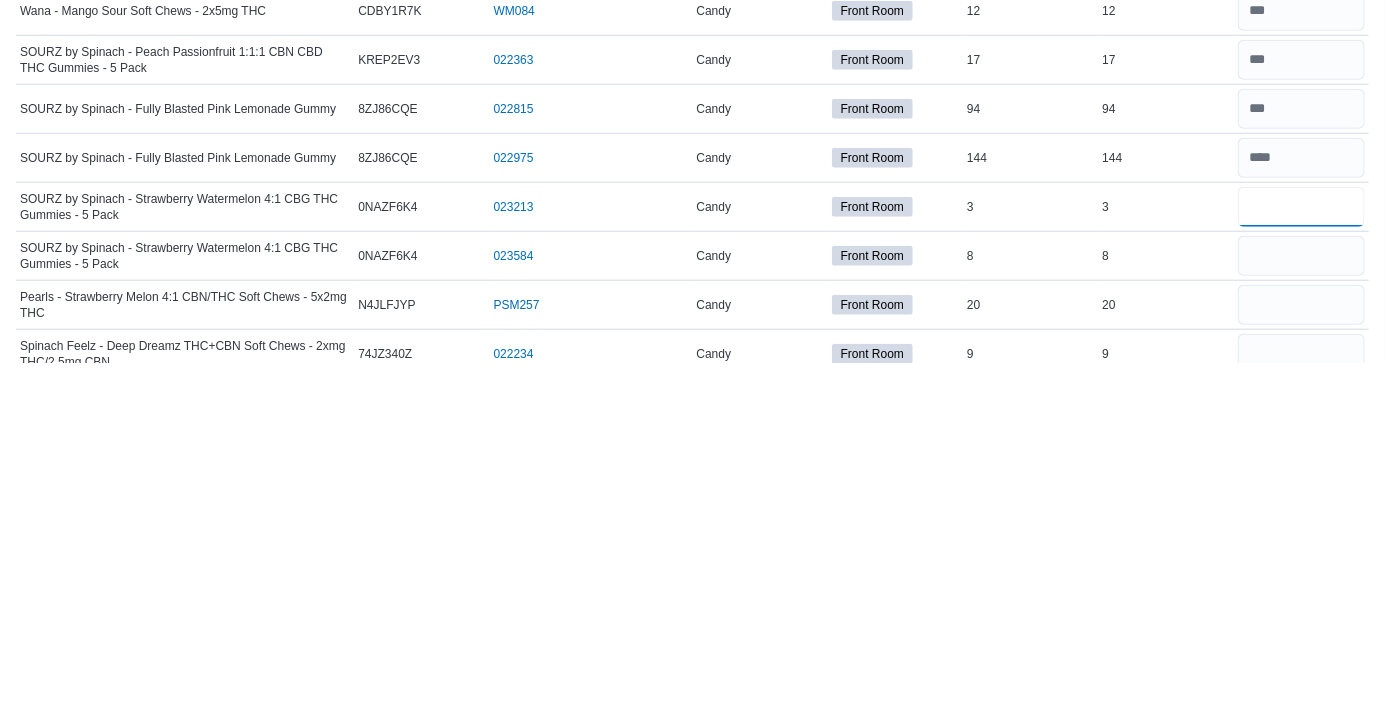 type on "*" 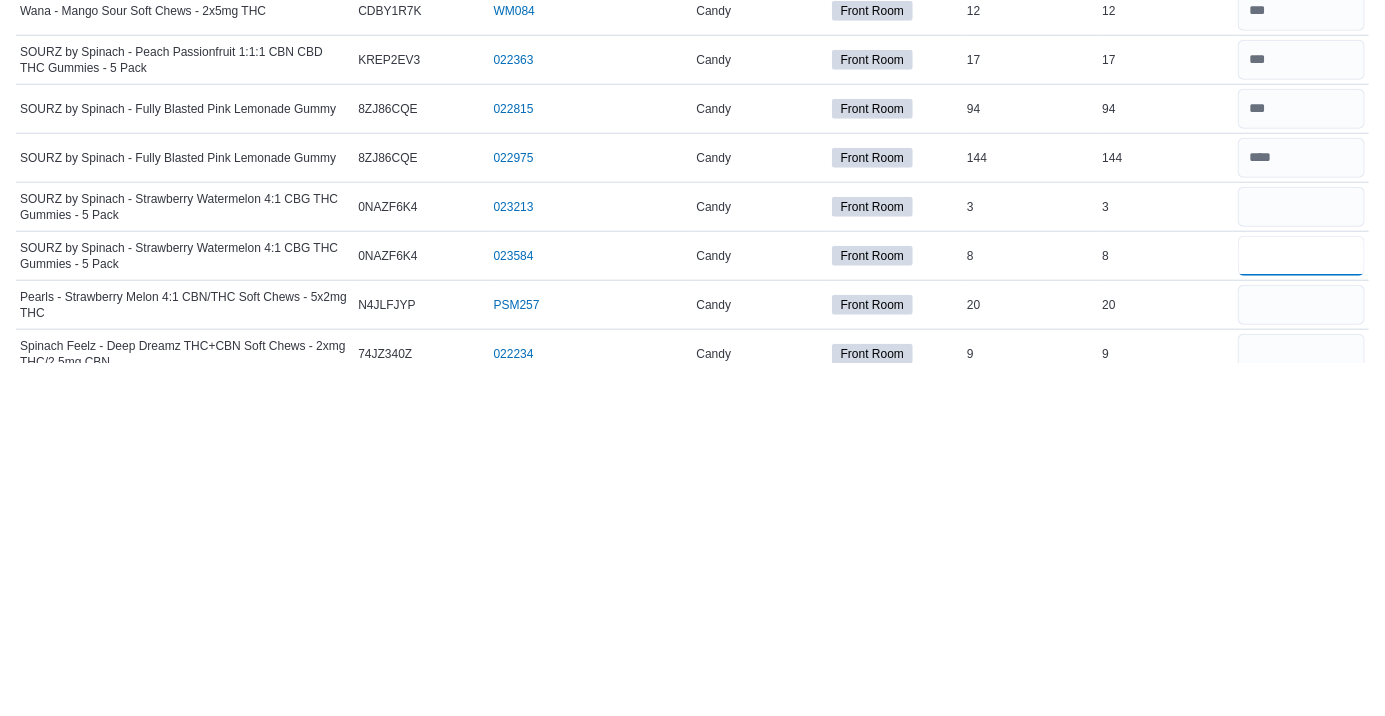 type 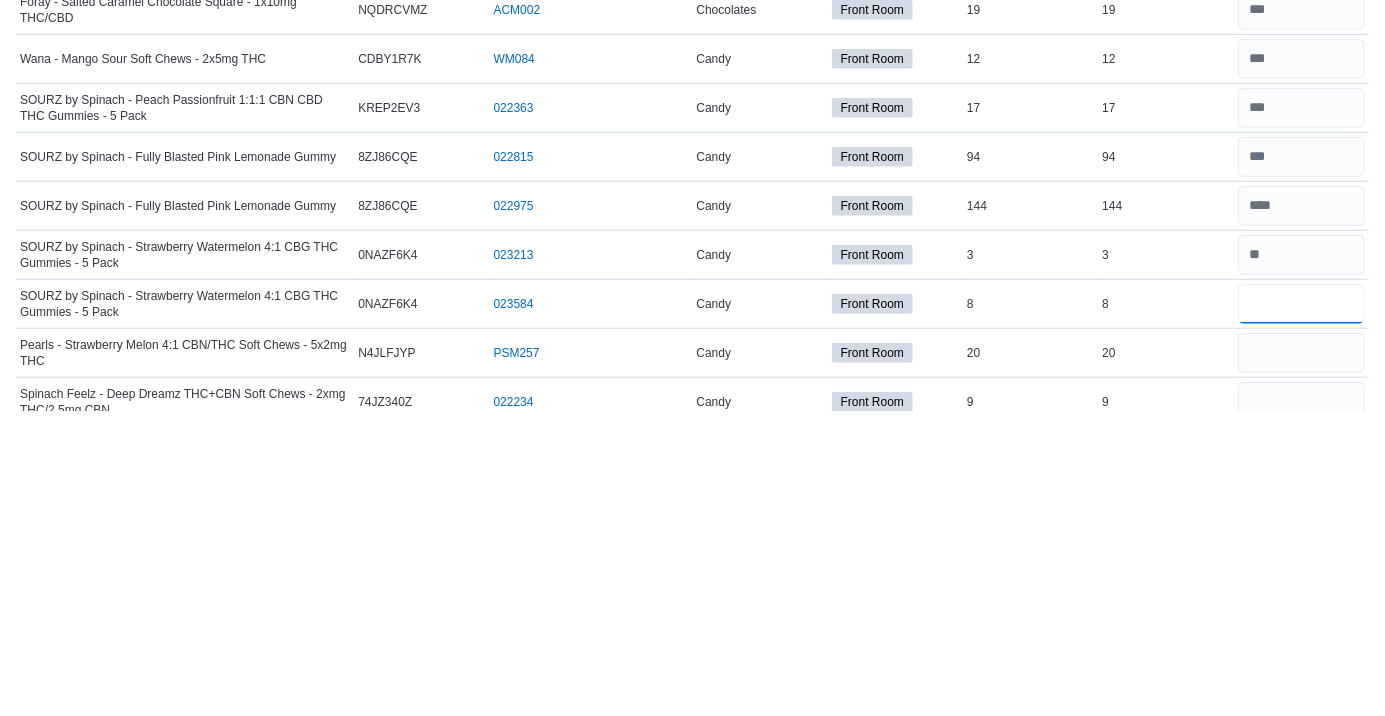 type on "*" 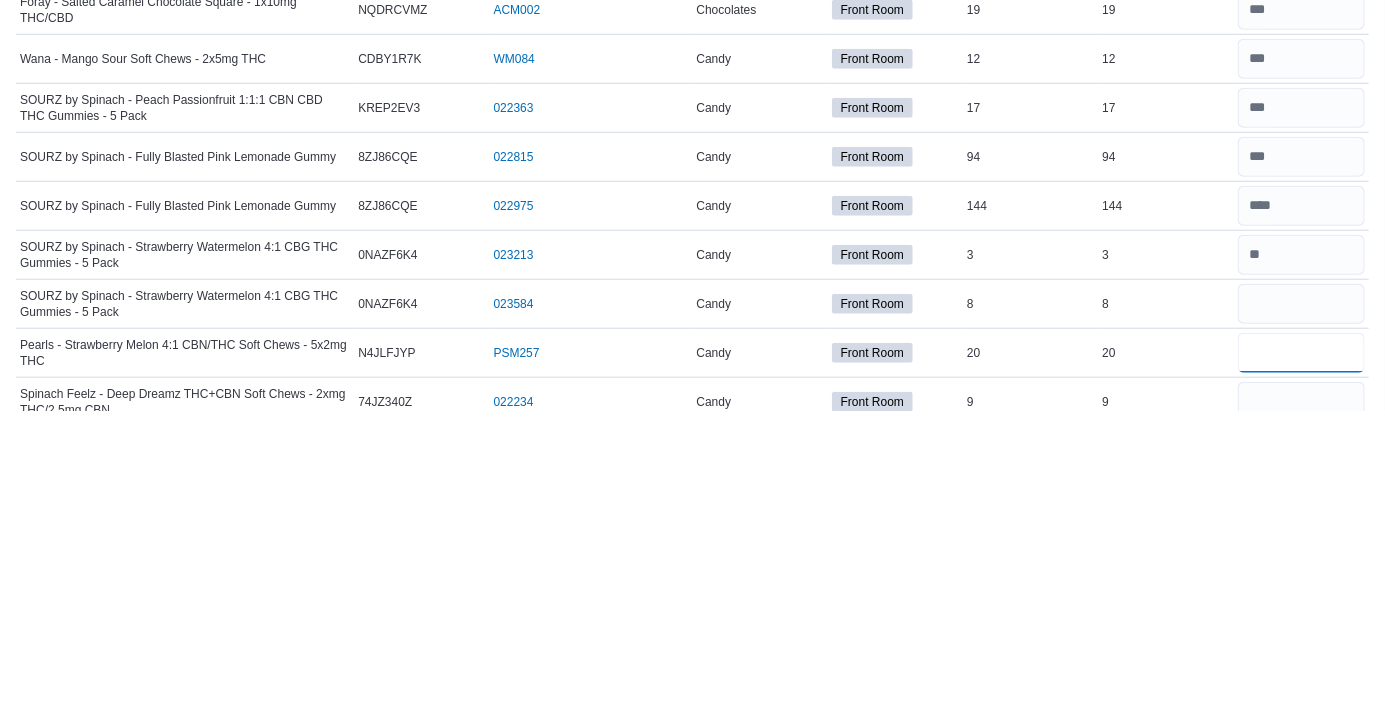 type 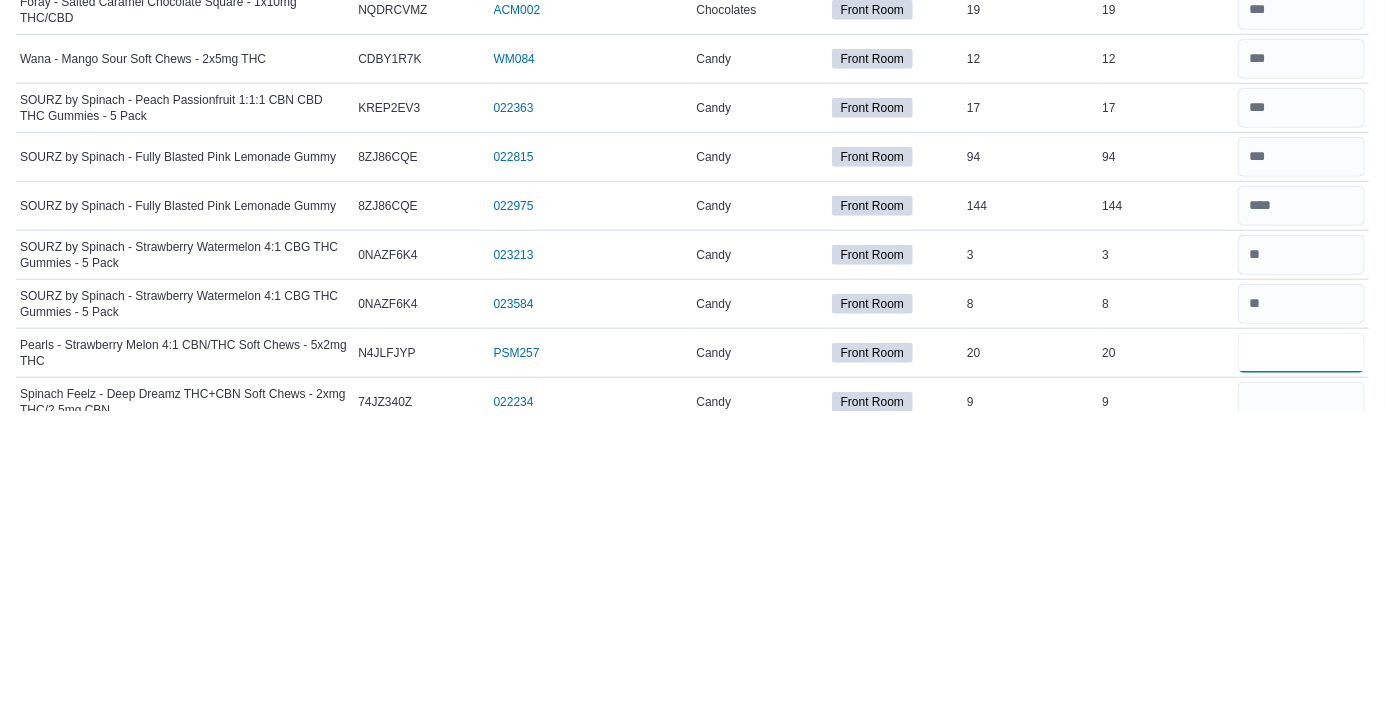 scroll, scrollTop: 522, scrollLeft: 0, axis: vertical 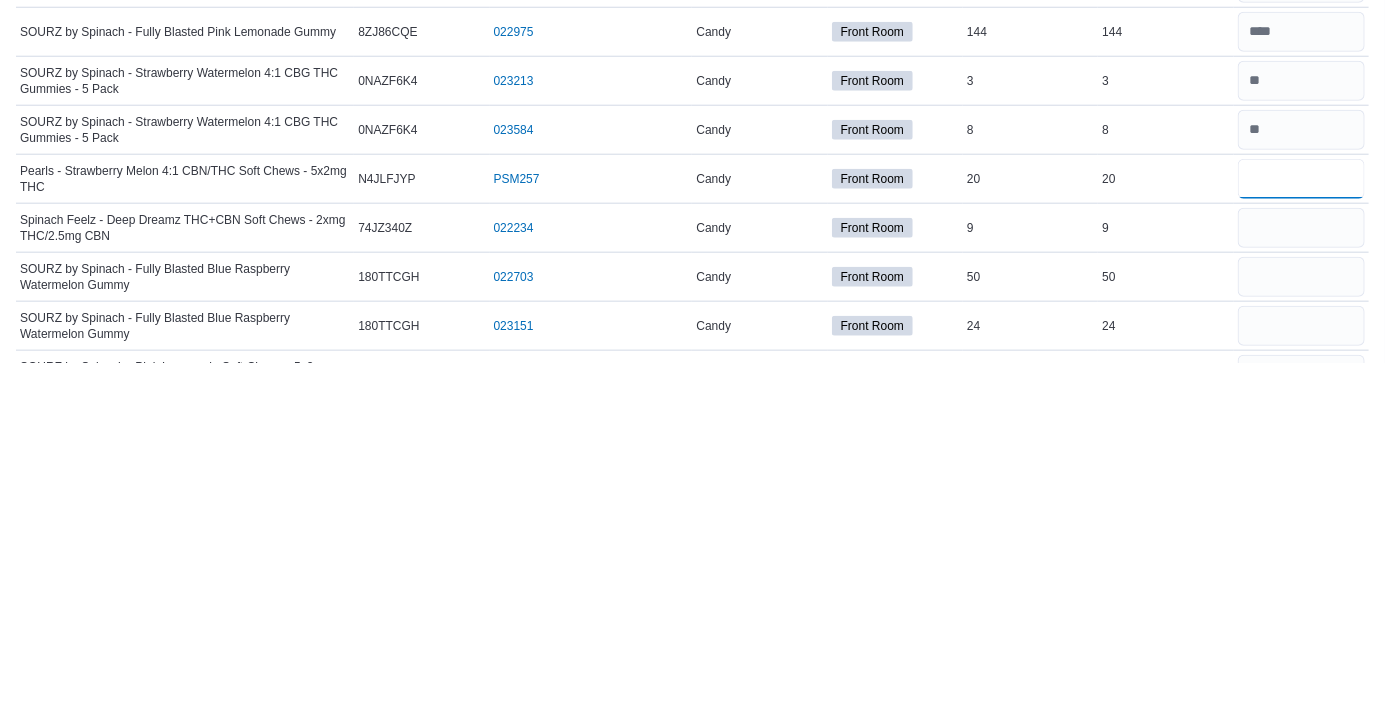 type on "**" 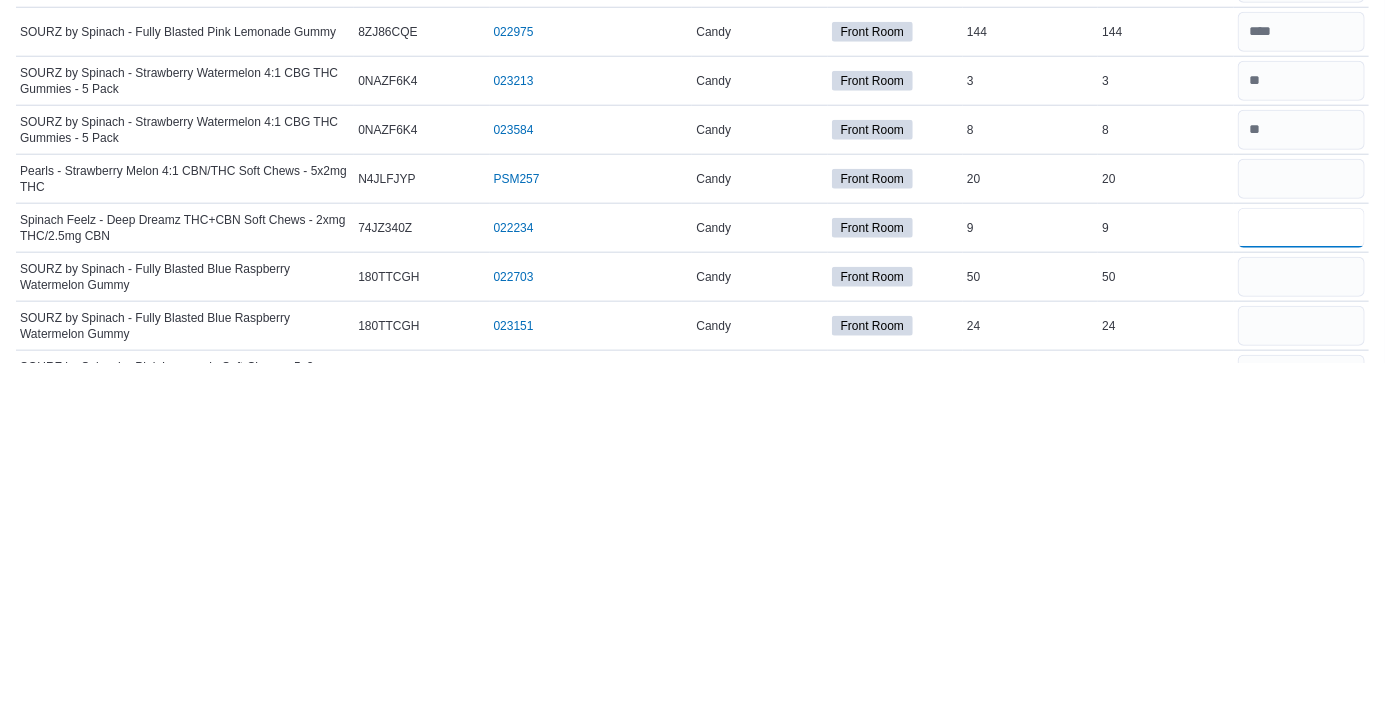 type 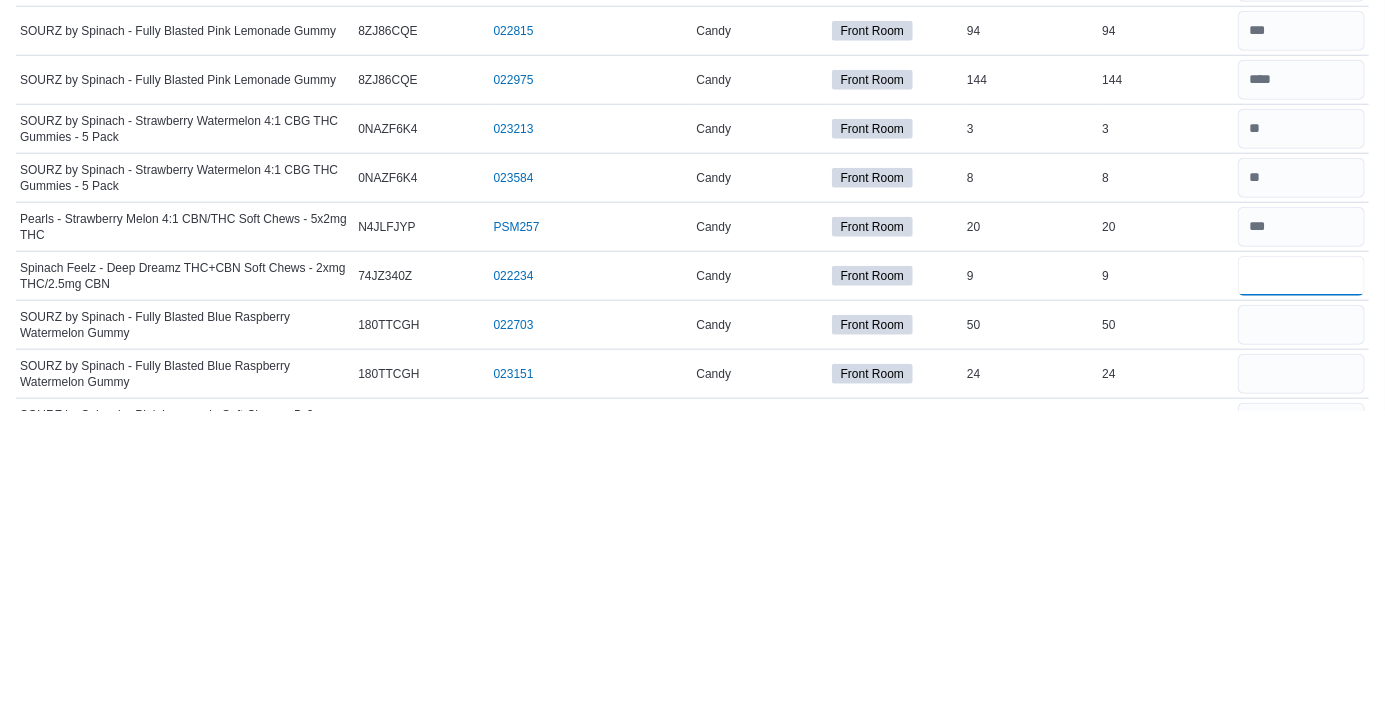 type on "*" 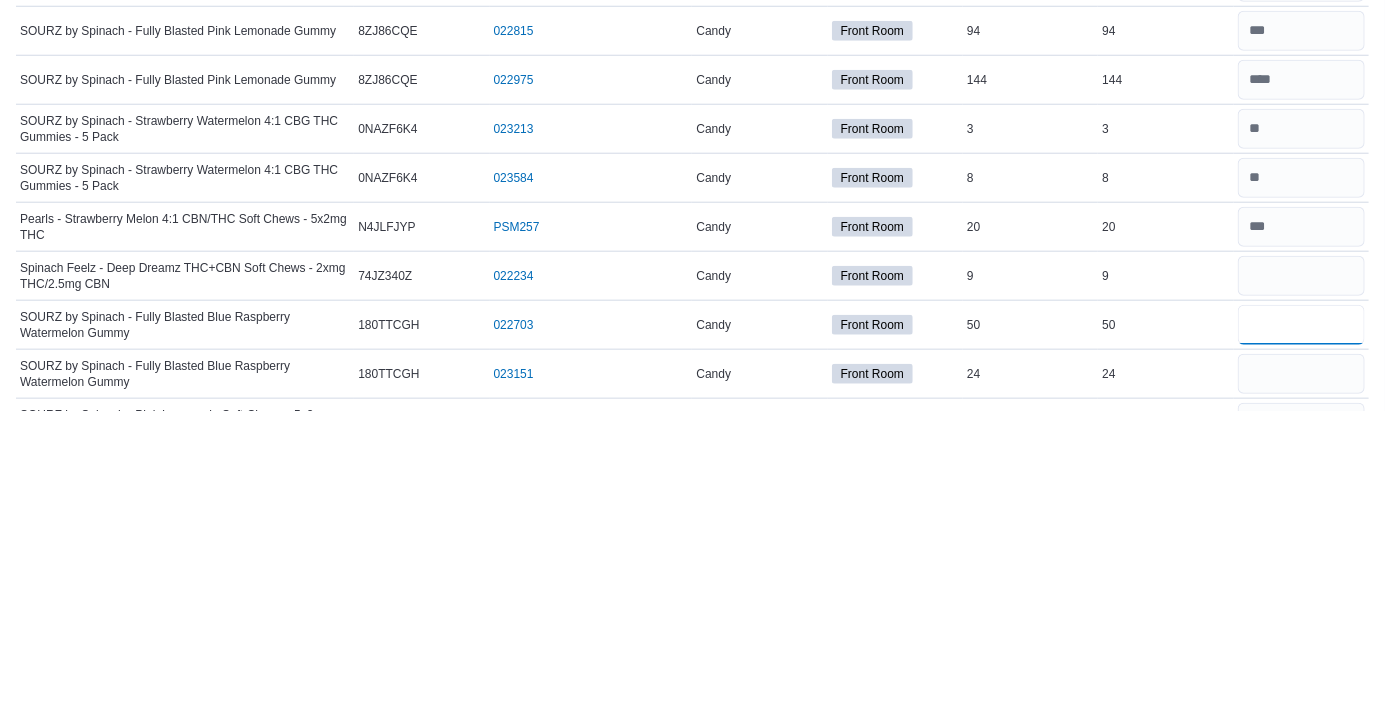 type 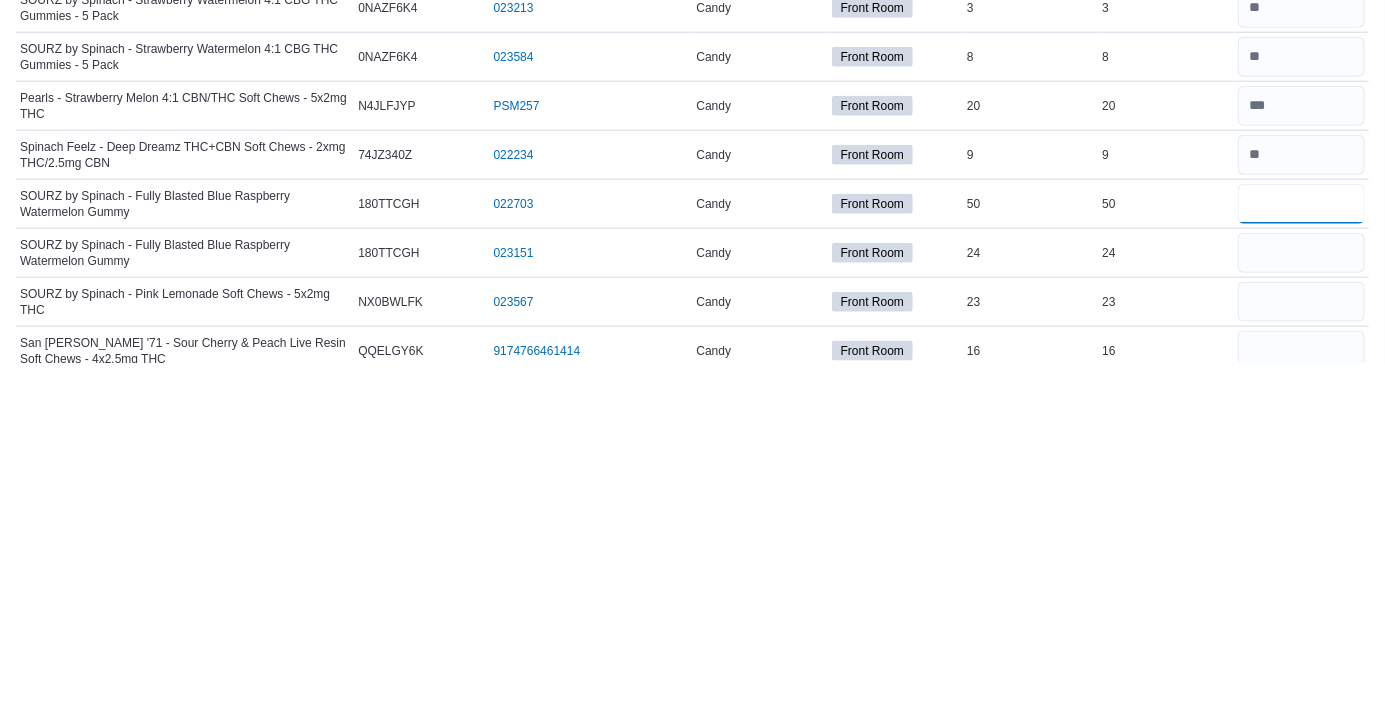 scroll, scrollTop: 596, scrollLeft: 0, axis: vertical 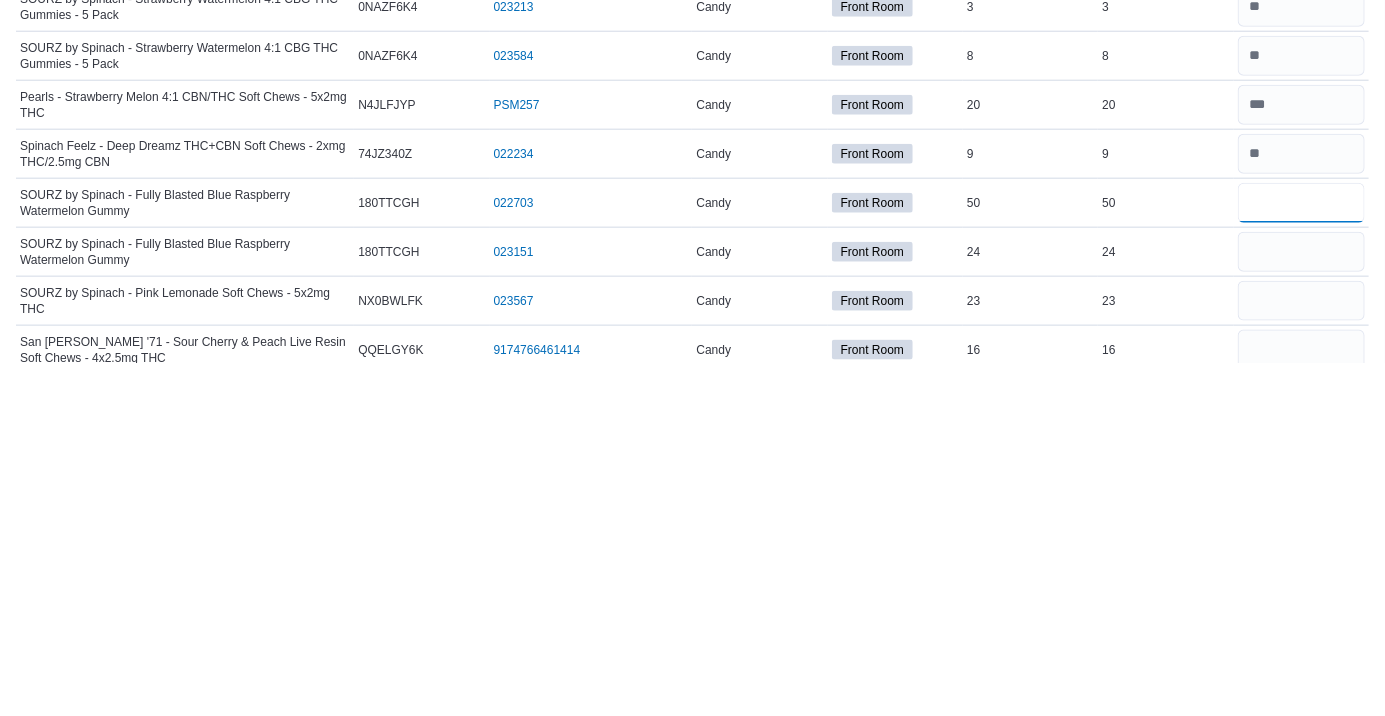 type on "**" 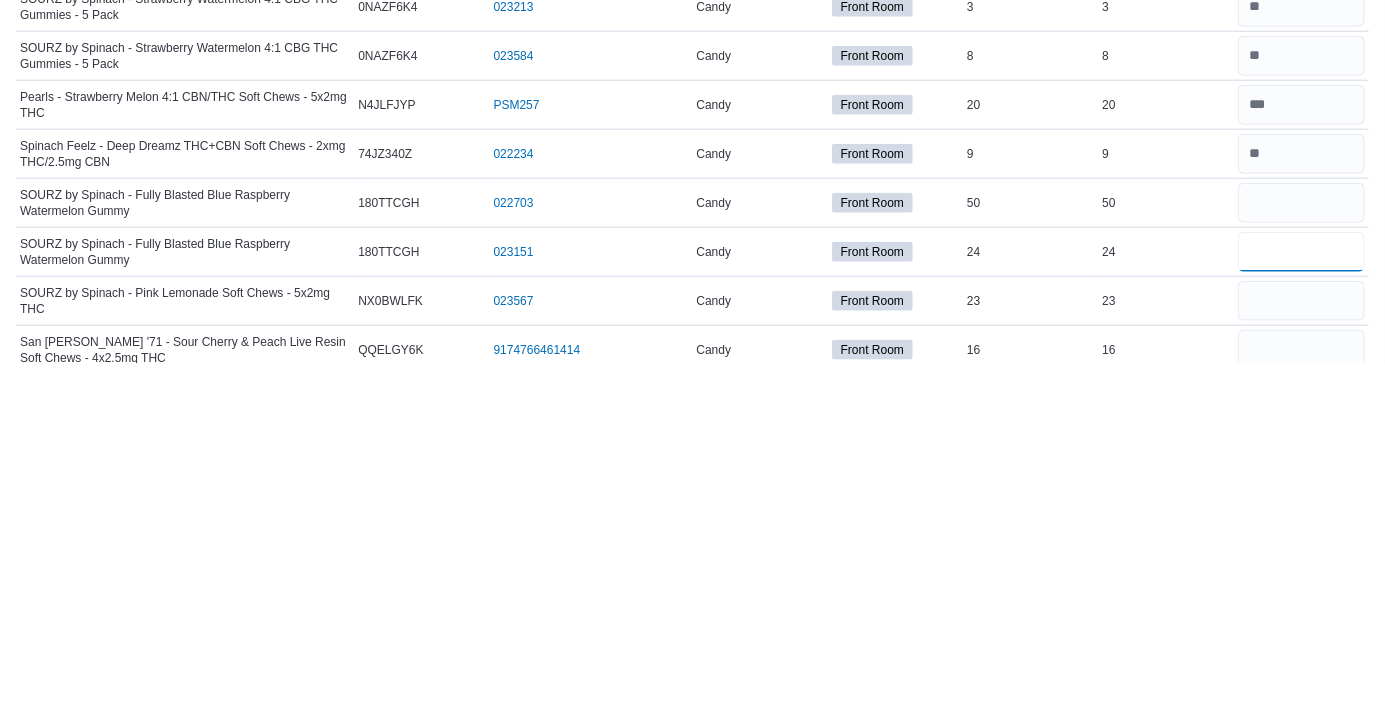 type 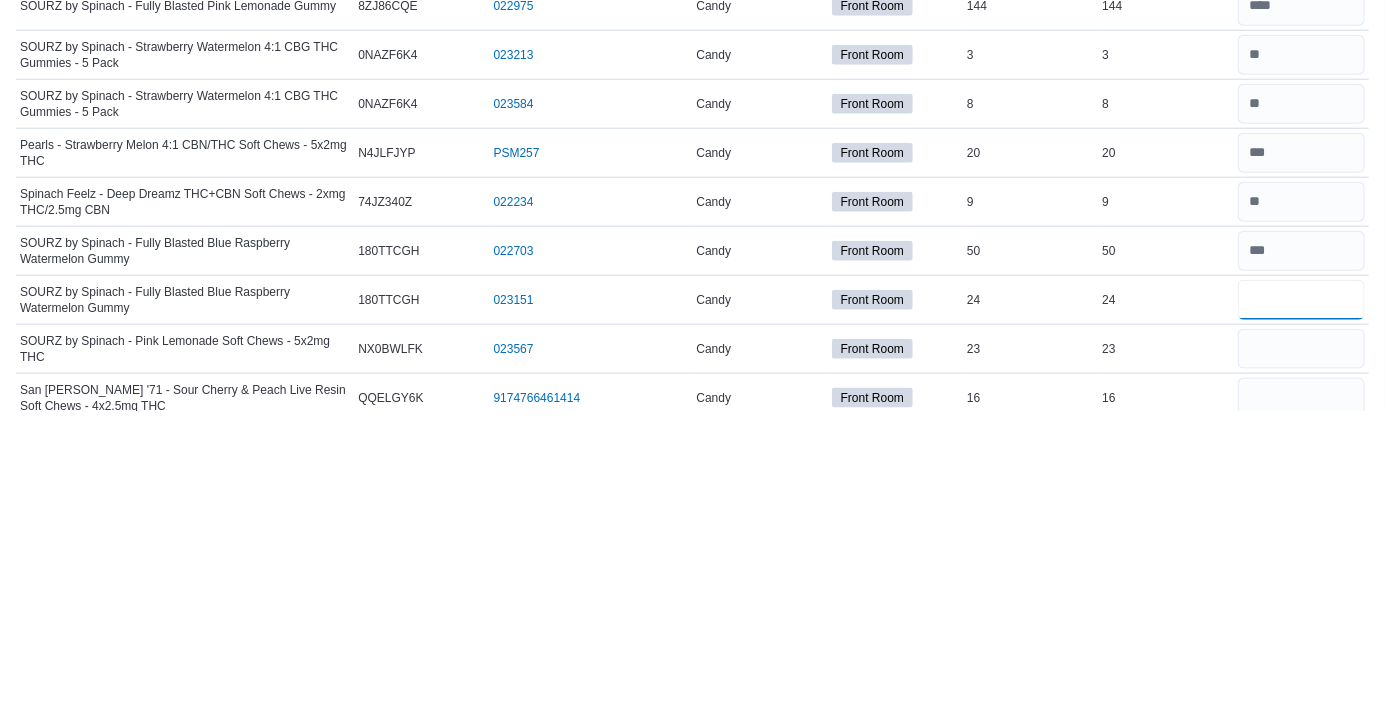 type on "**" 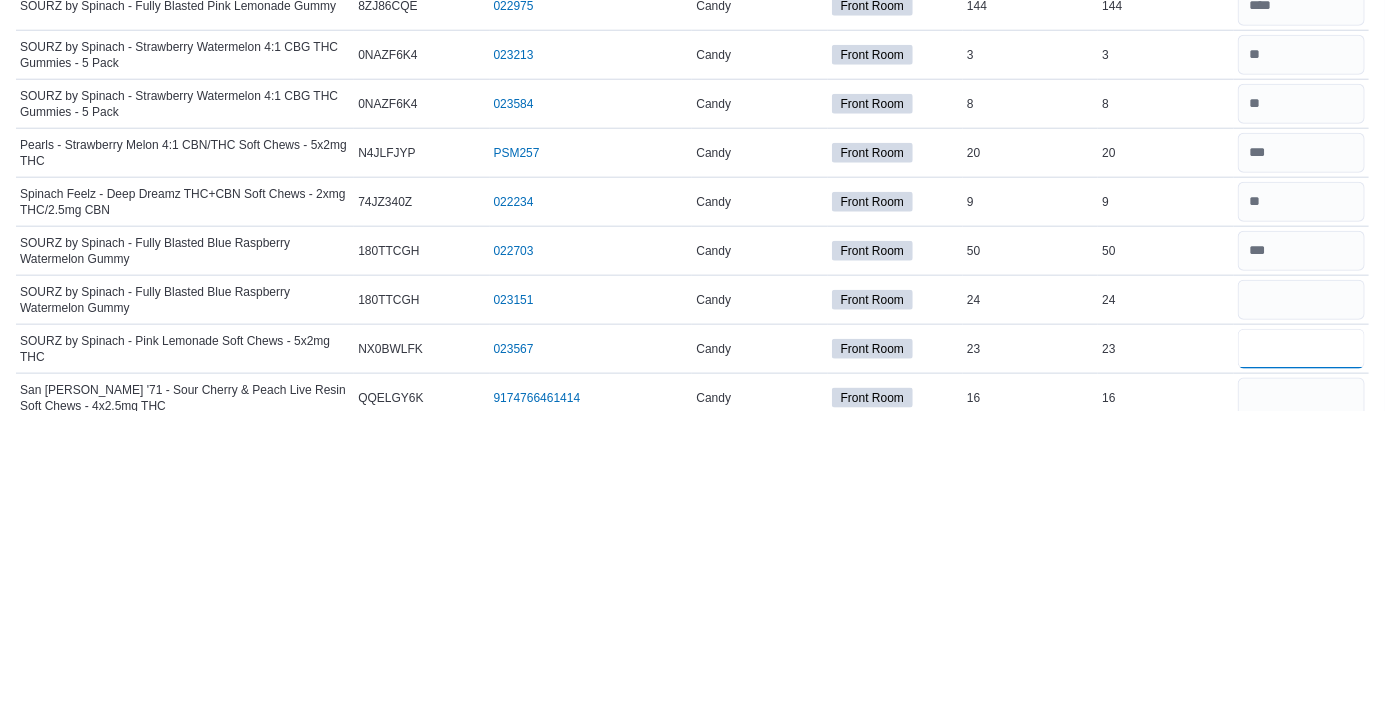 type 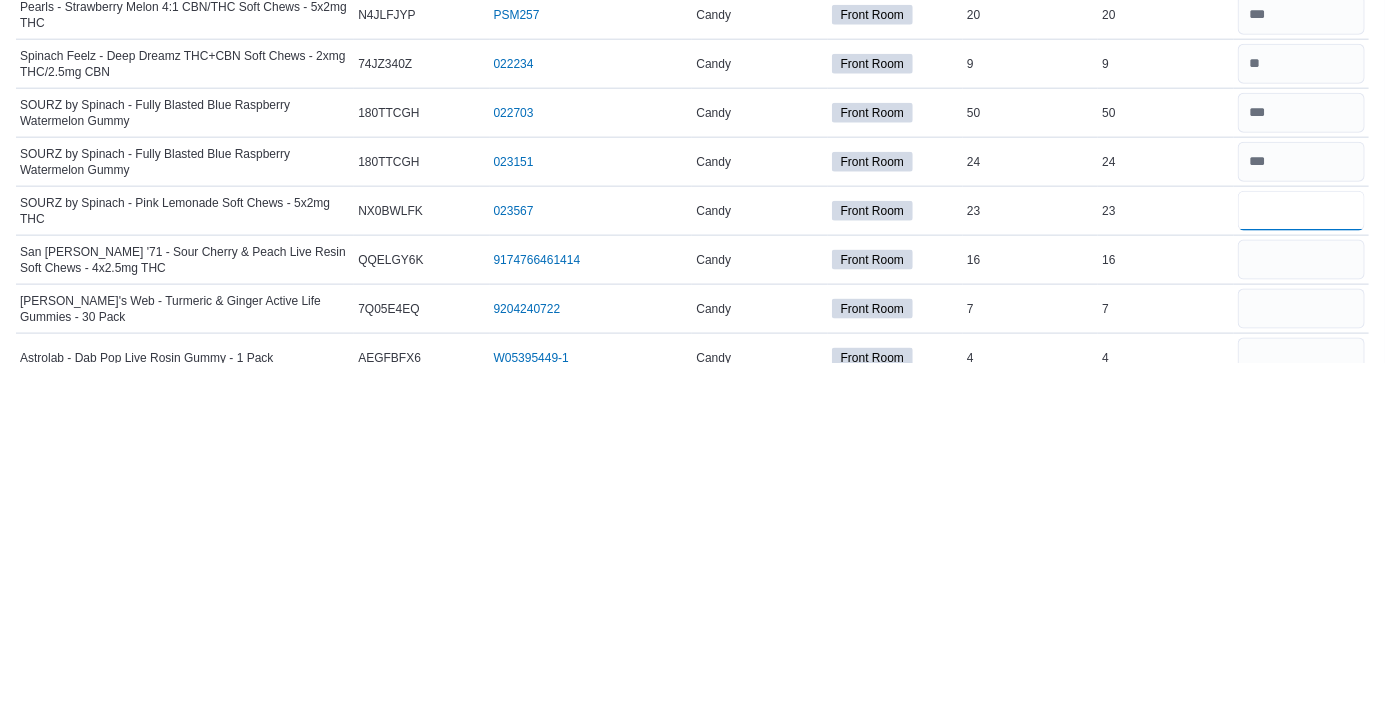 scroll, scrollTop: 718, scrollLeft: 0, axis: vertical 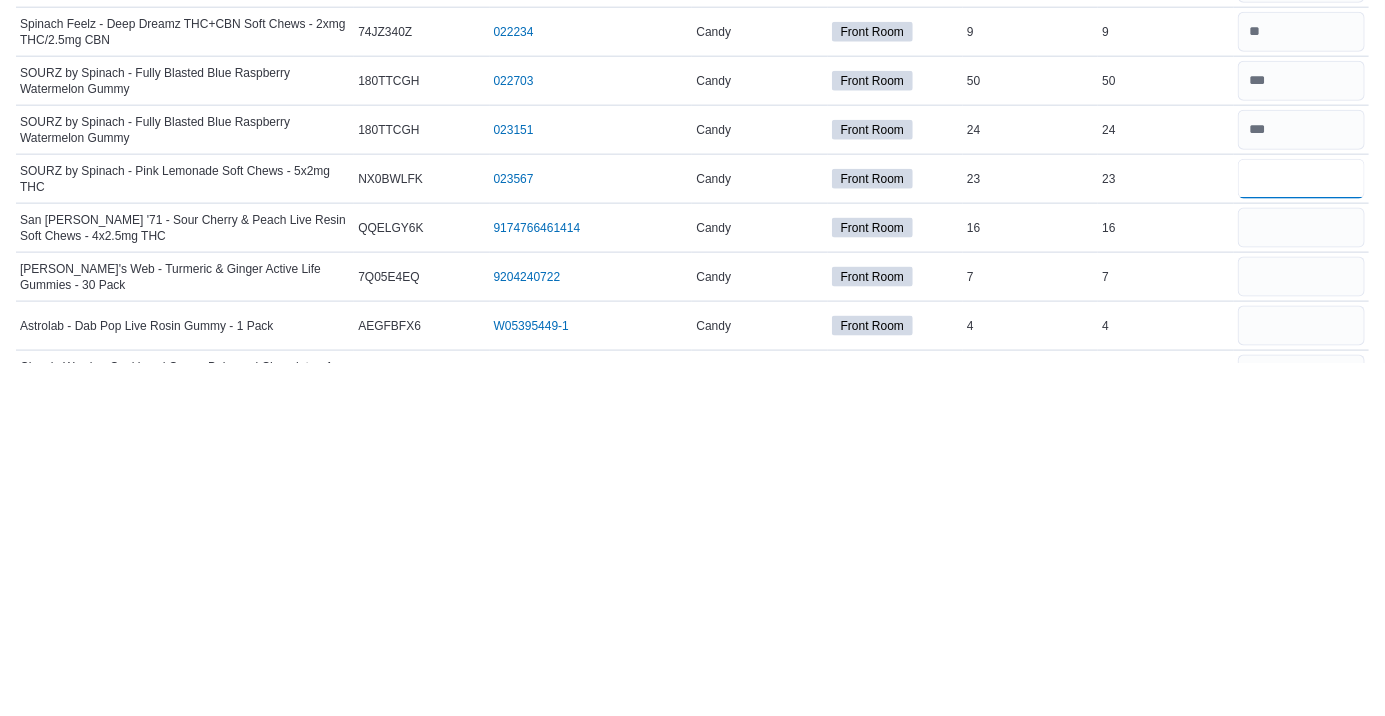 type on "**" 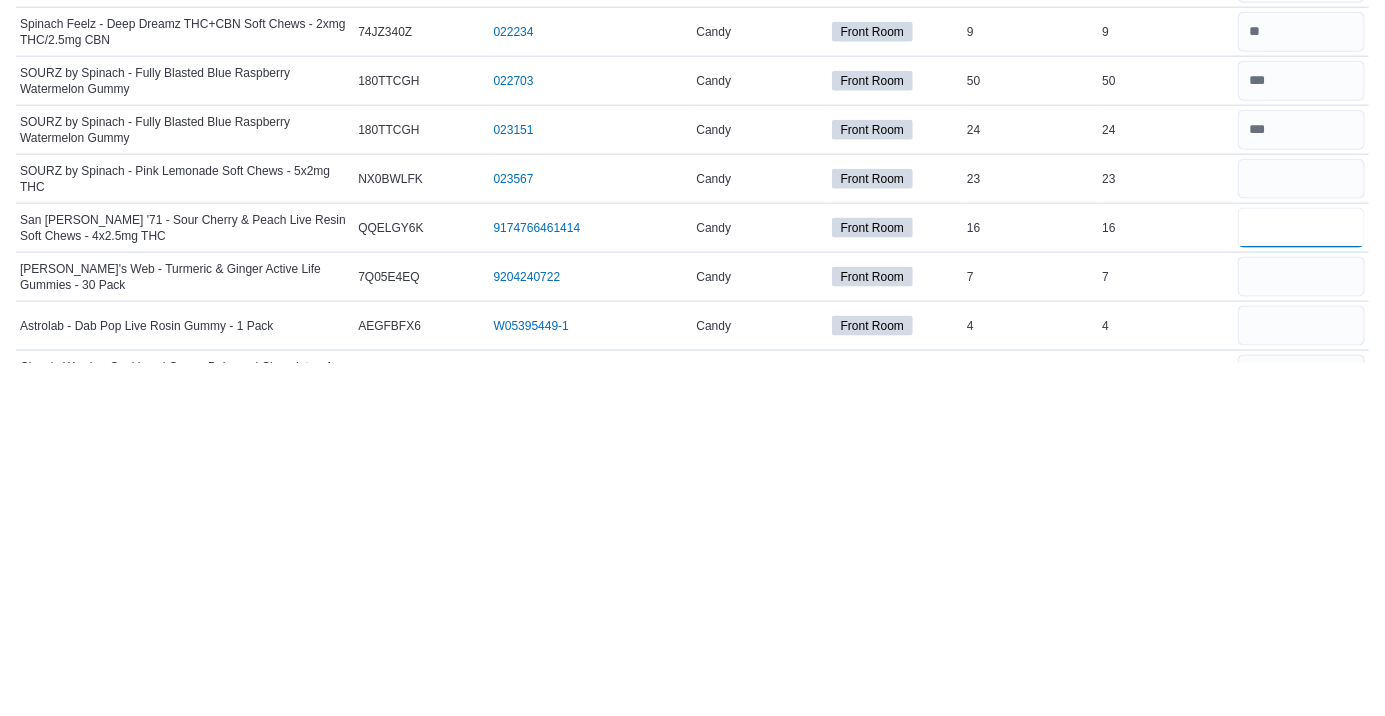 type 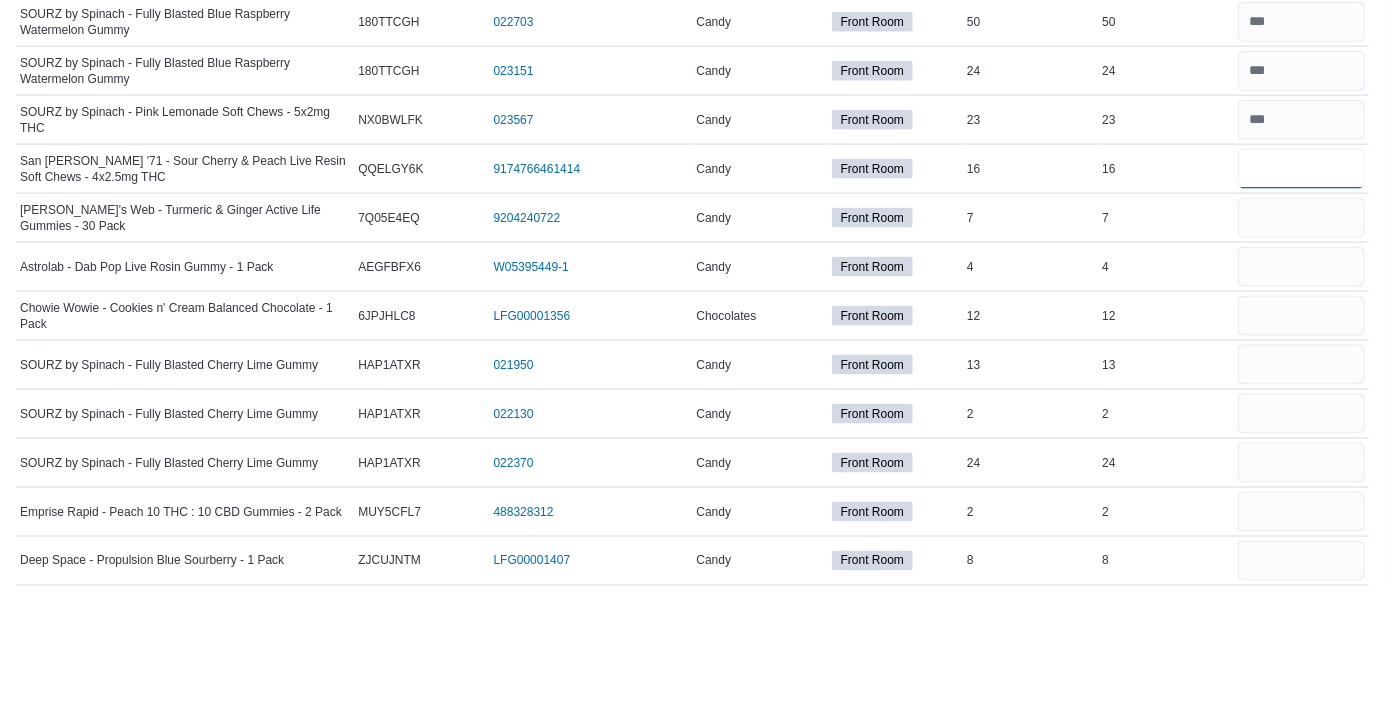 scroll, scrollTop: 1001, scrollLeft: 0, axis: vertical 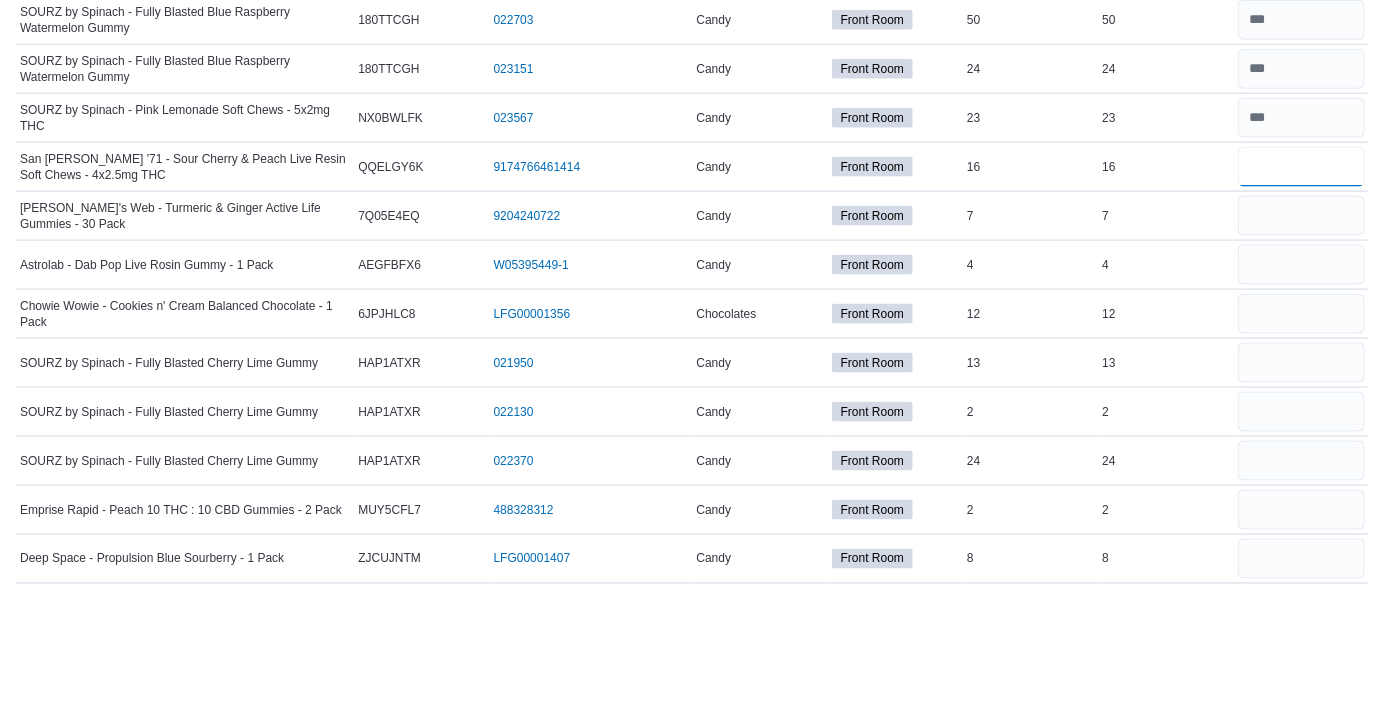 type on "**" 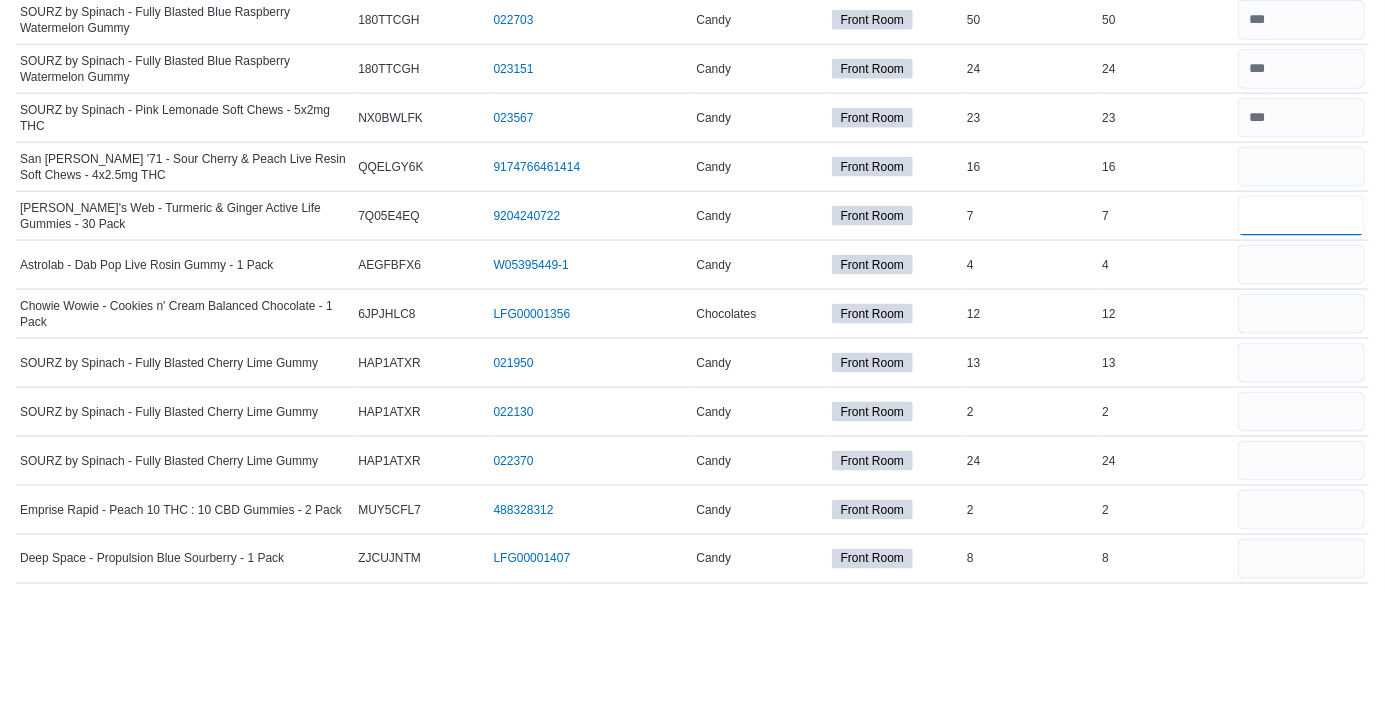 type 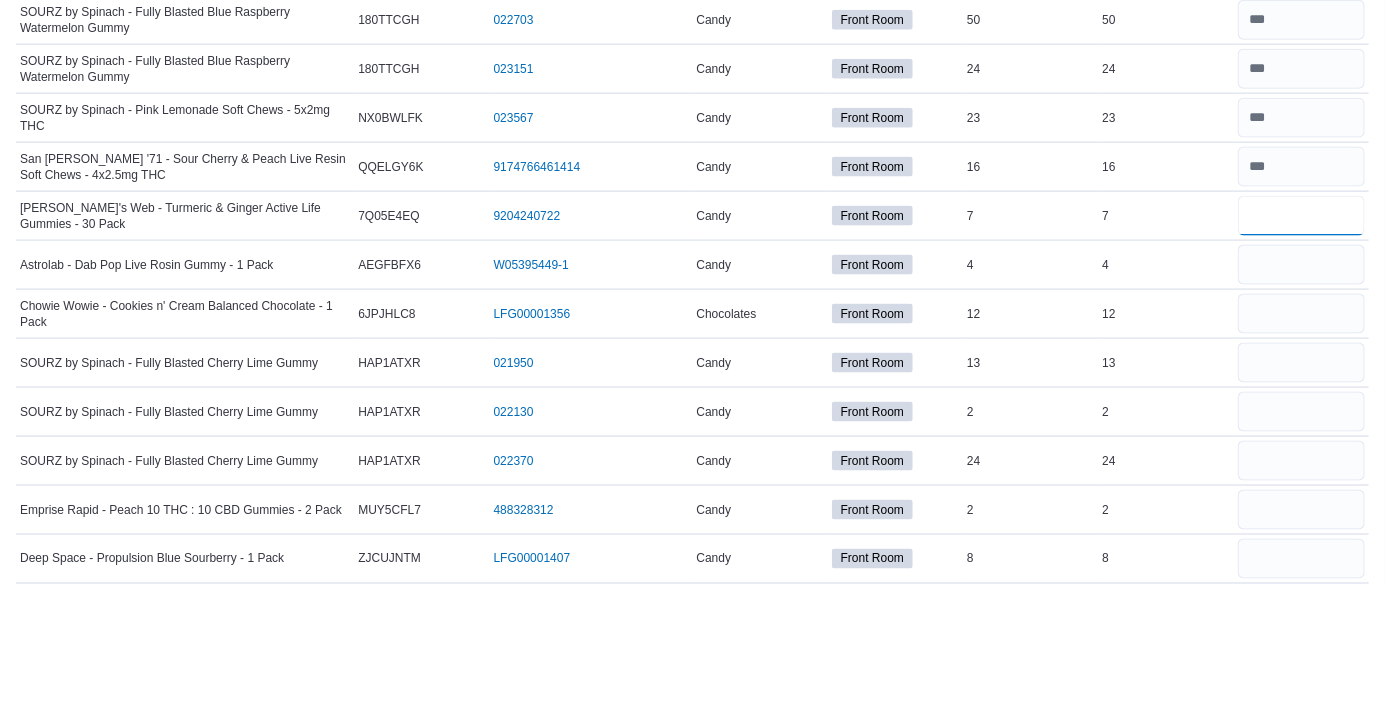 type on "*" 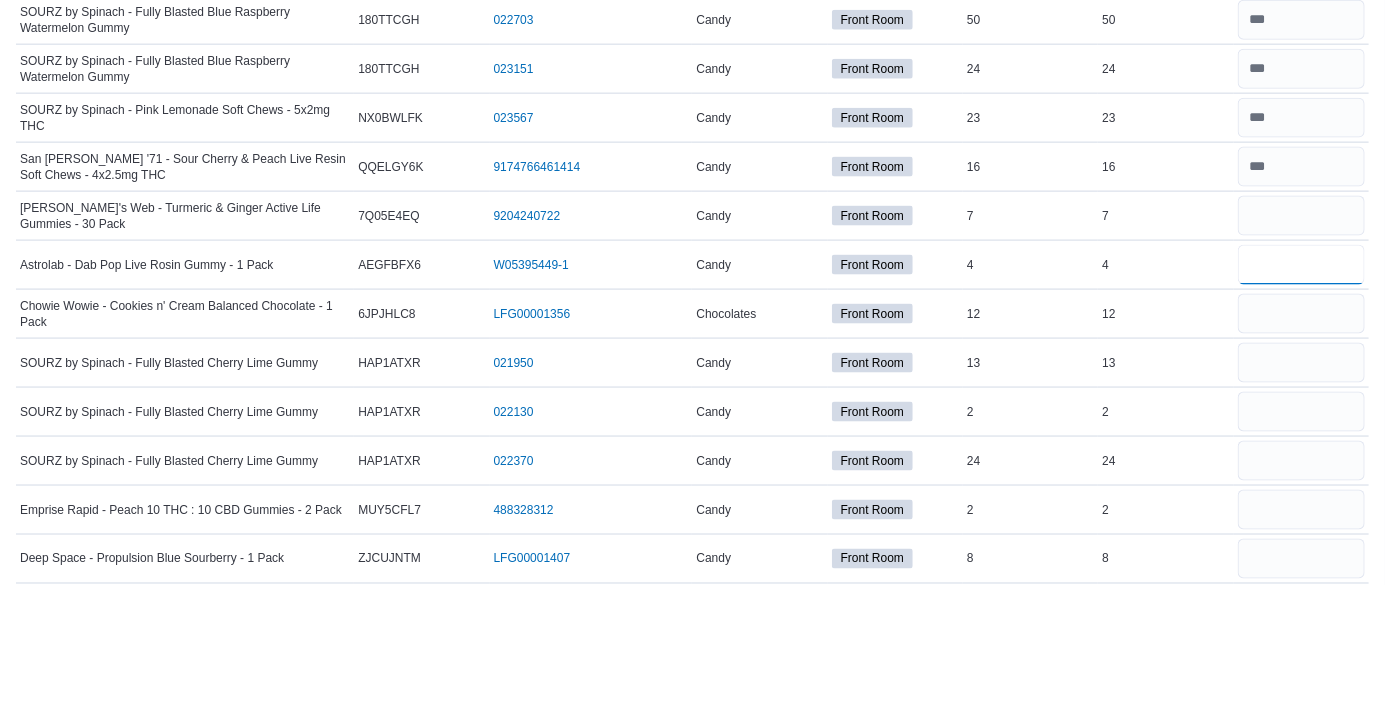 type 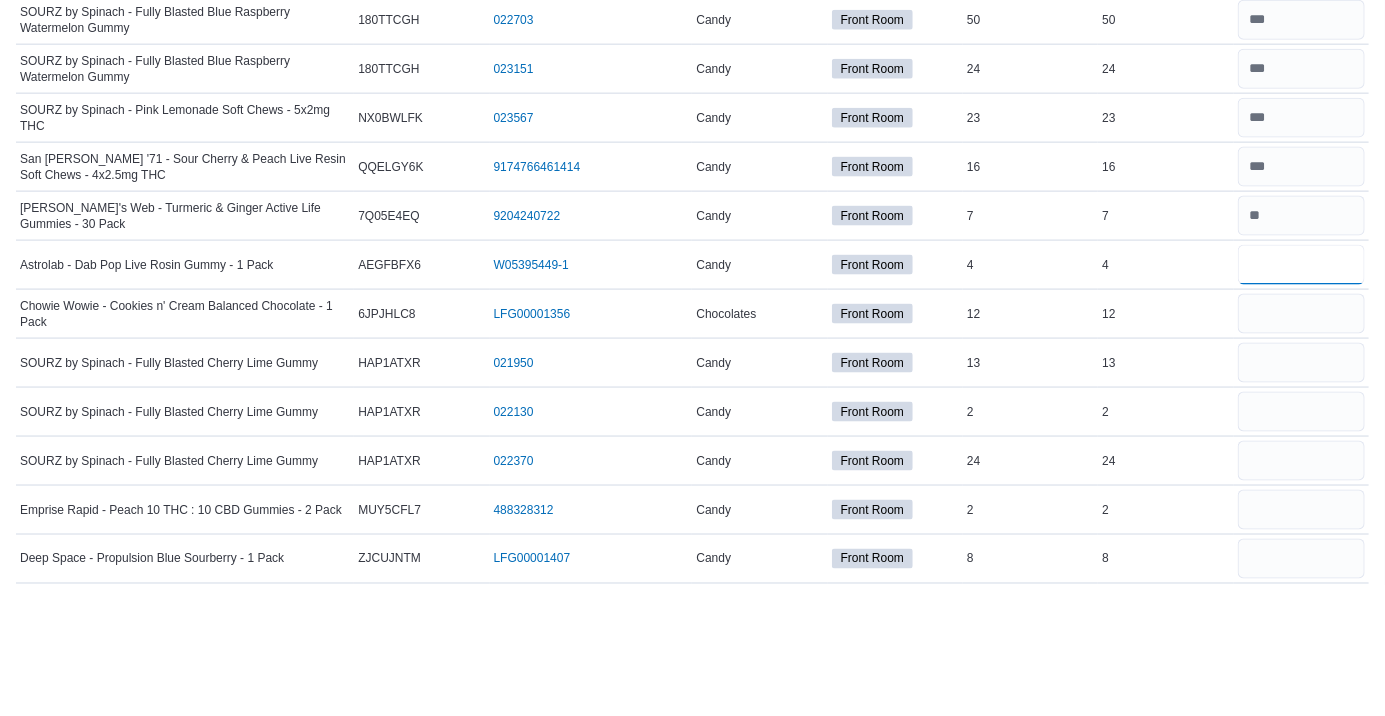 type on "*" 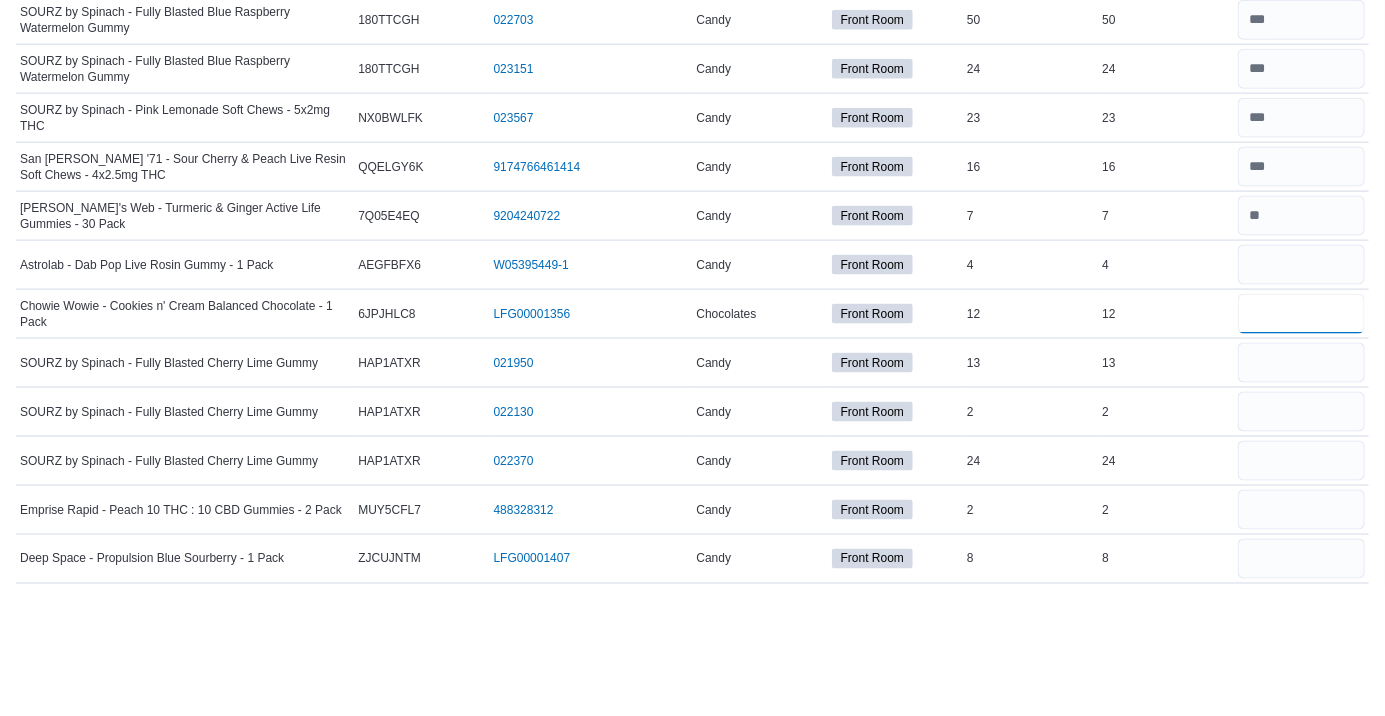 type 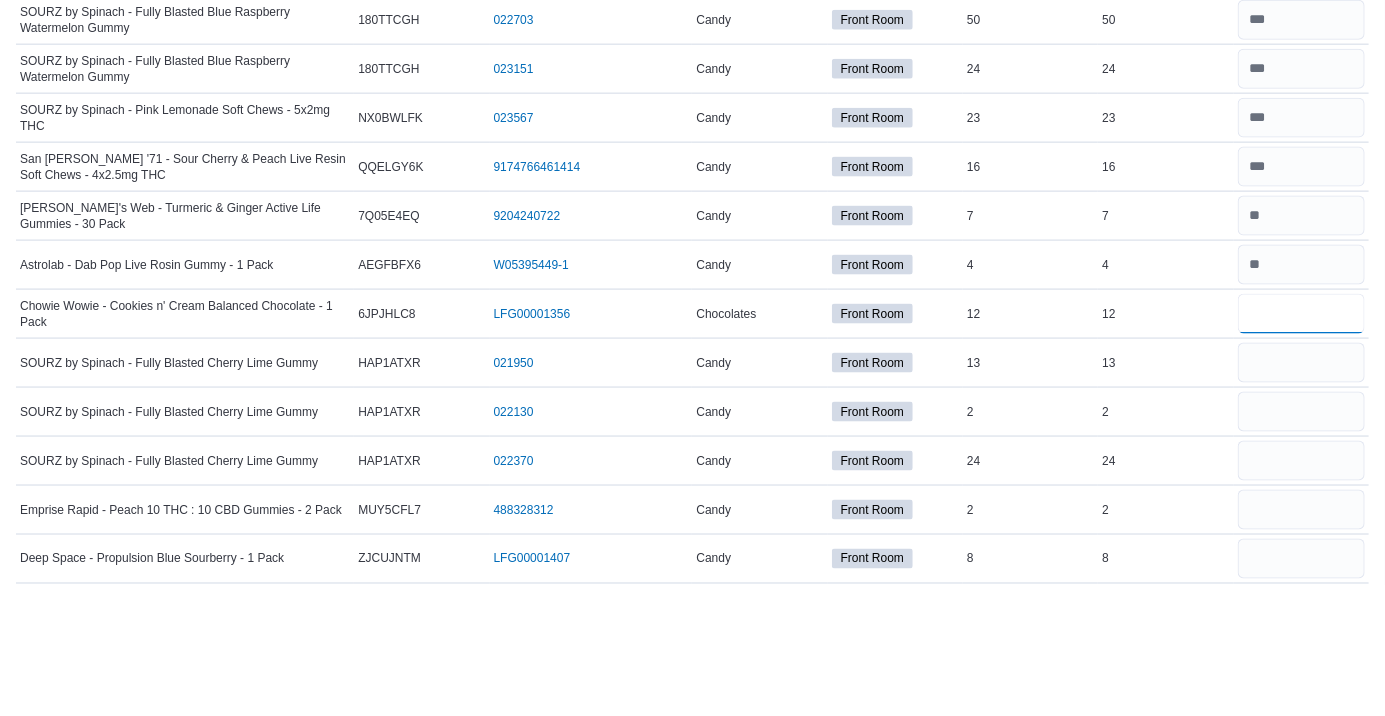type on "**" 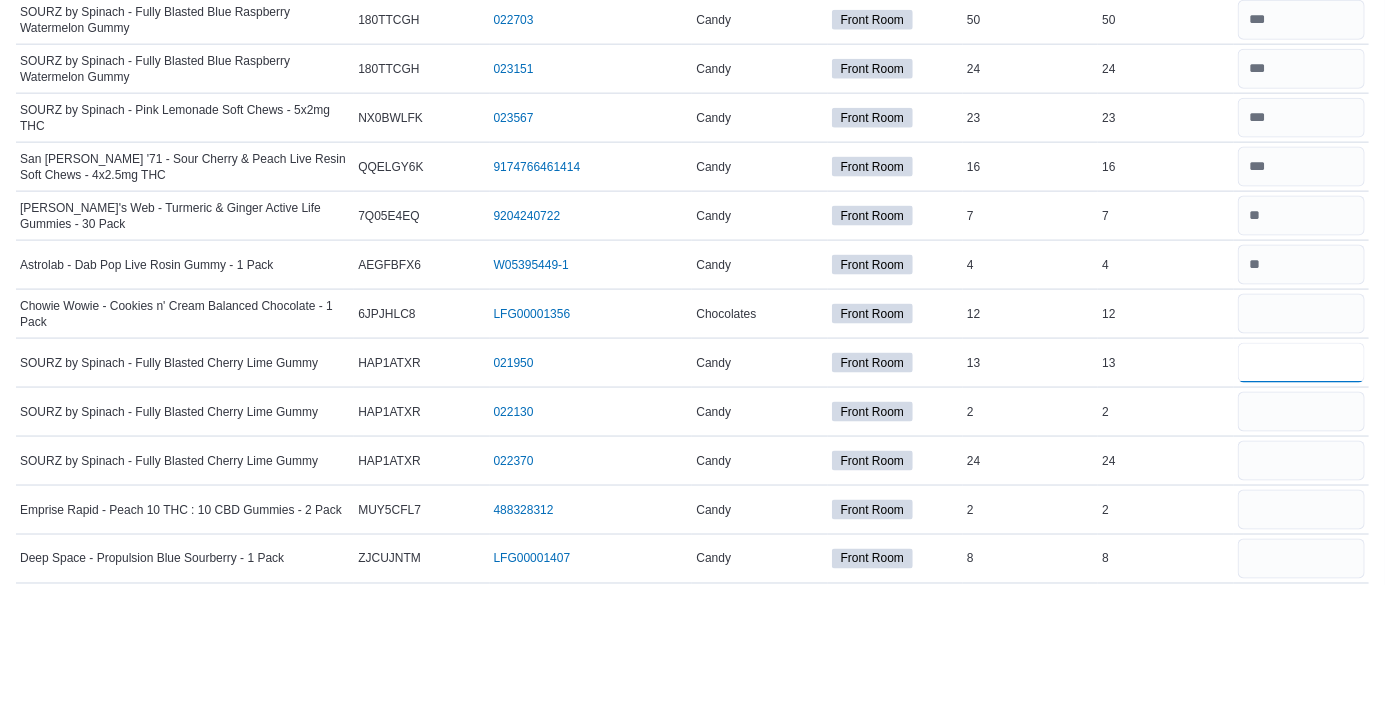 type 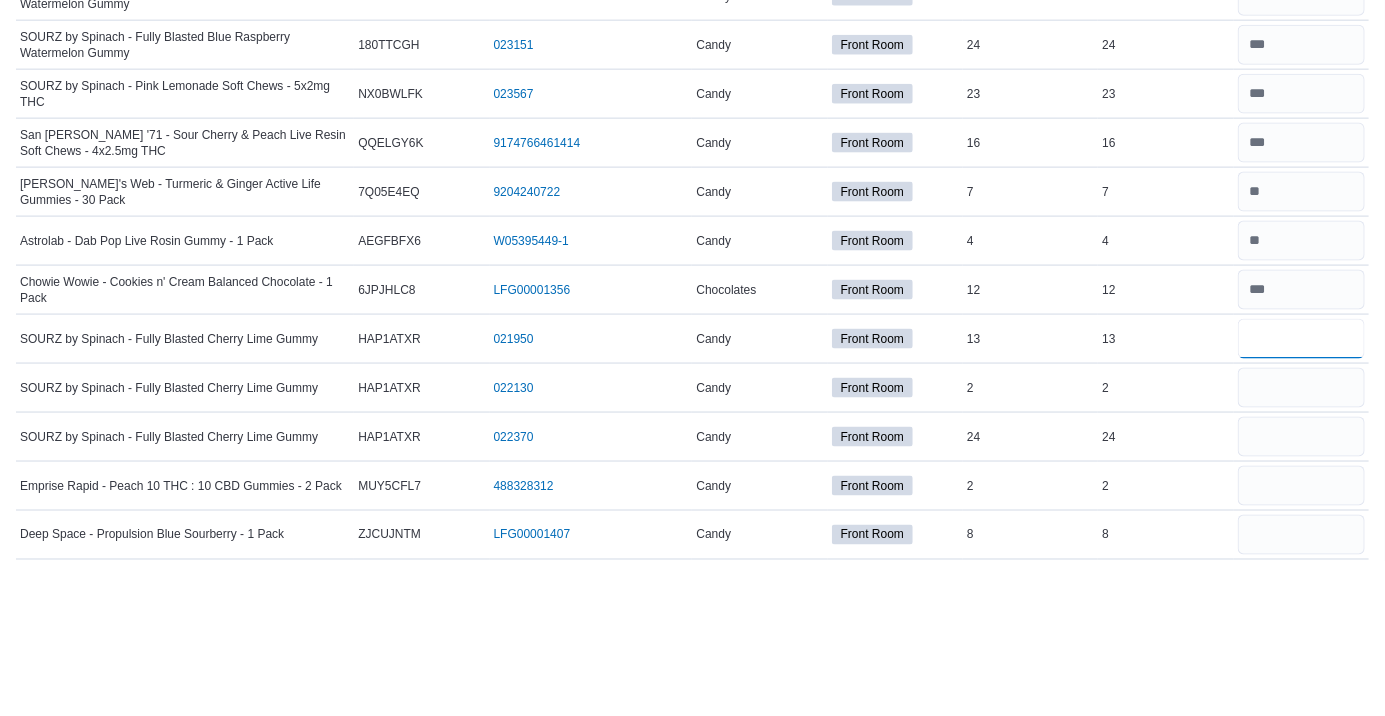 scroll, scrollTop: 1001, scrollLeft: 0, axis: vertical 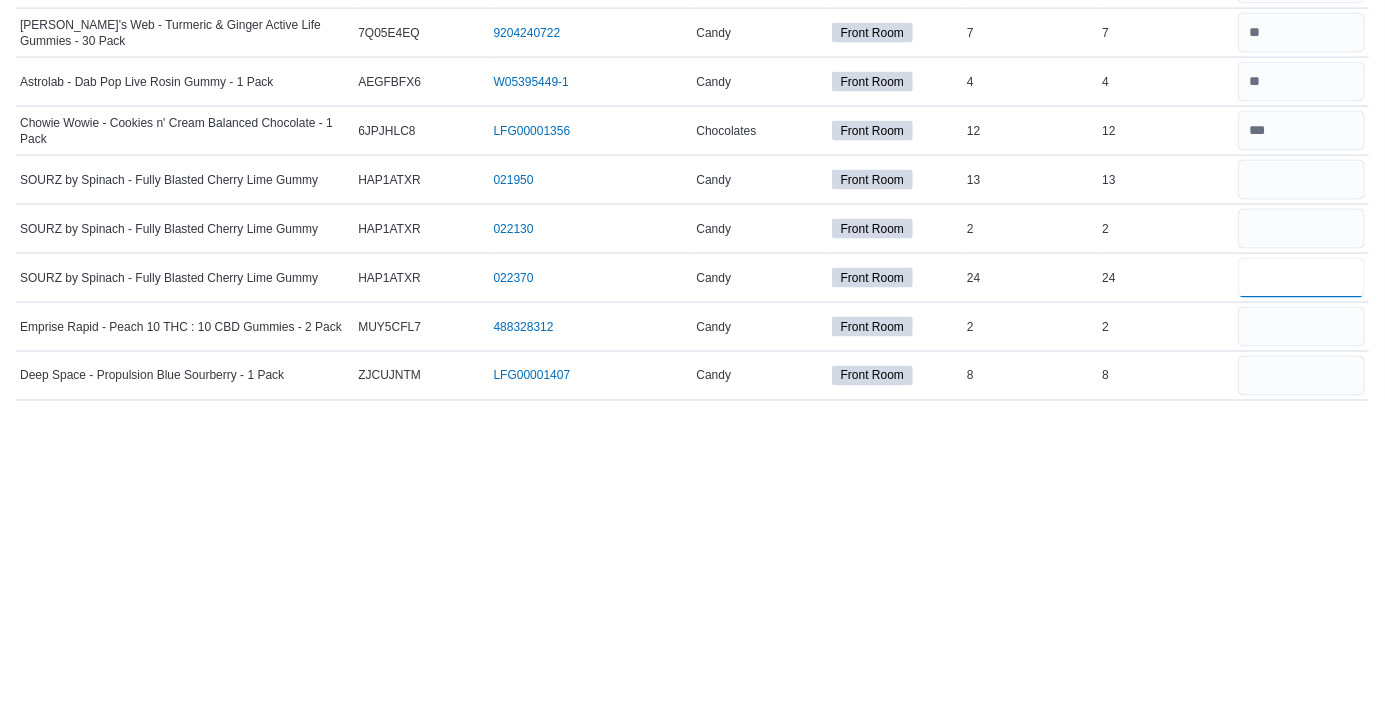 click at bounding box center [1301, 592] 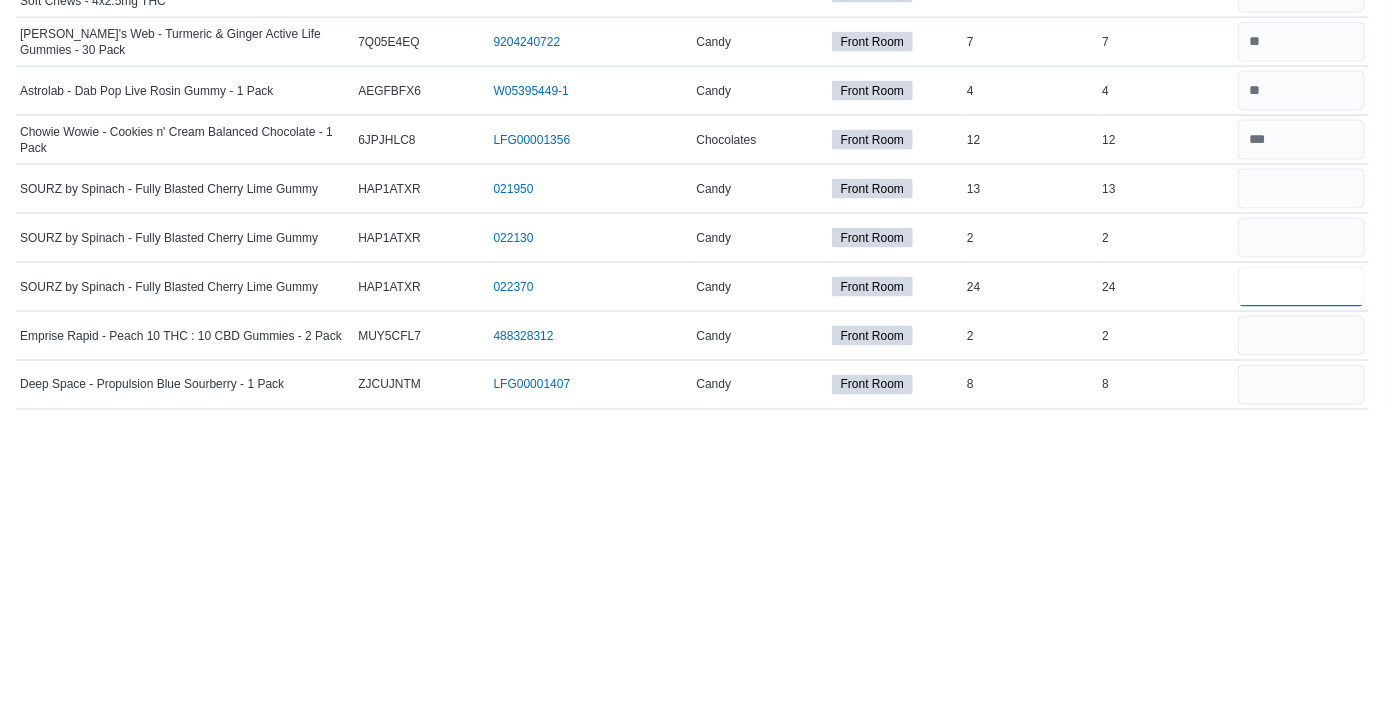 type on "**" 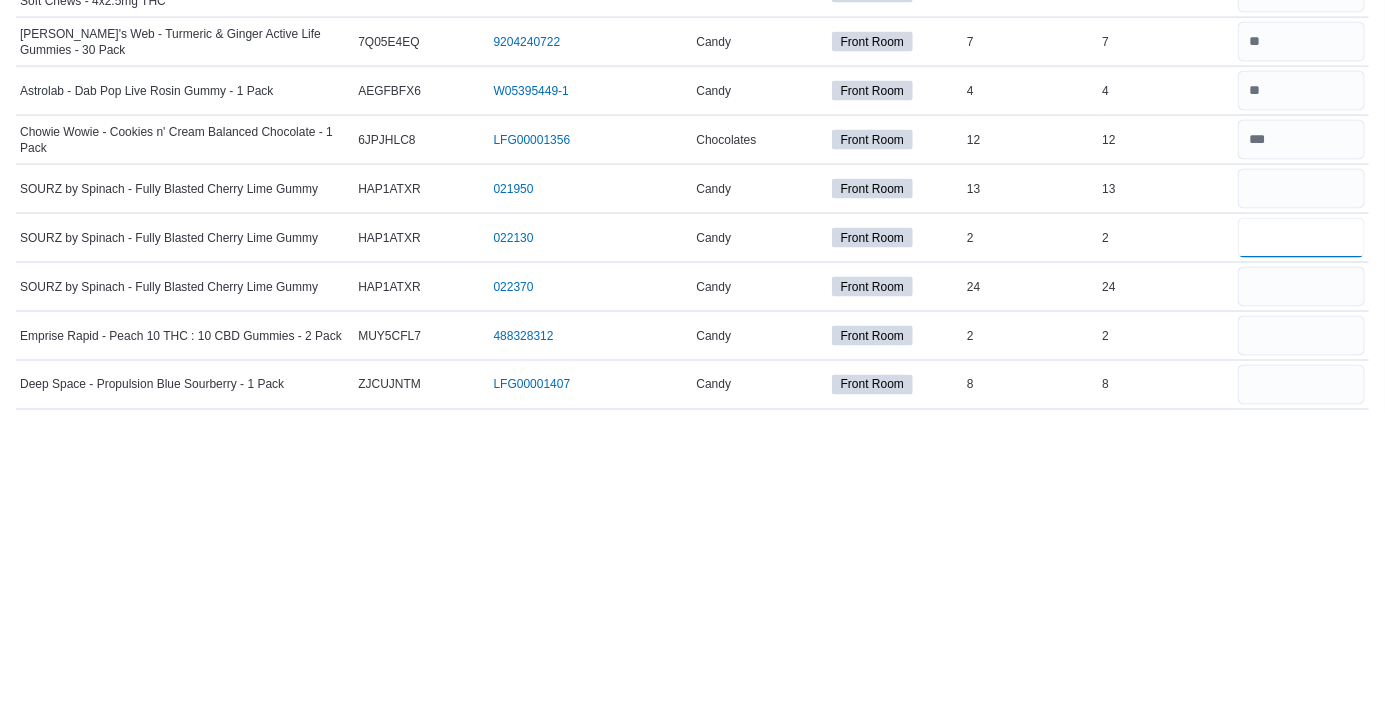 click at bounding box center (1301, 543) 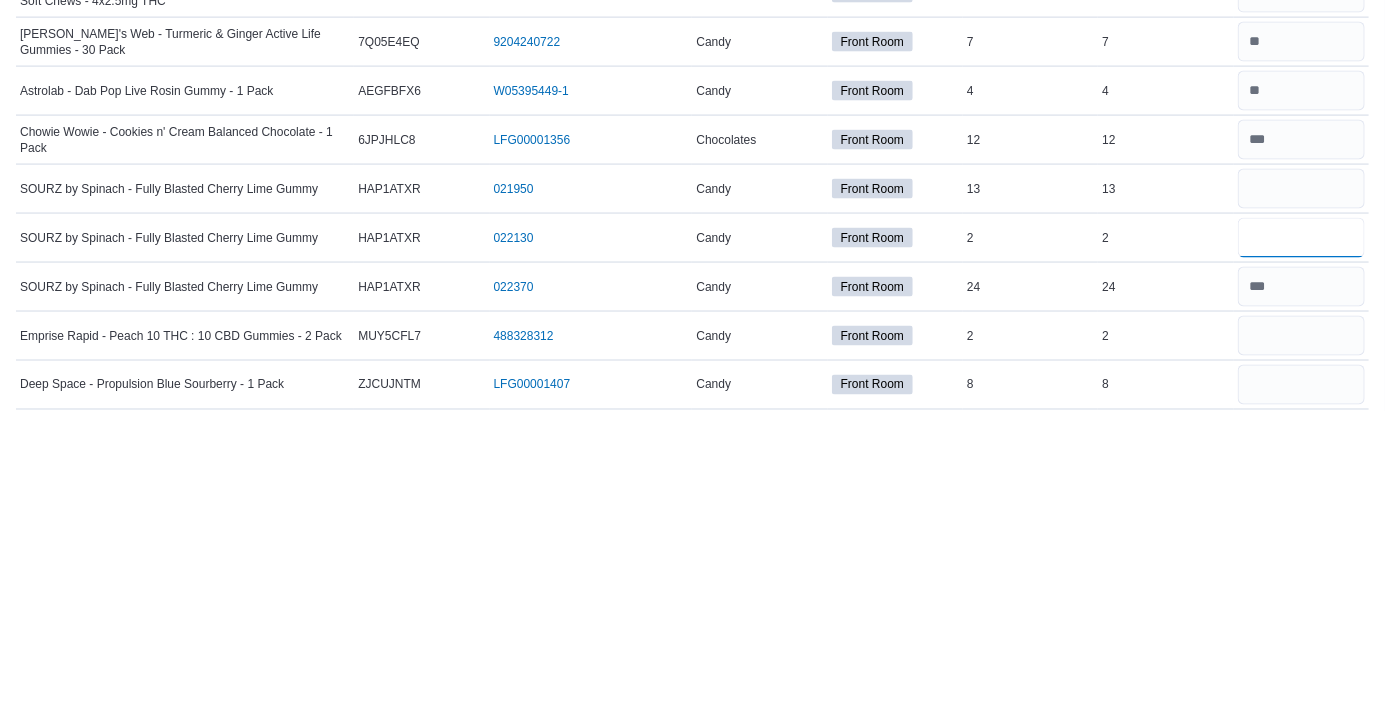 type 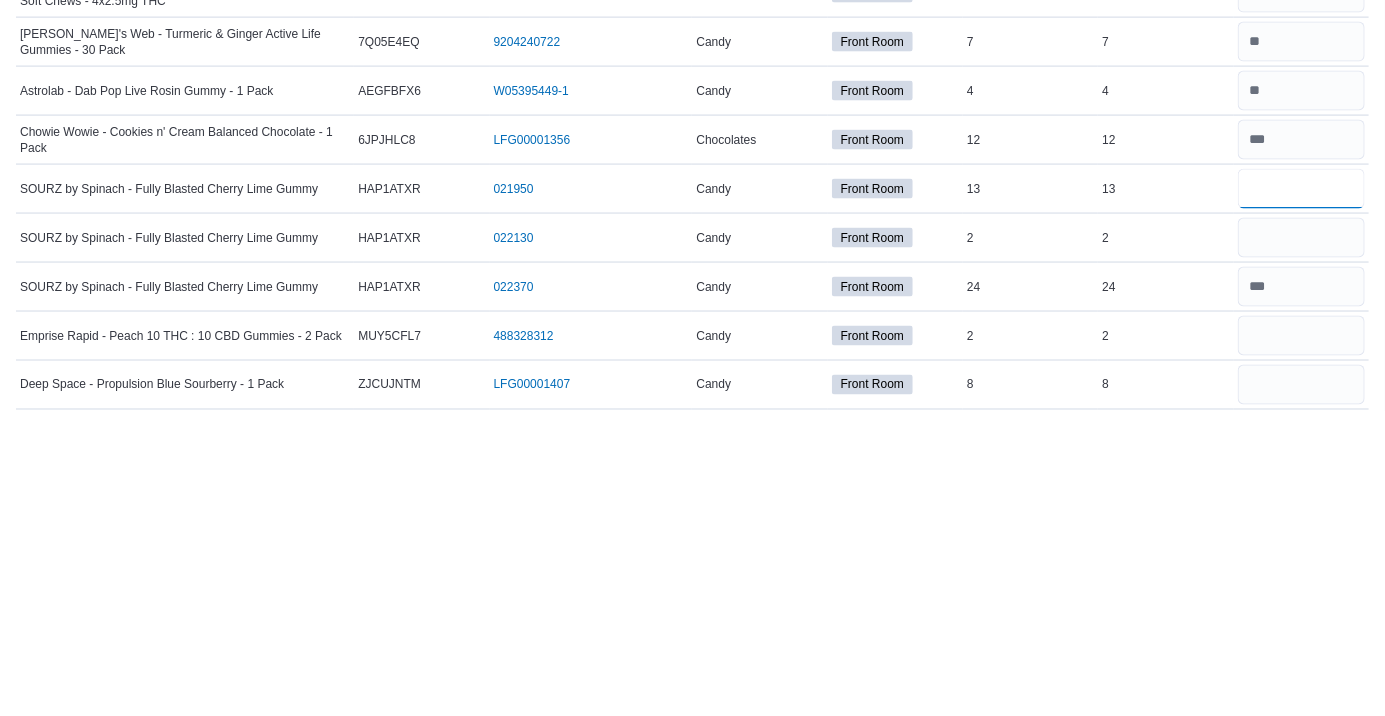 click at bounding box center [1301, 494] 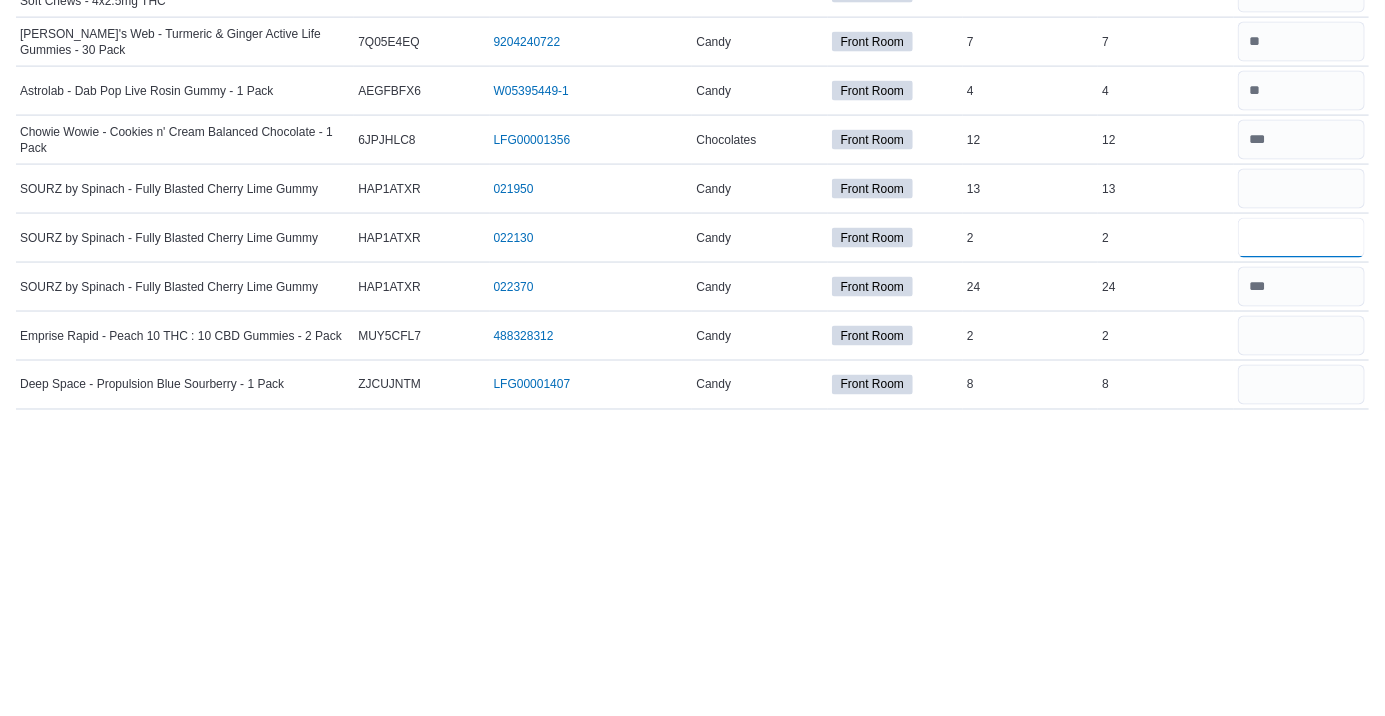 type 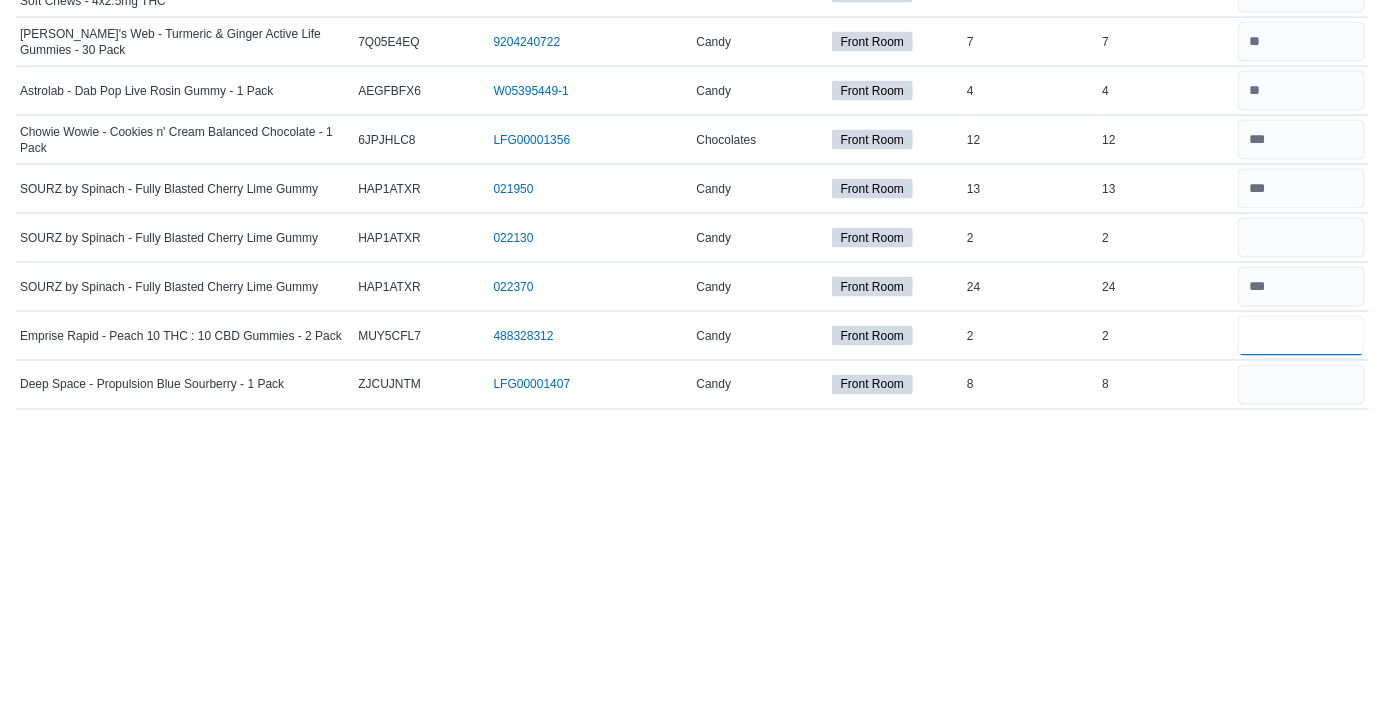 type on "*" 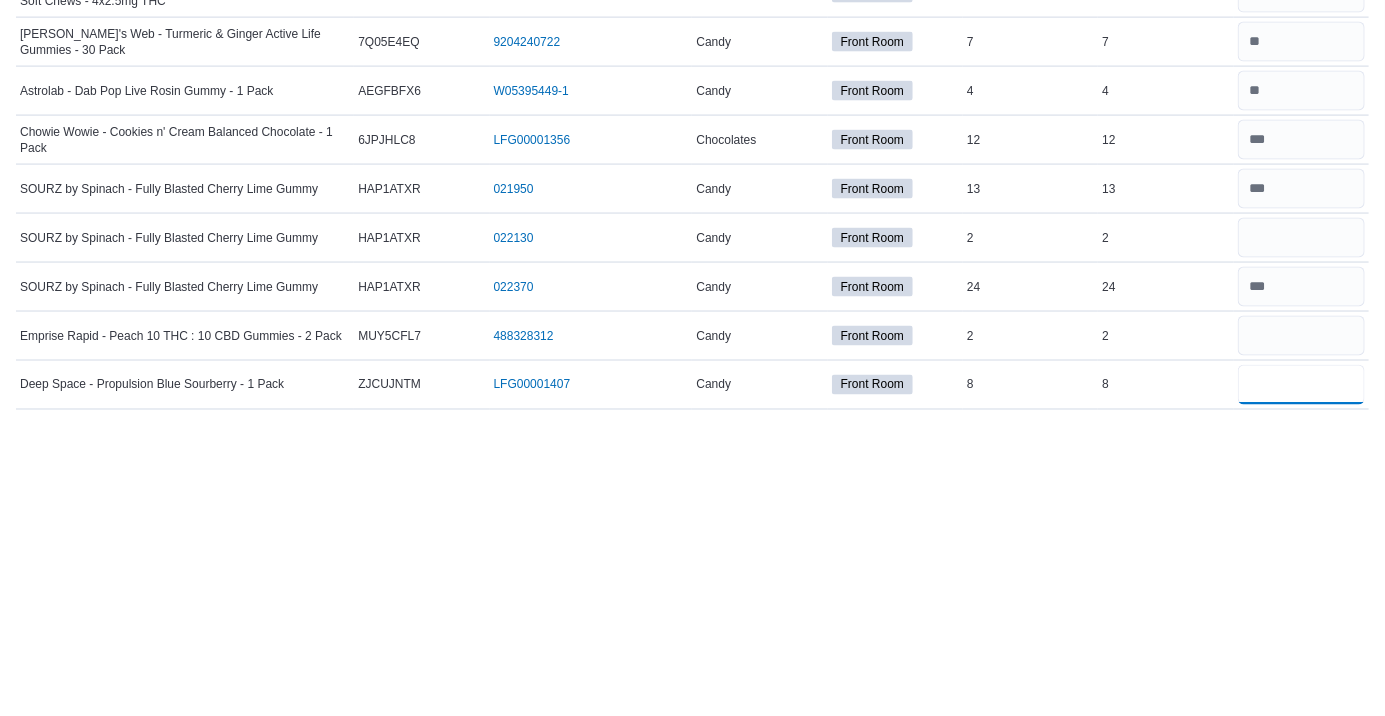 type 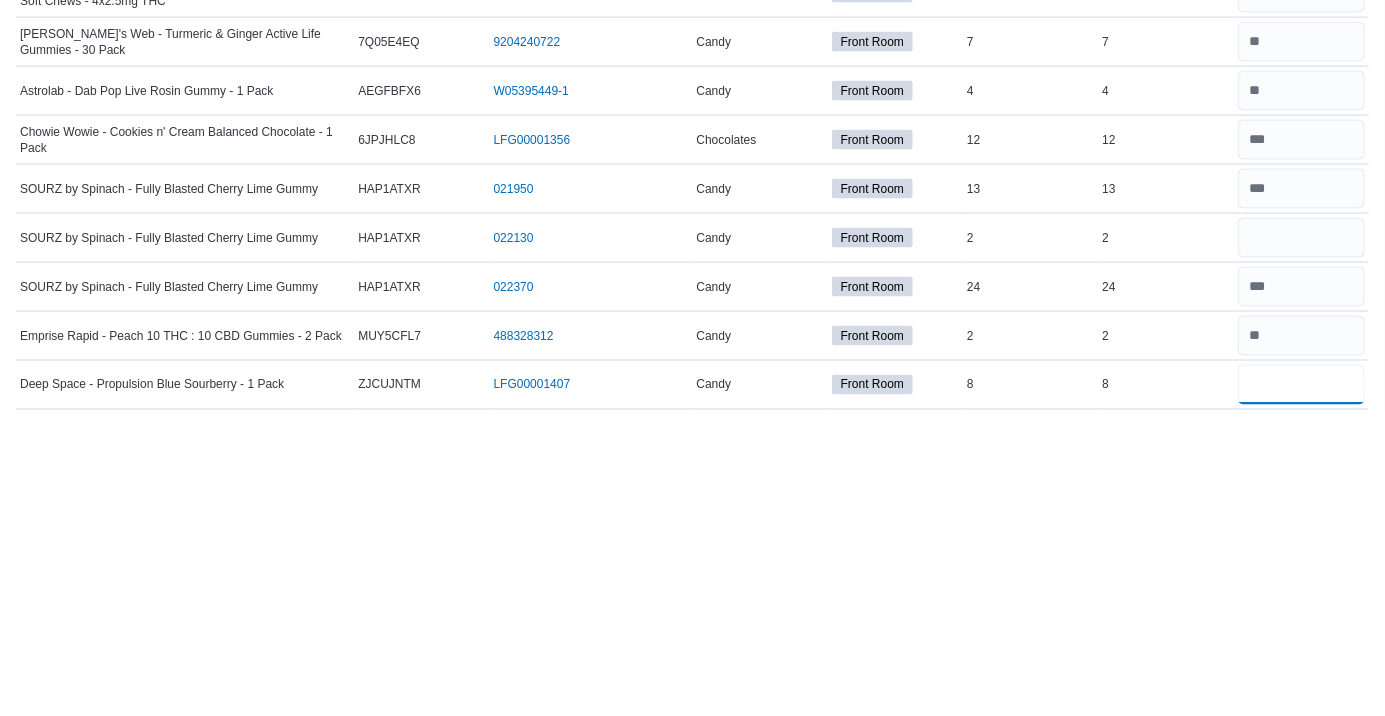 scroll, scrollTop: 1159, scrollLeft: 0, axis: vertical 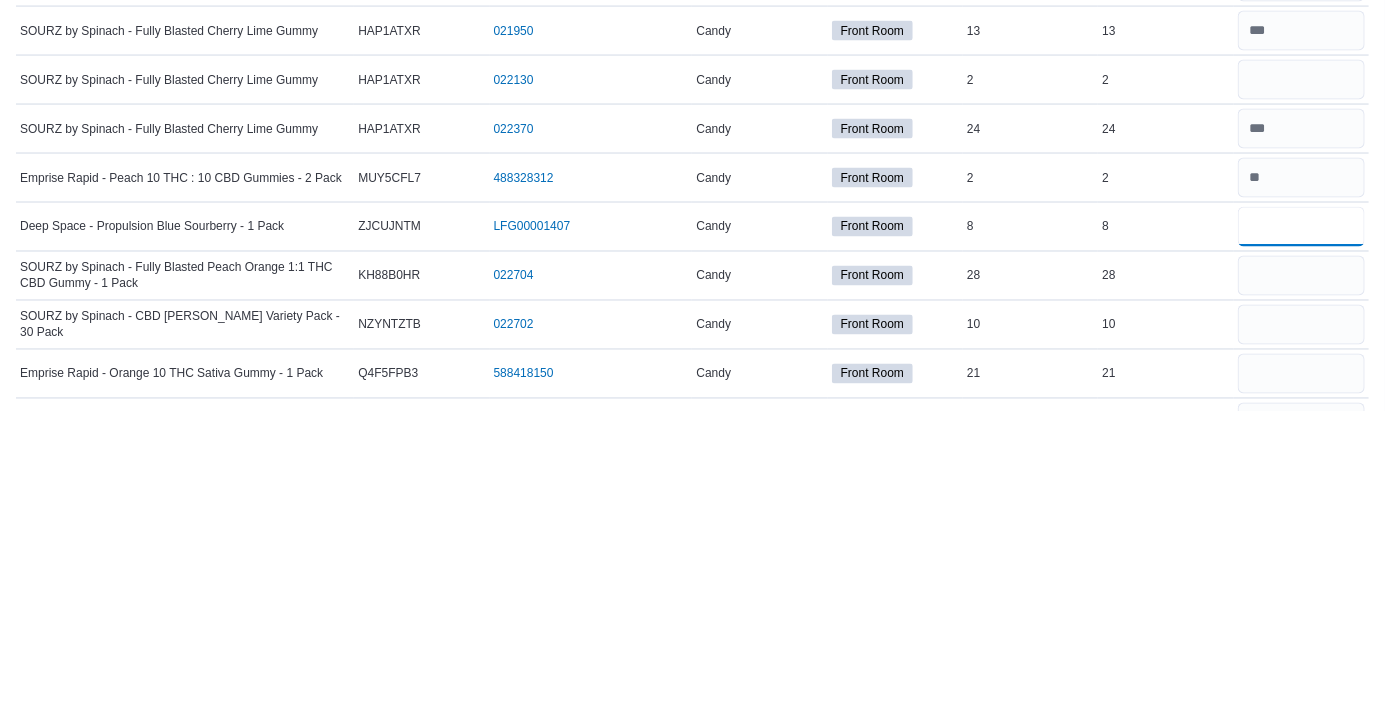 type on "*" 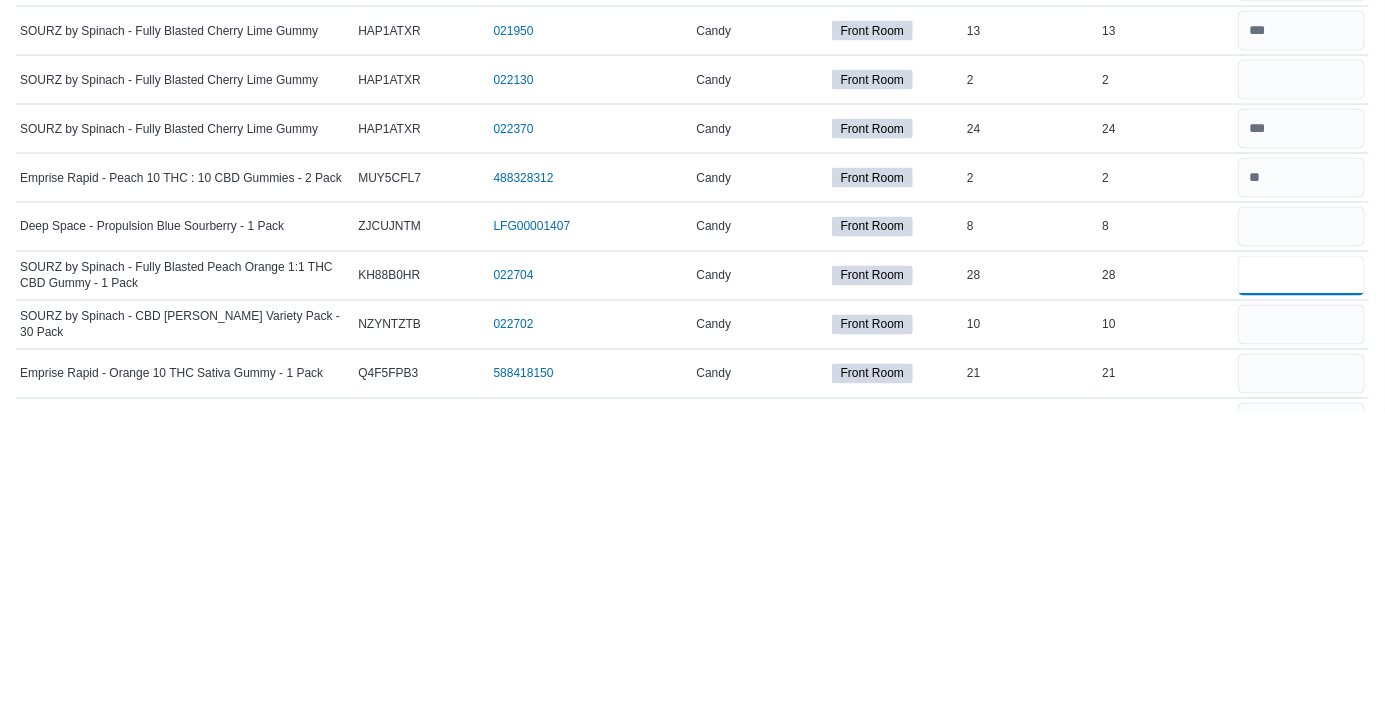 type 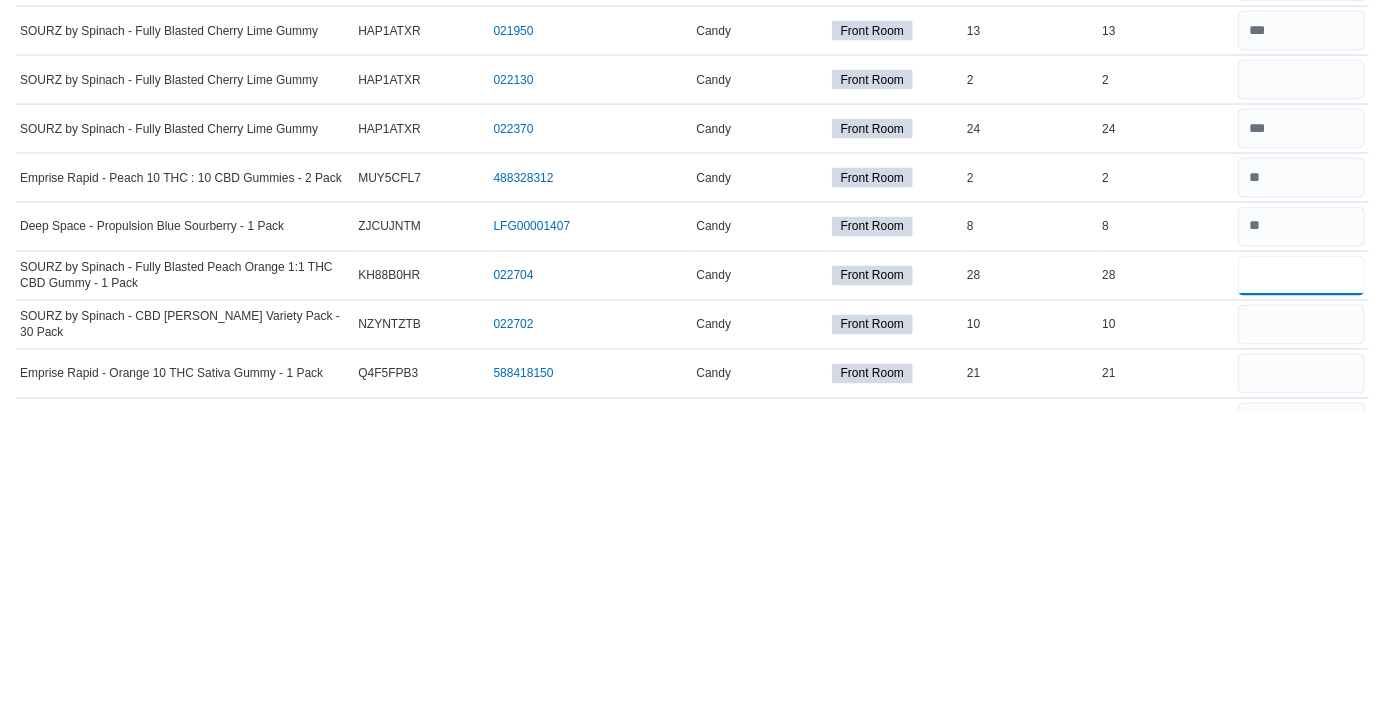 type on "**" 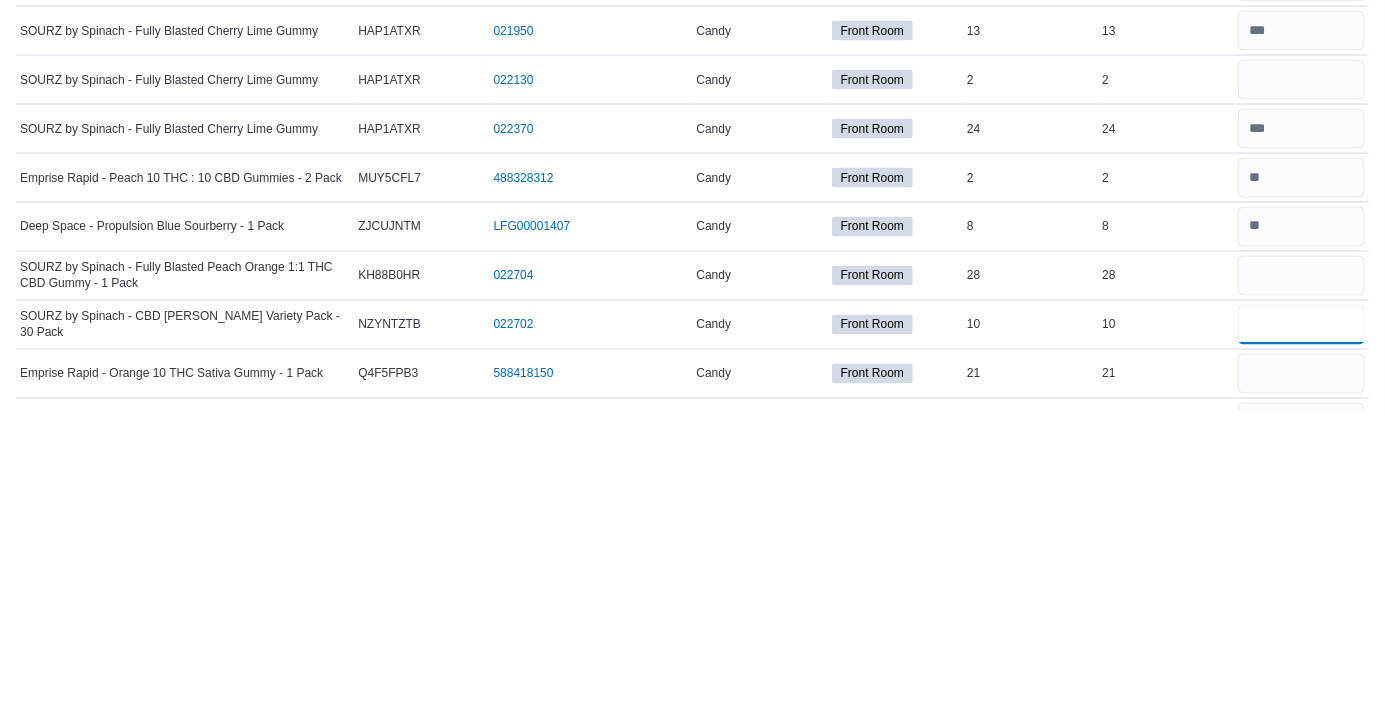 type 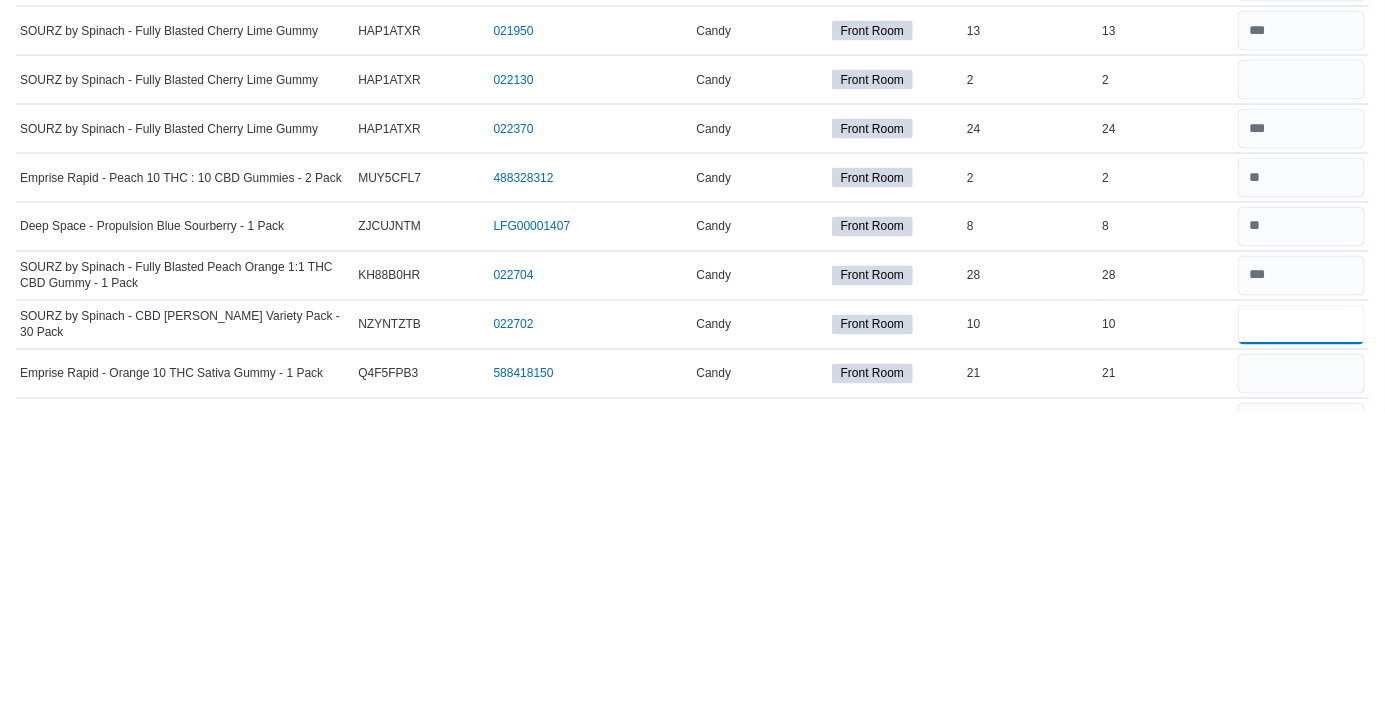 type on "**" 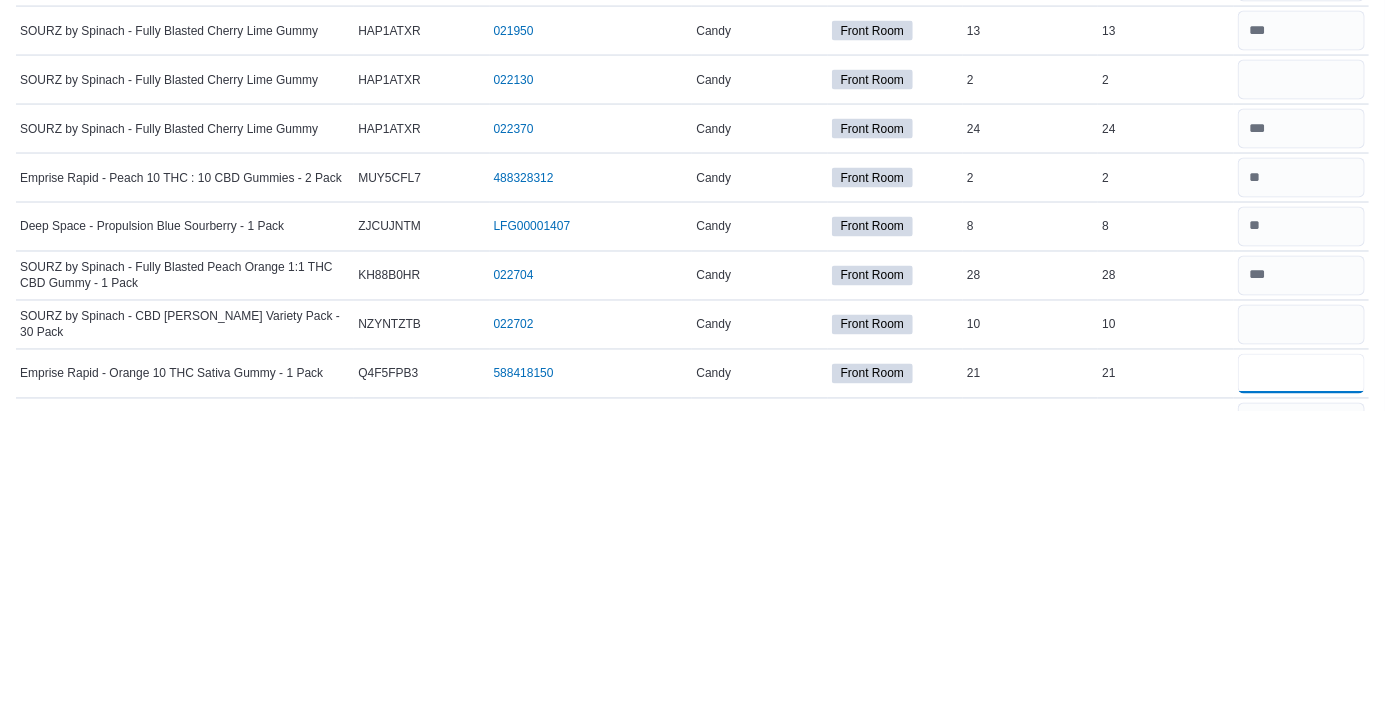 type 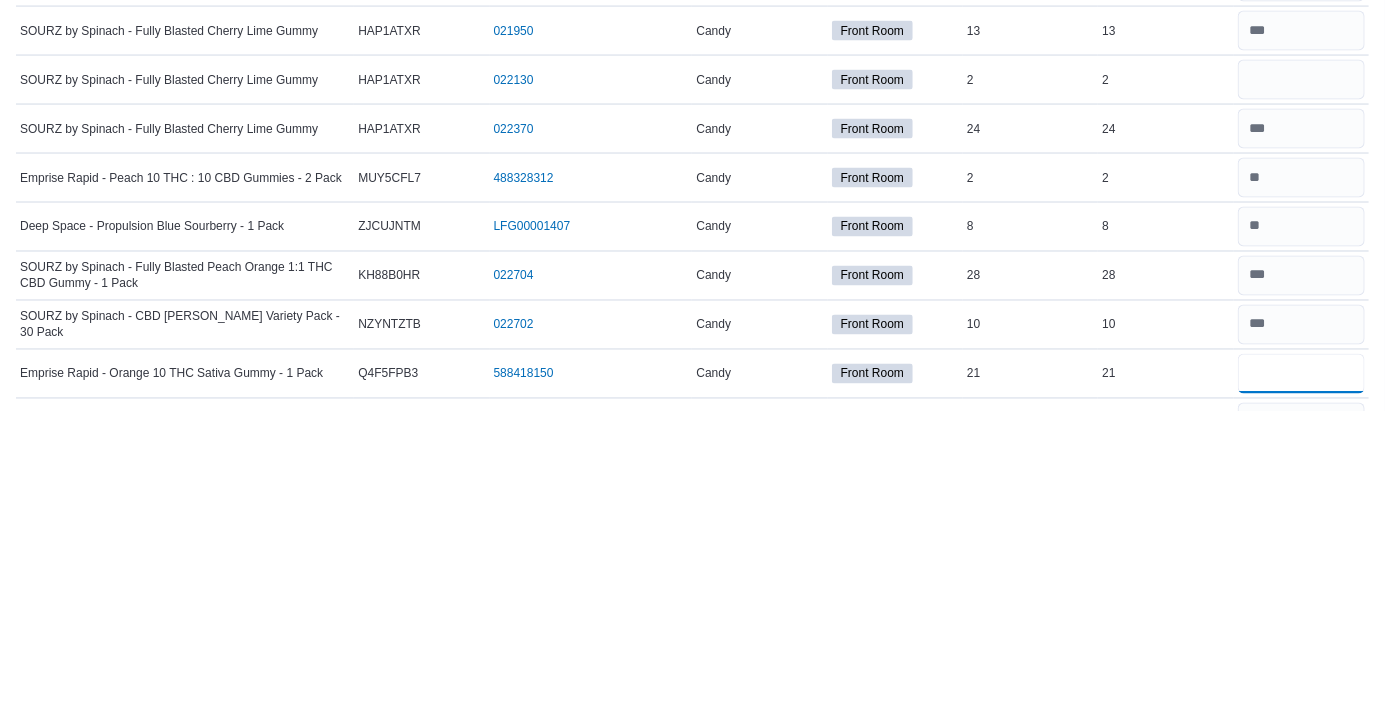 scroll, scrollTop: 1305, scrollLeft: 0, axis: vertical 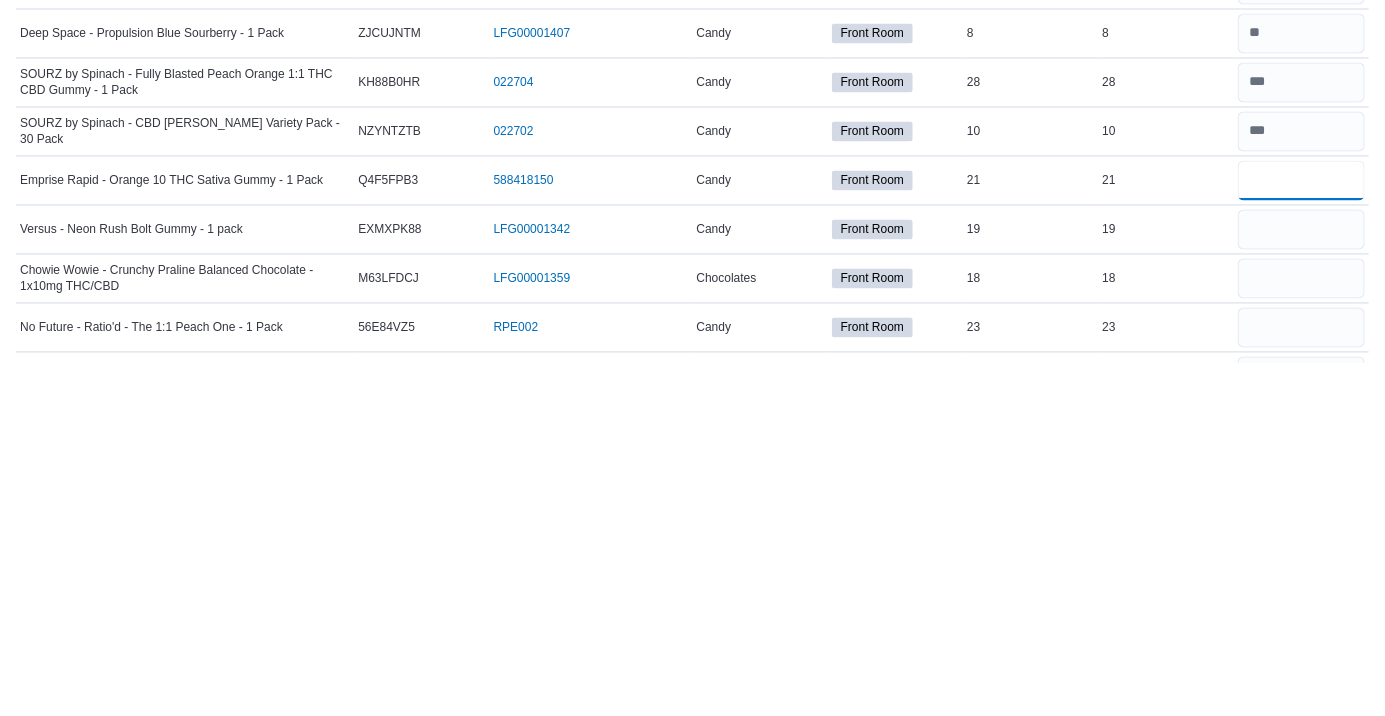 type on "**" 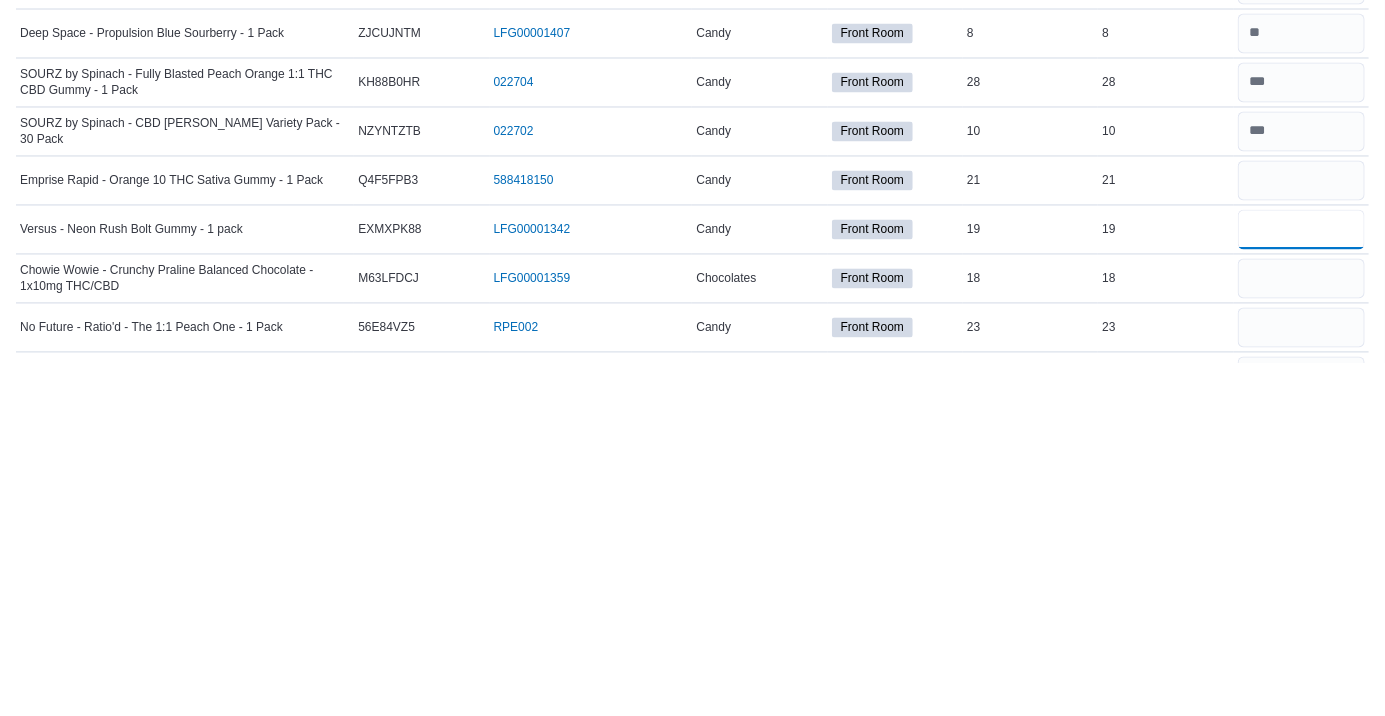 type 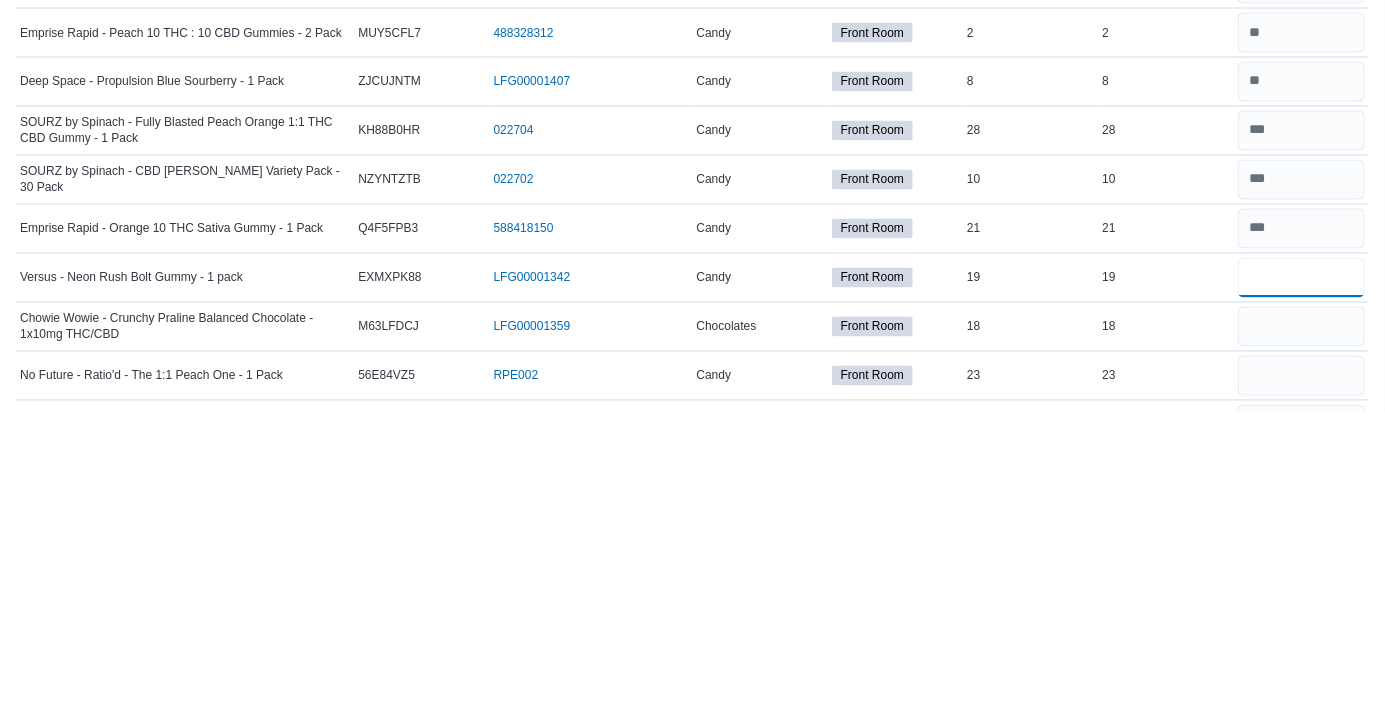 type on "**" 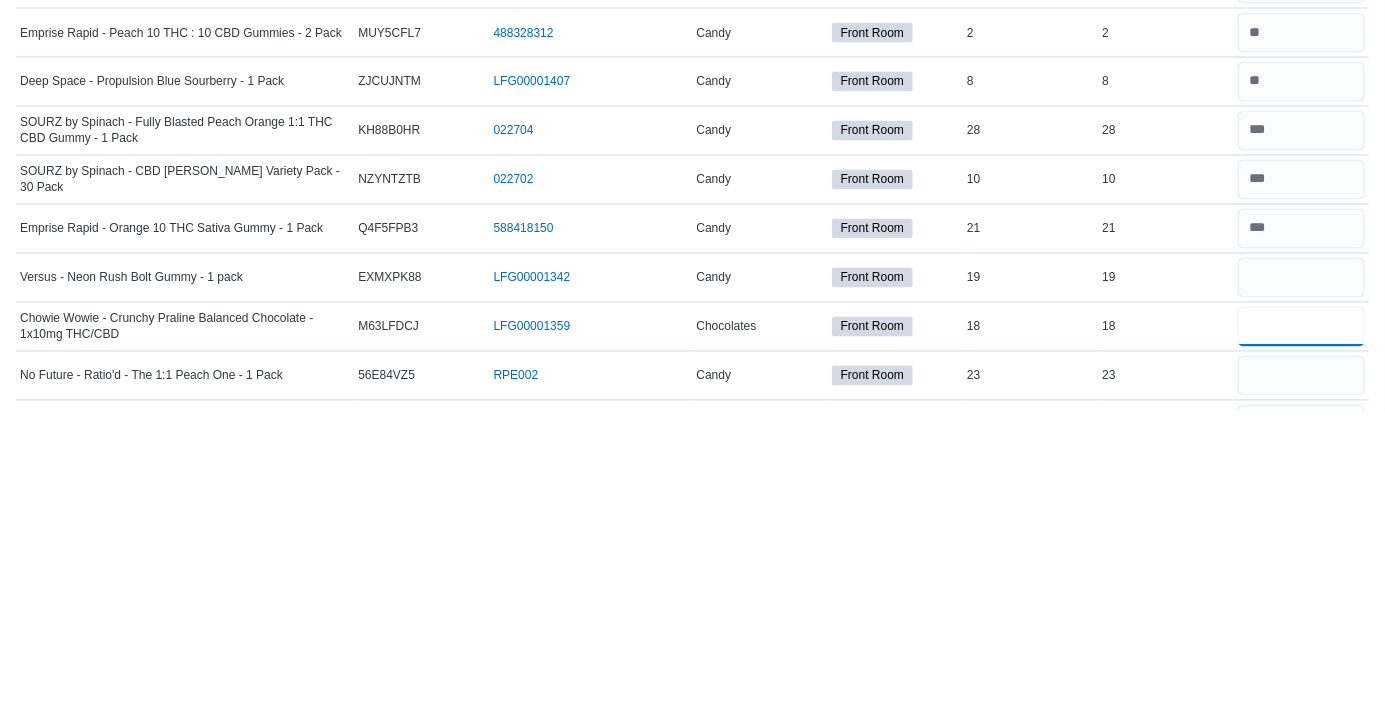 type 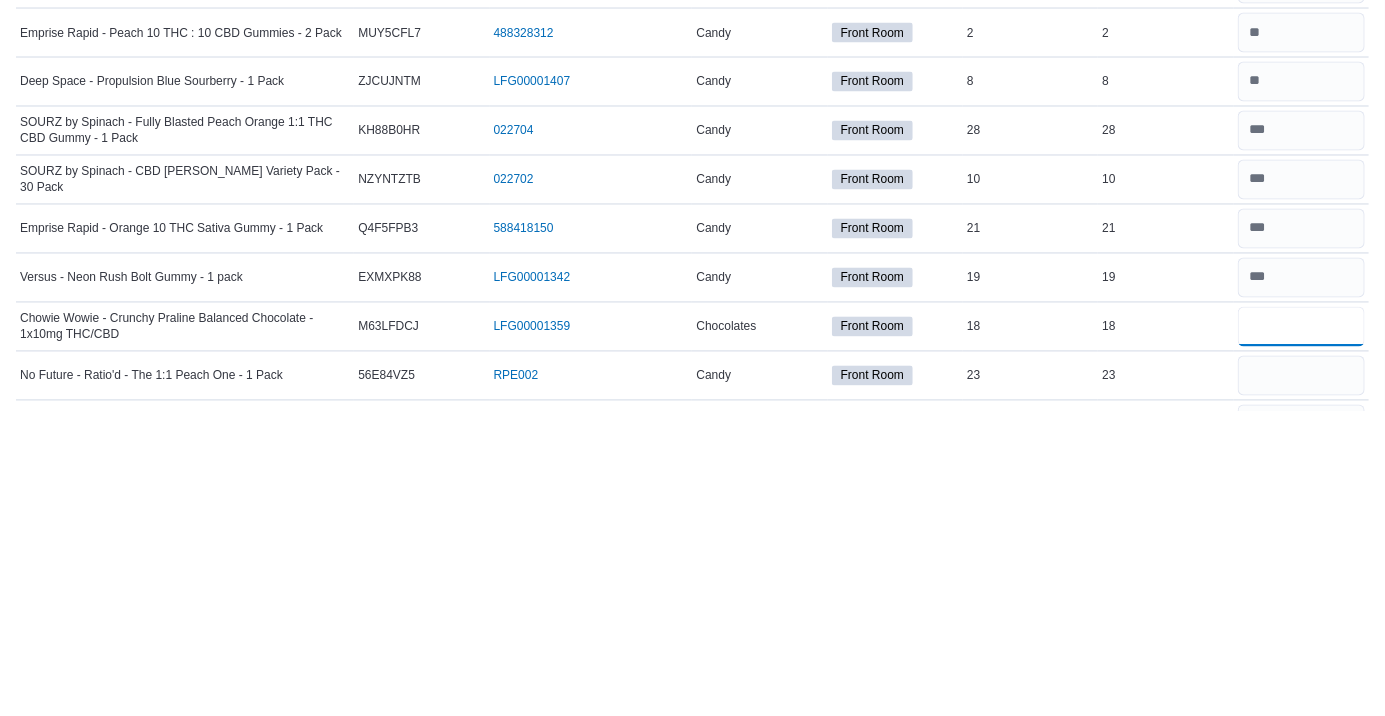type on "**" 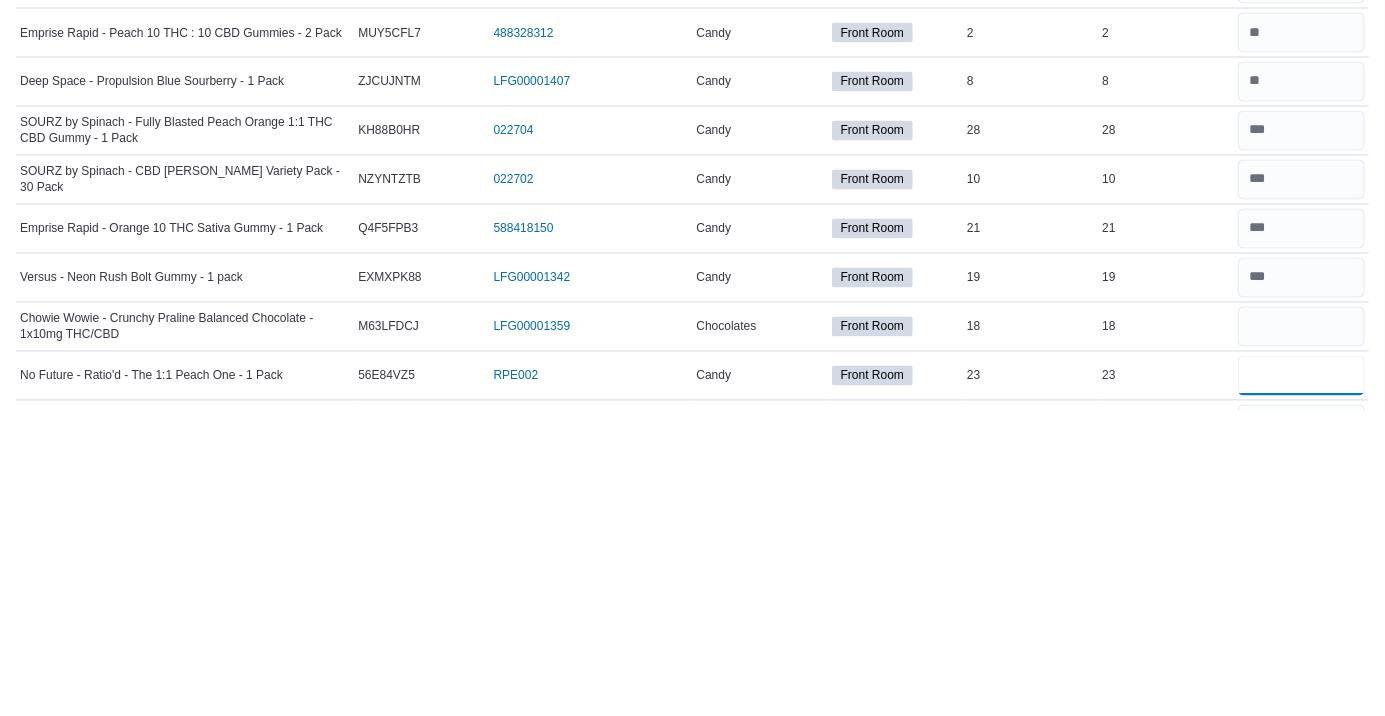 type 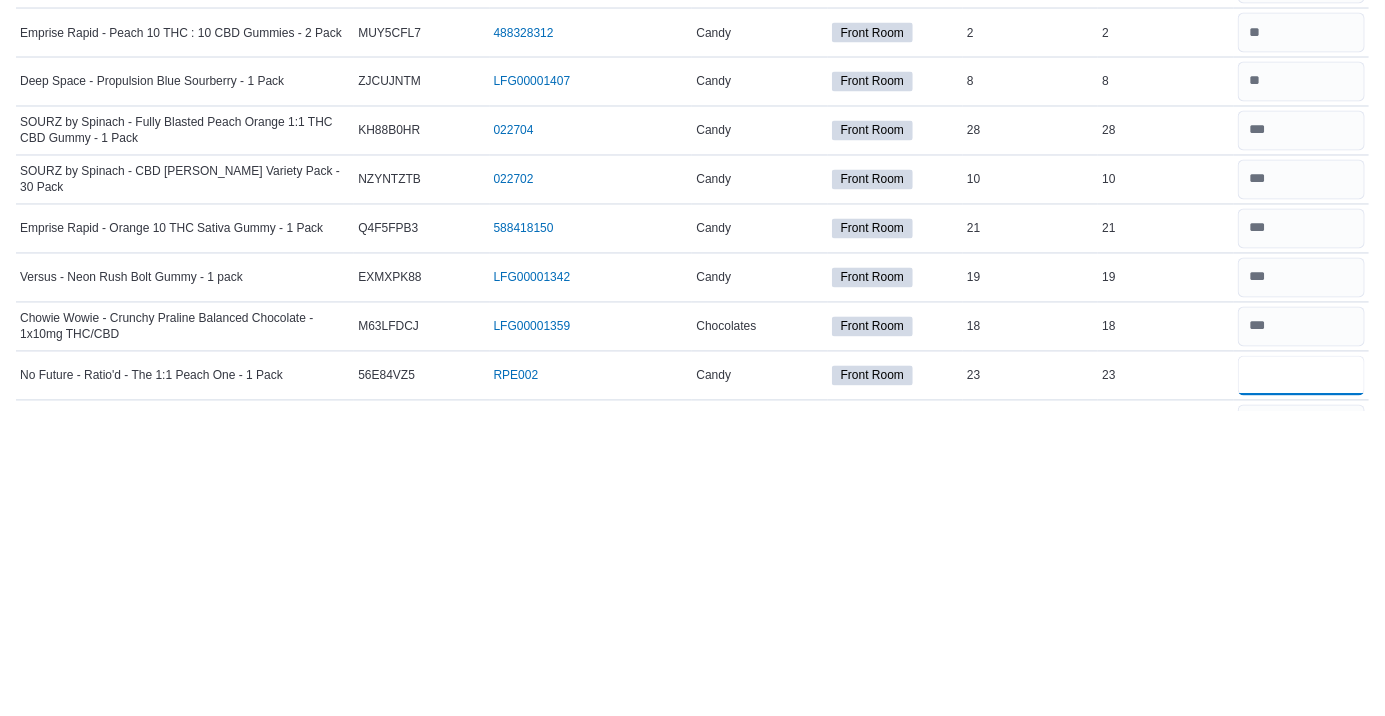 scroll, scrollTop: 1452, scrollLeft: 0, axis: vertical 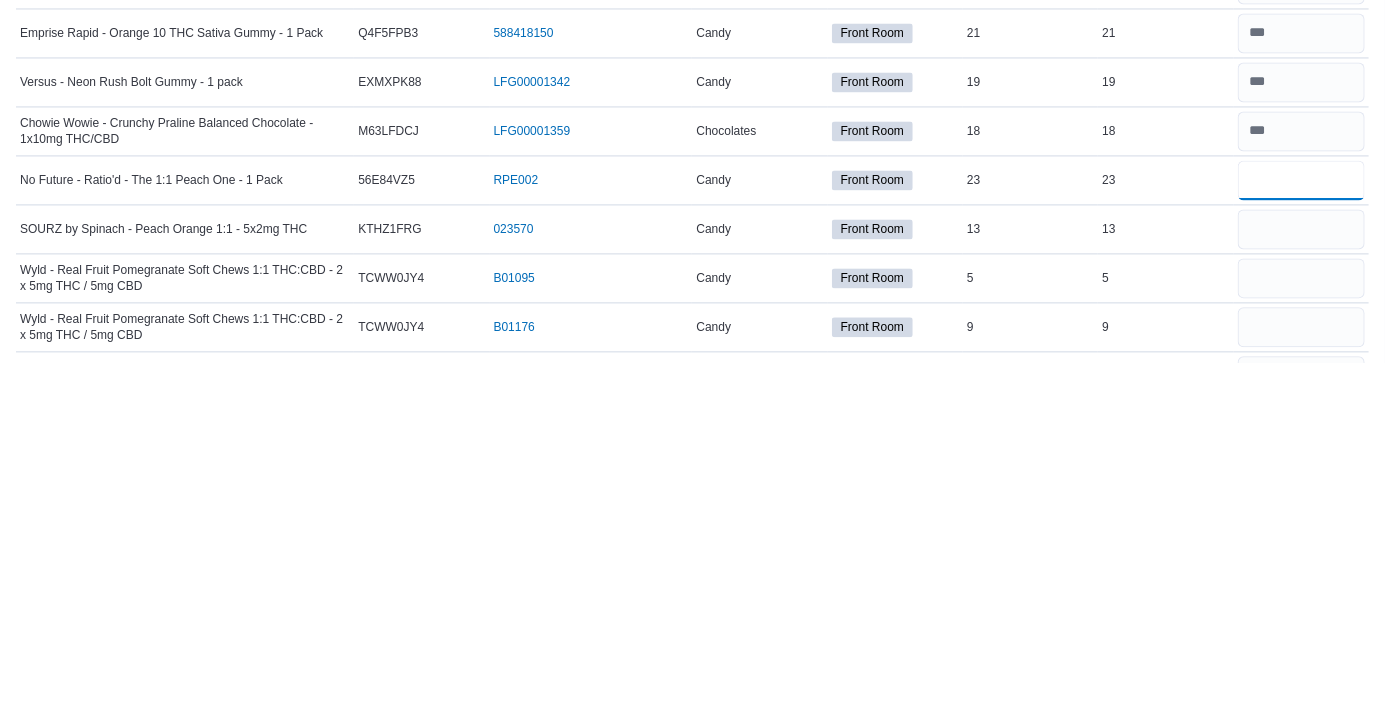 type on "**" 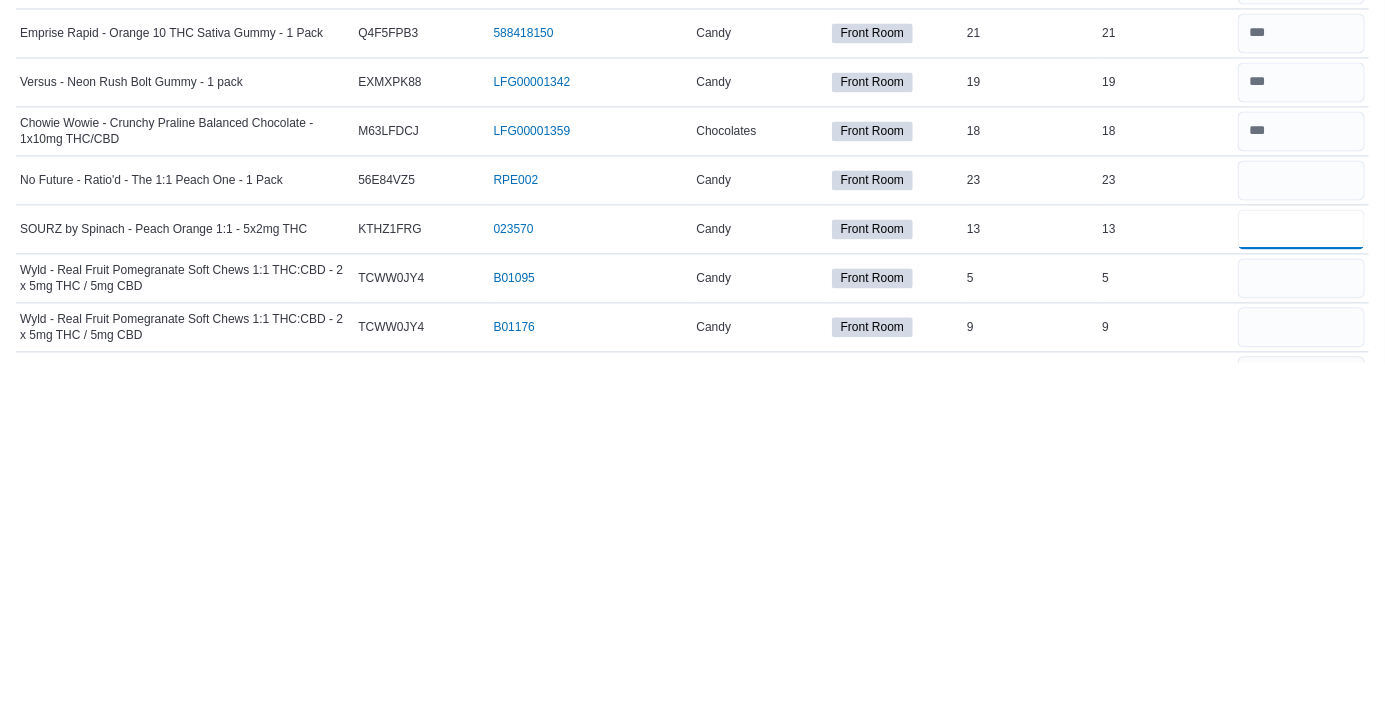 type 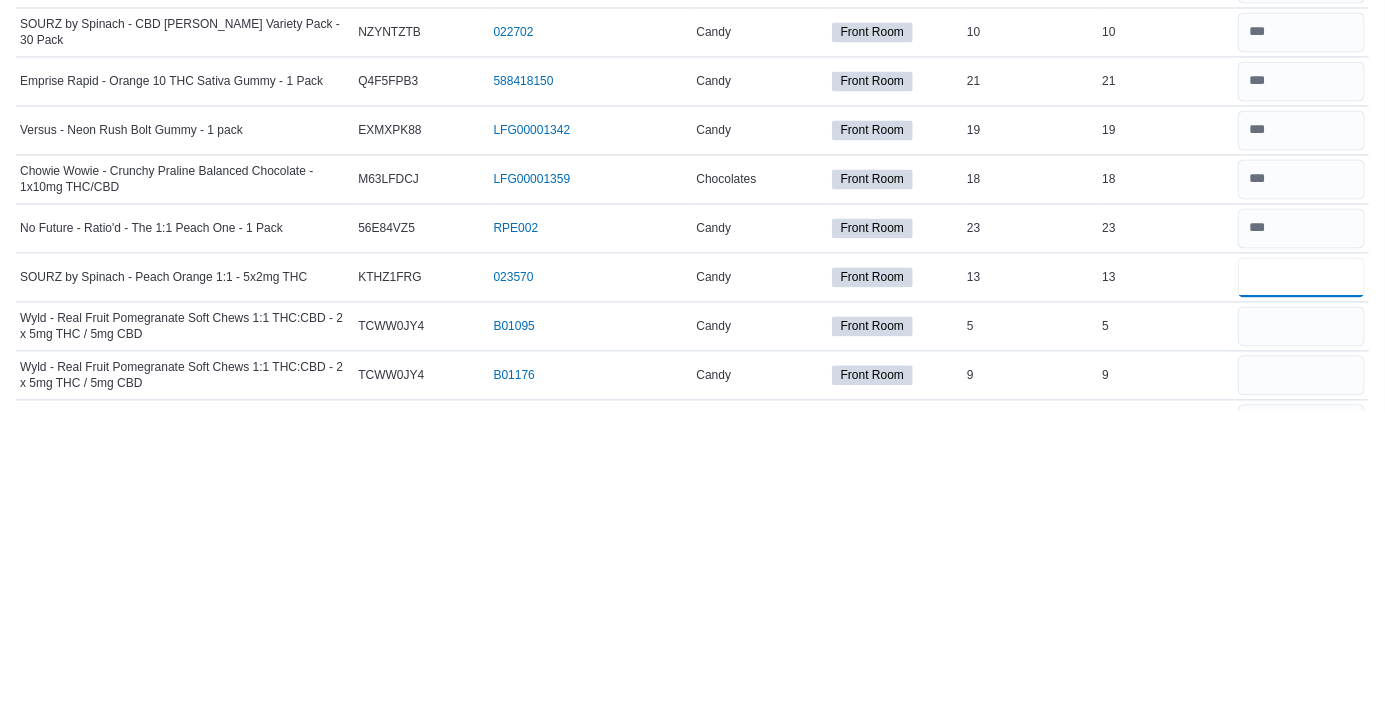 type on "**" 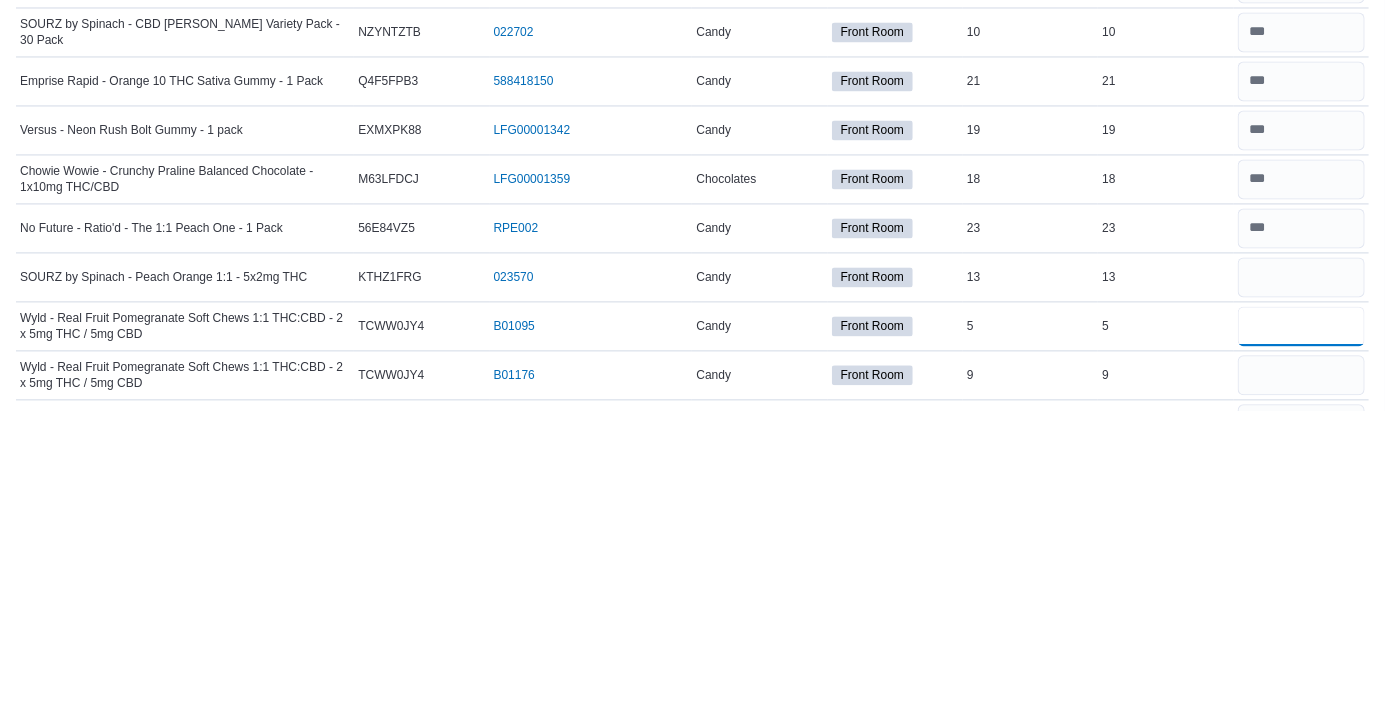 type 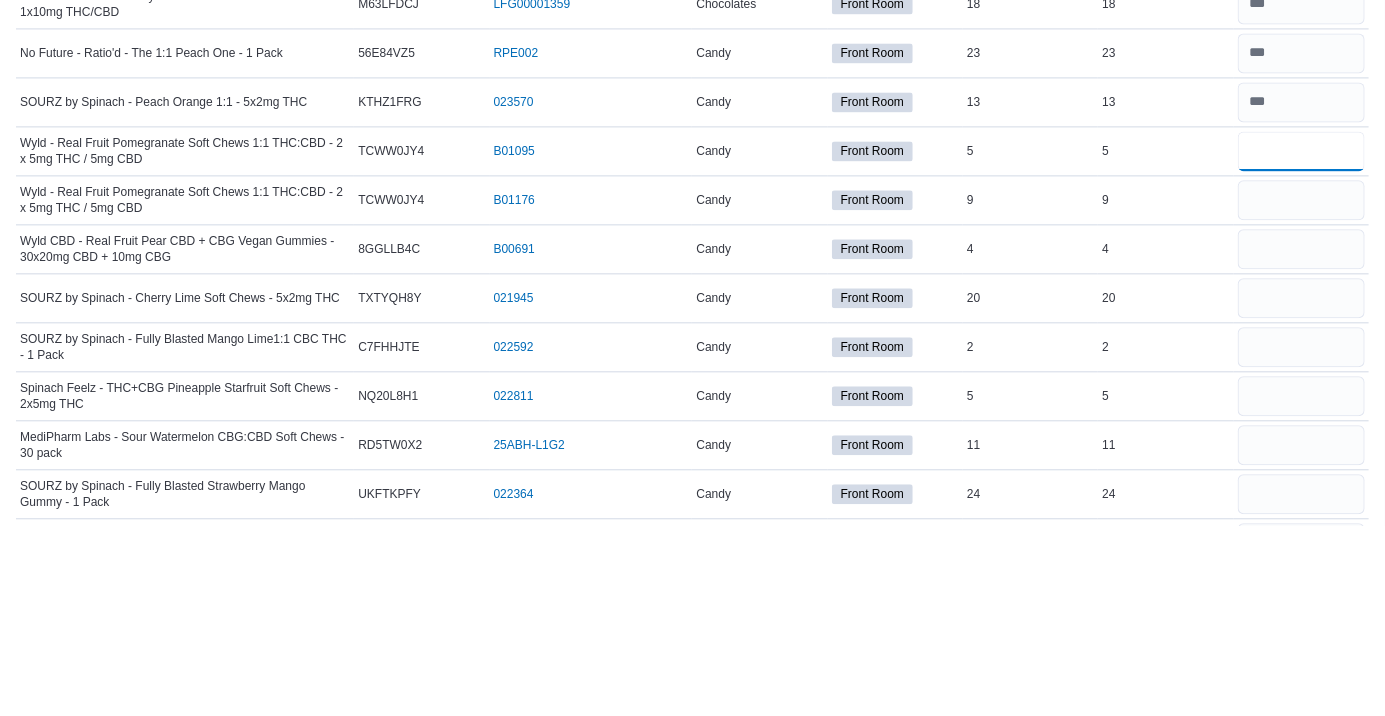 scroll, scrollTop: 1741, scrollLeft: 0, axis: vertical 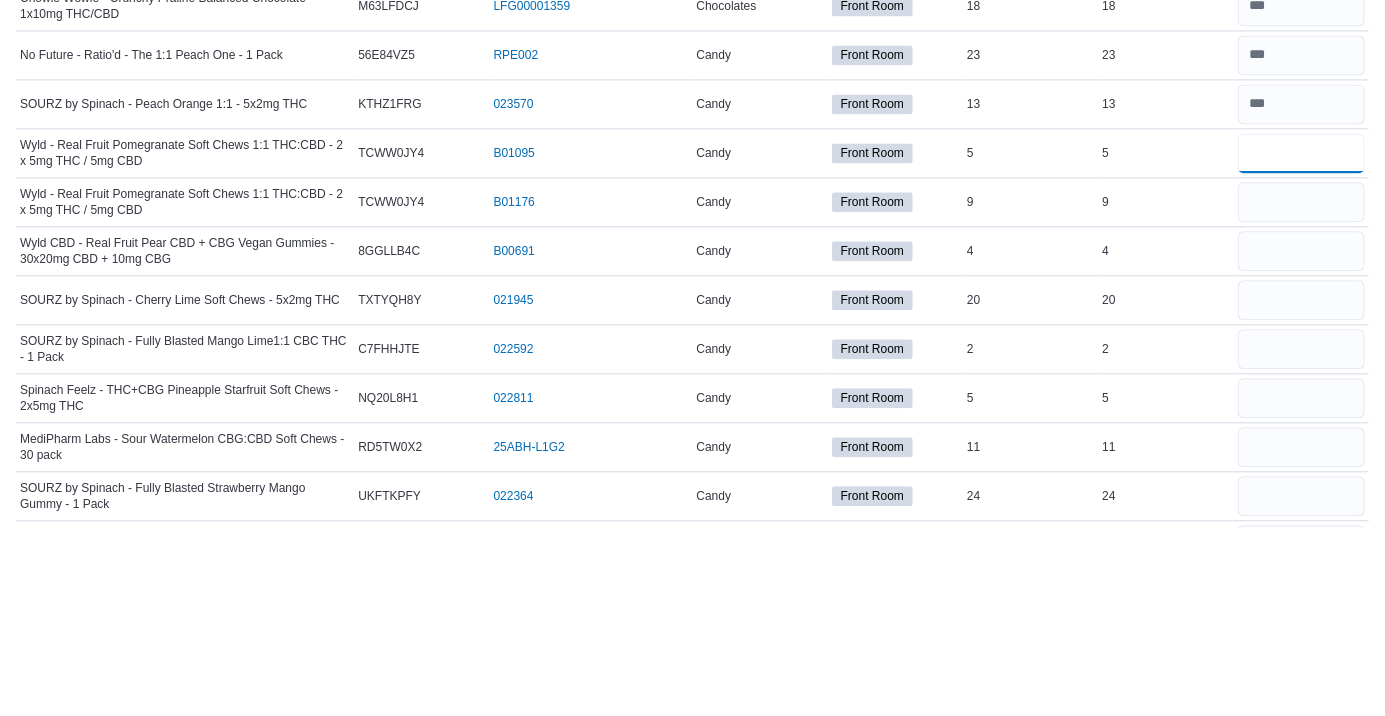 type on "*" 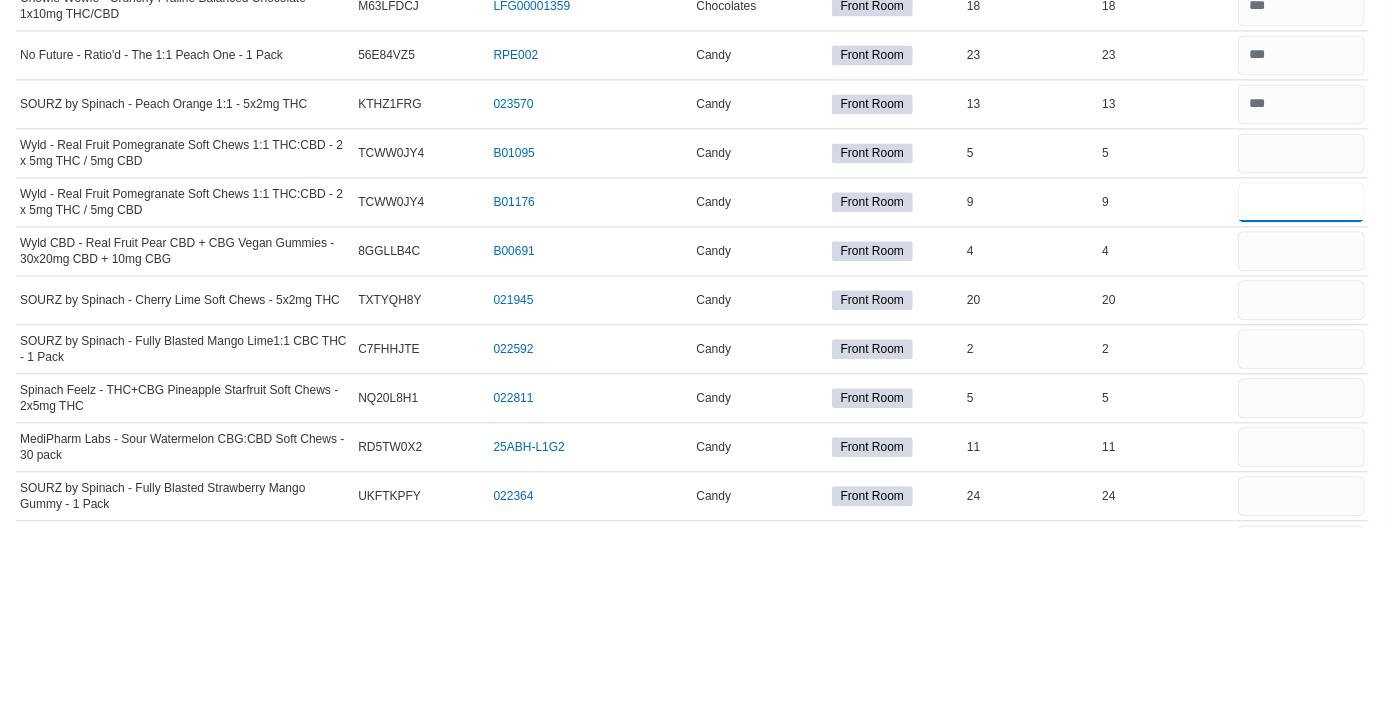 type 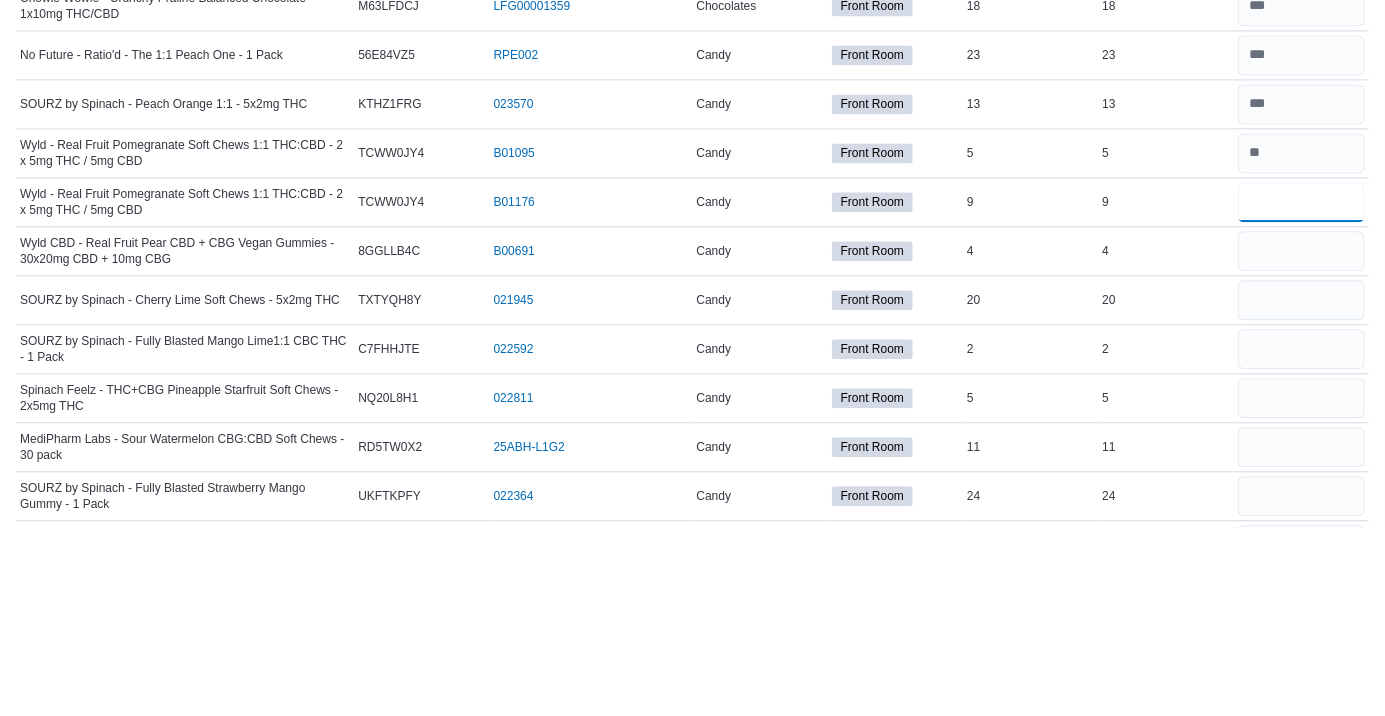 click at bounding box center [1301, 391] 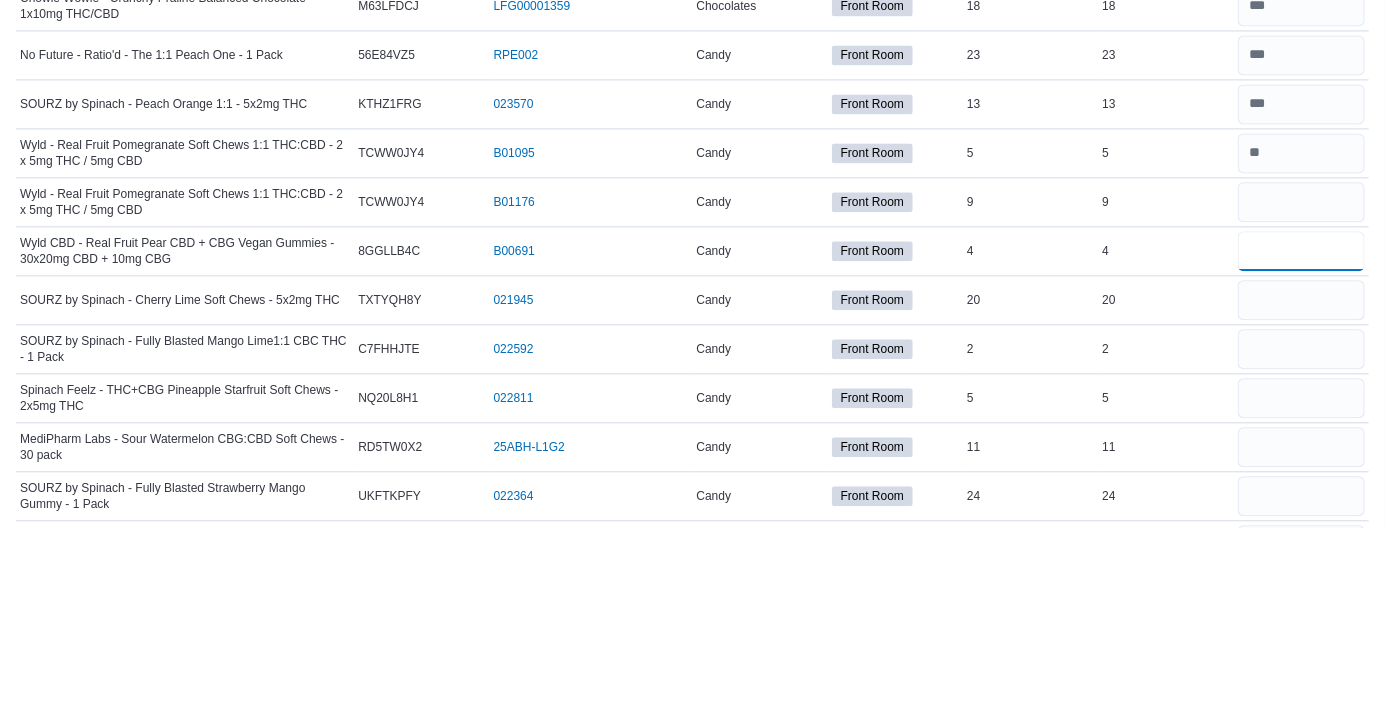 type 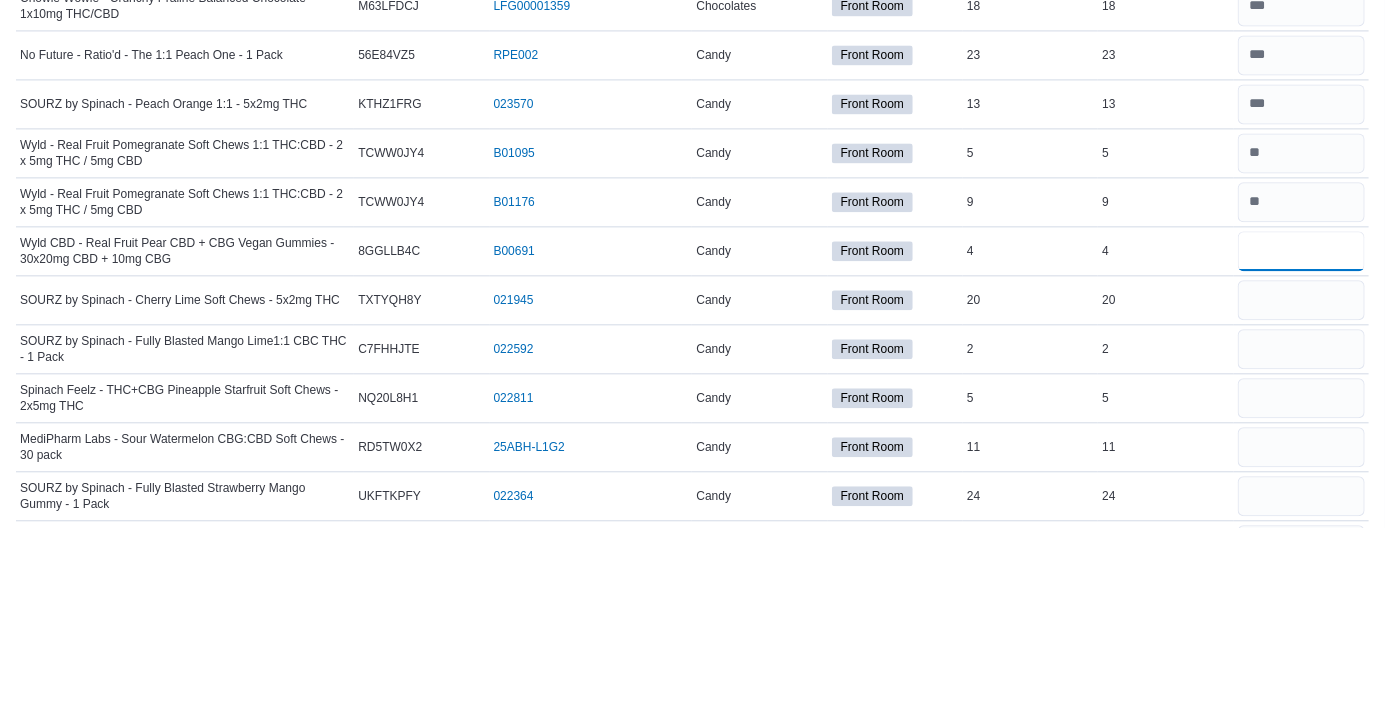 type on "*" 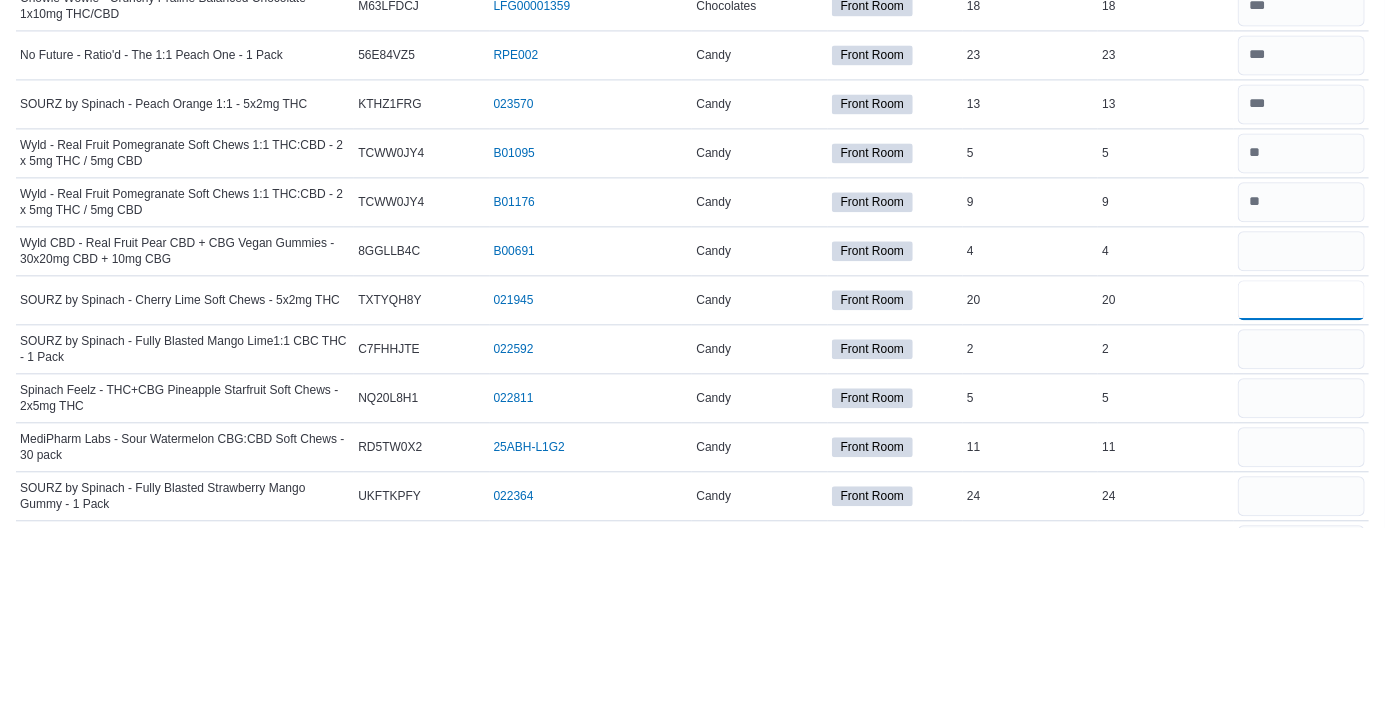 type 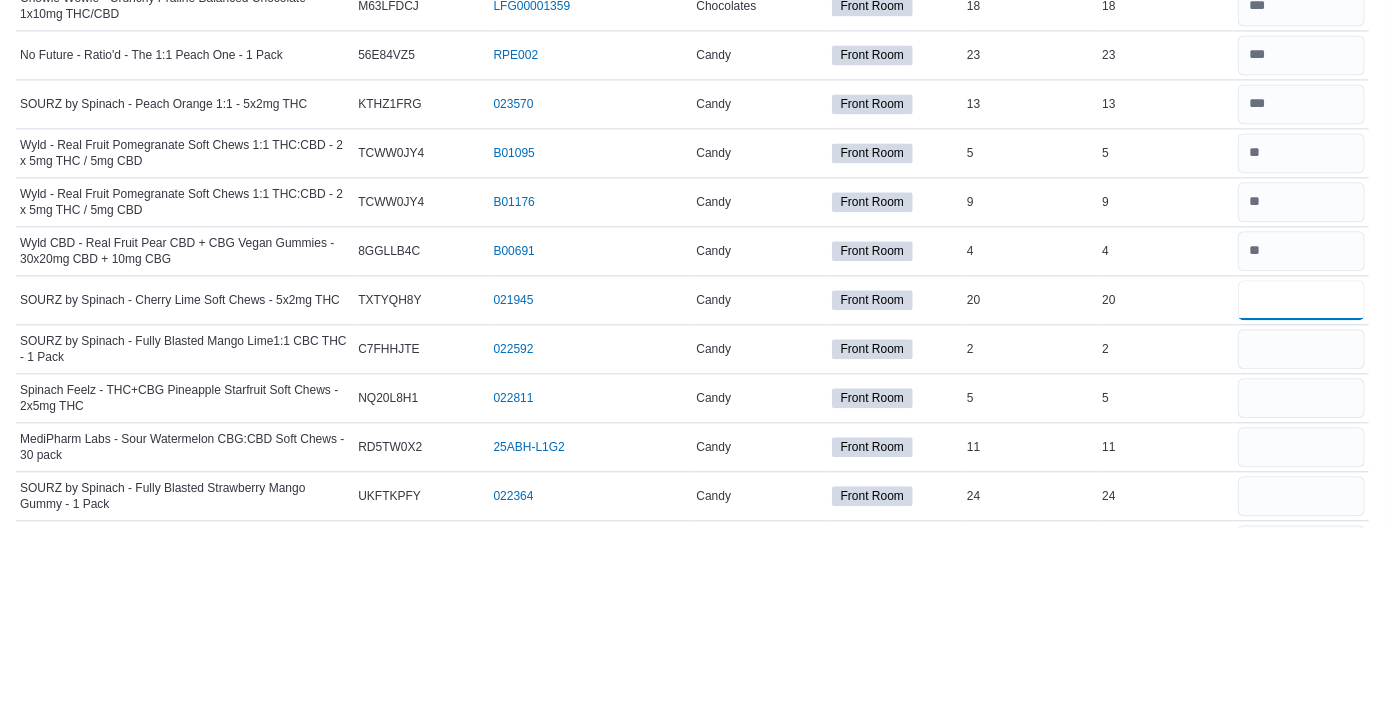 type on "**" 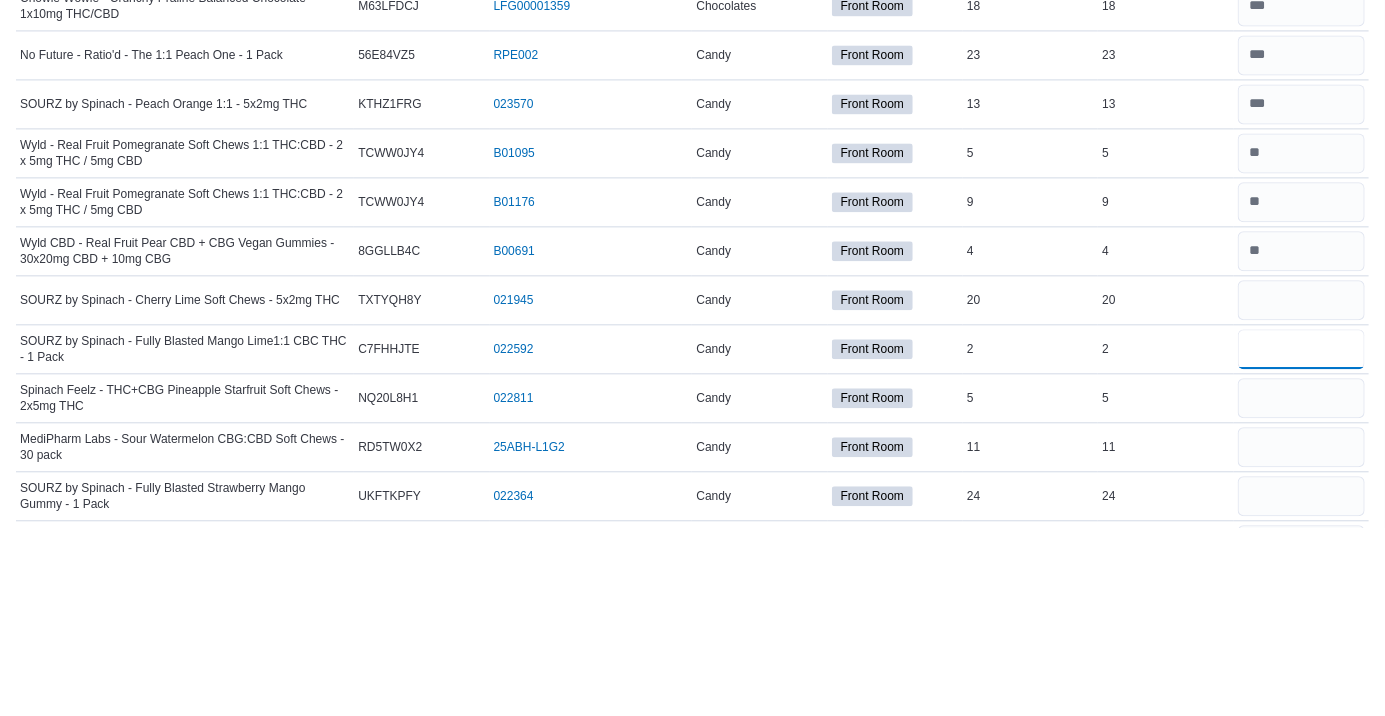 type 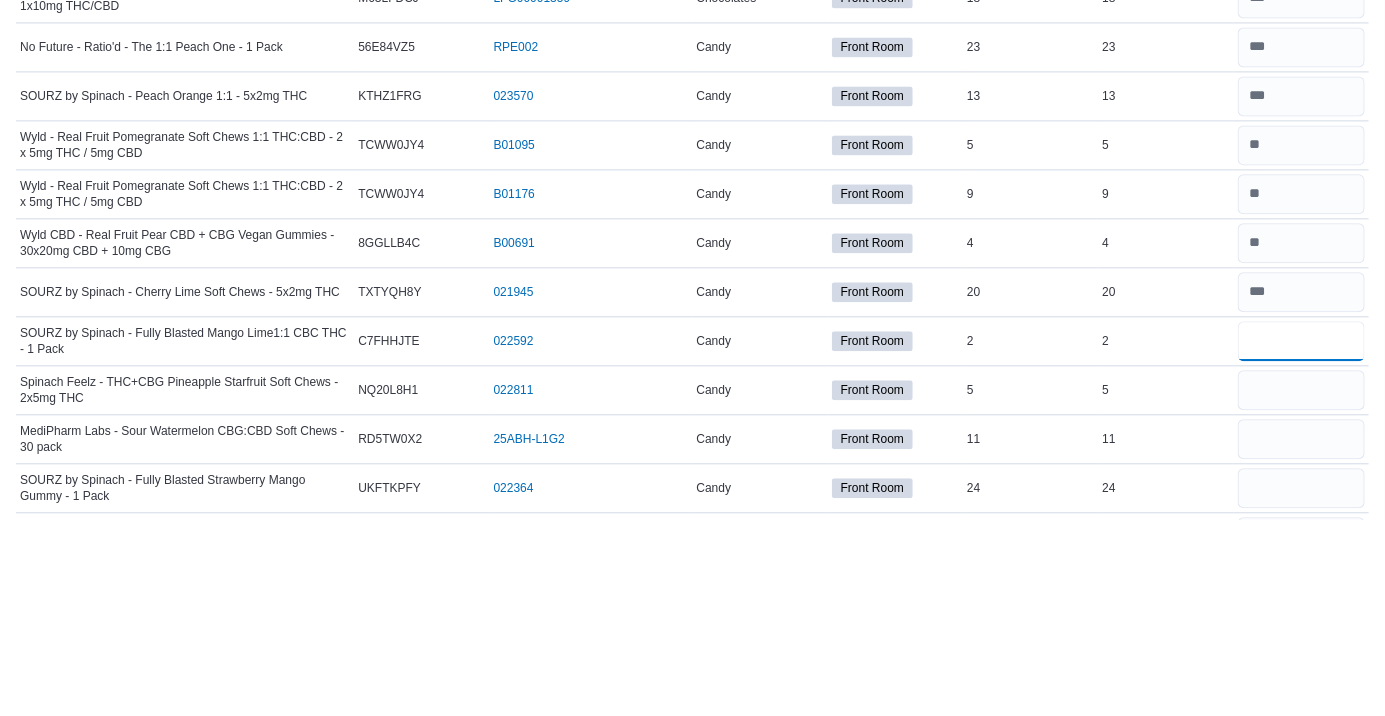 scroll, scrollTop: 1746, scrollLeft: 0, axis: vertical 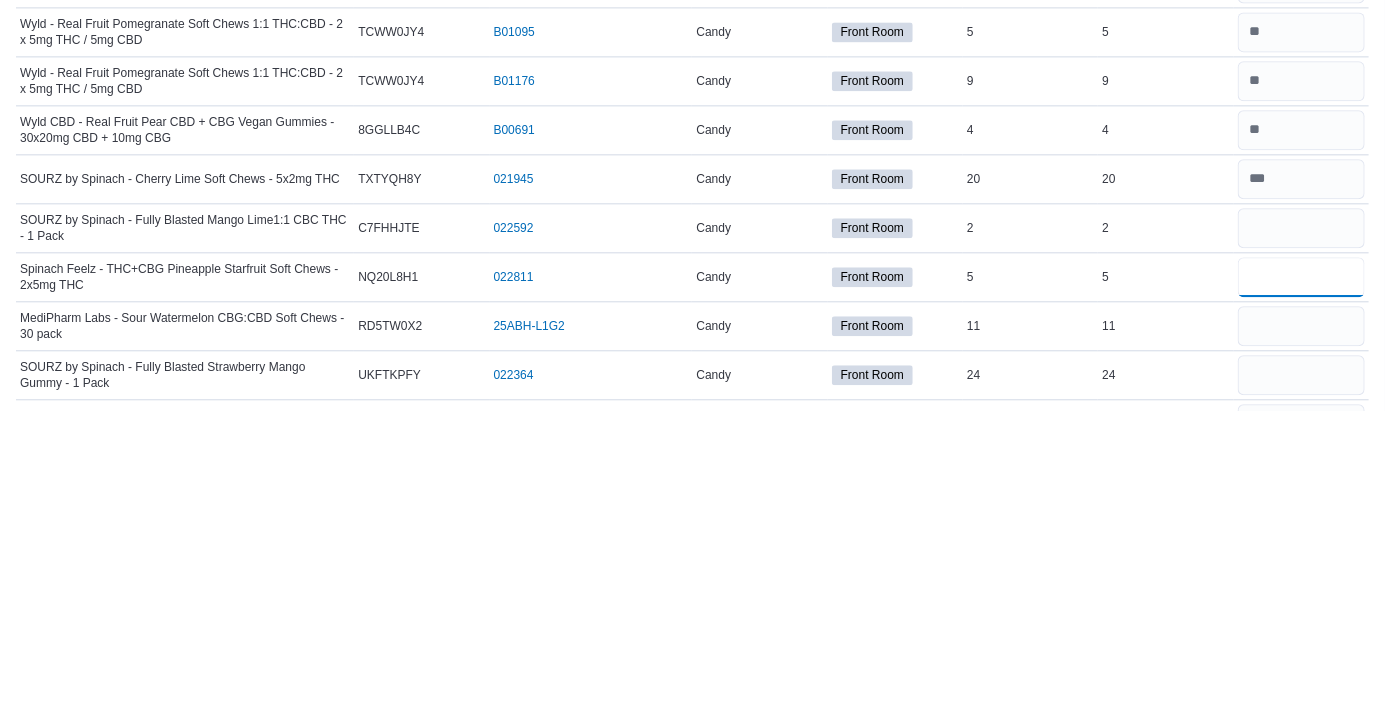 type on "*" 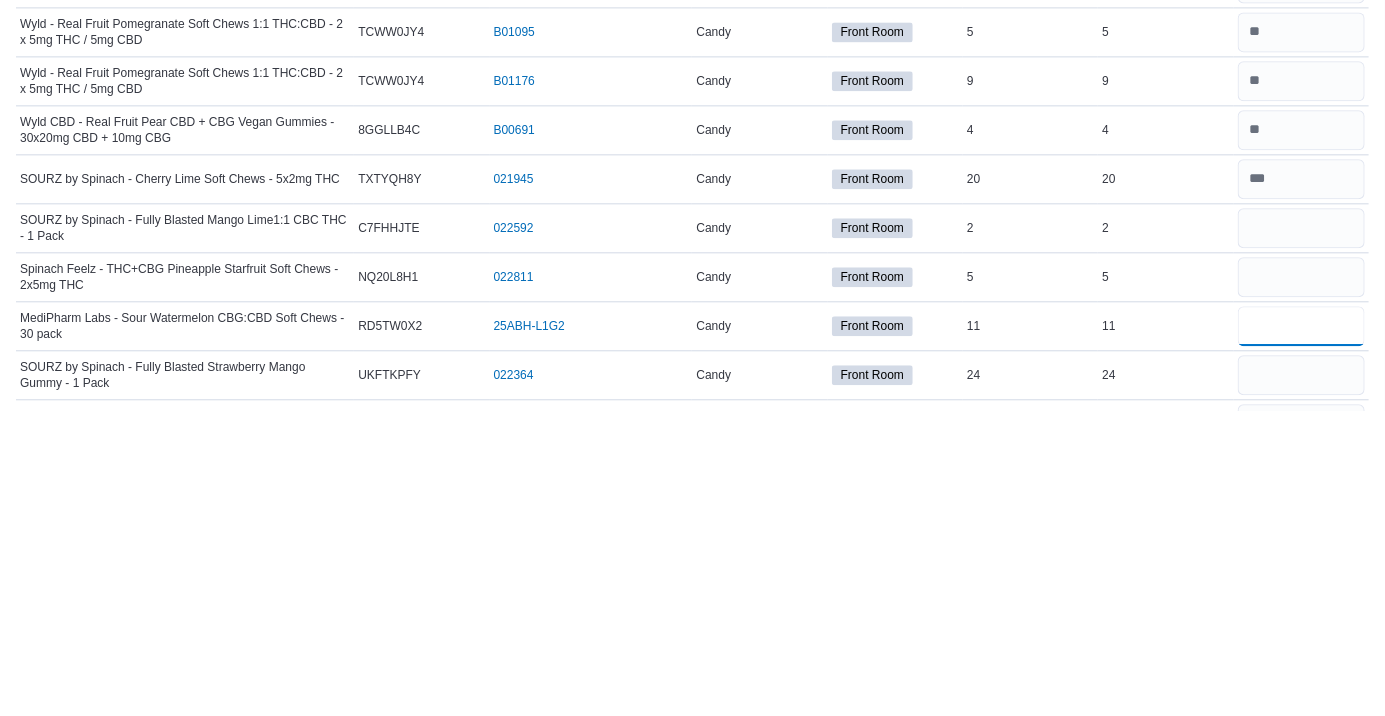 type 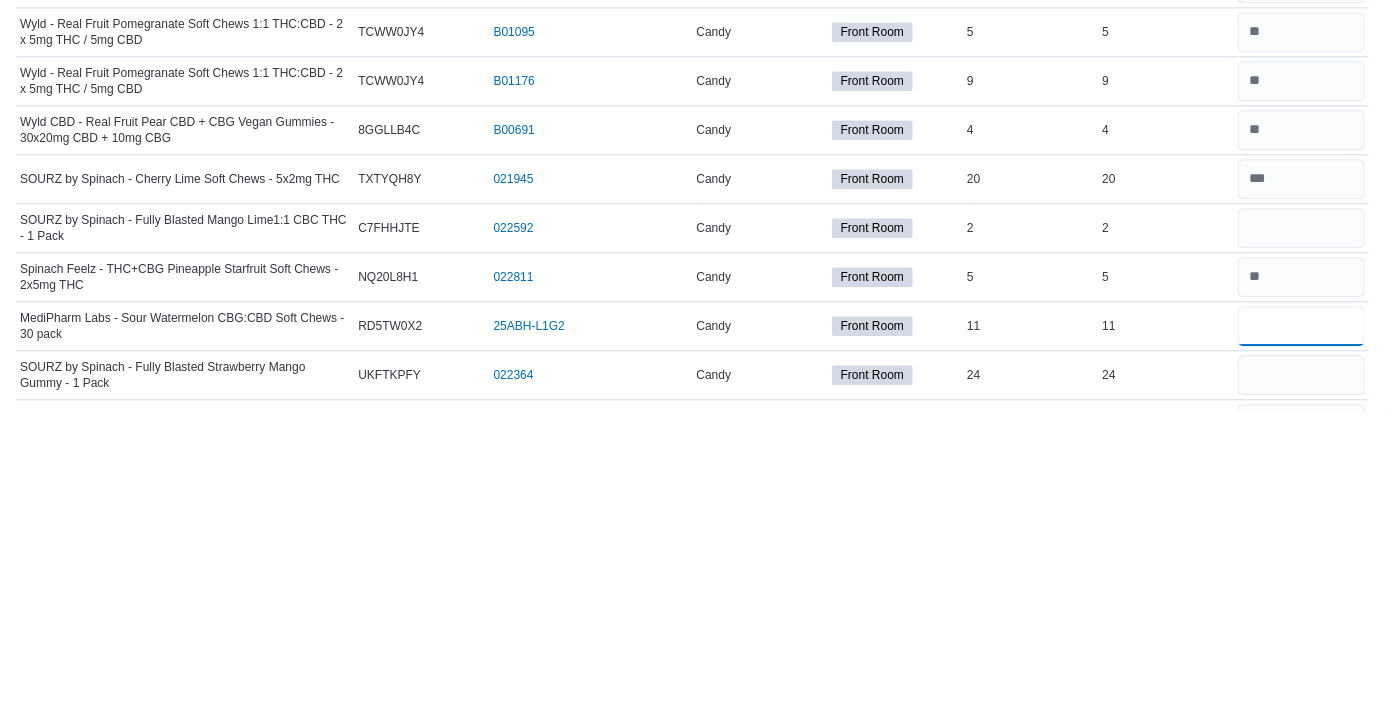 type on "**" 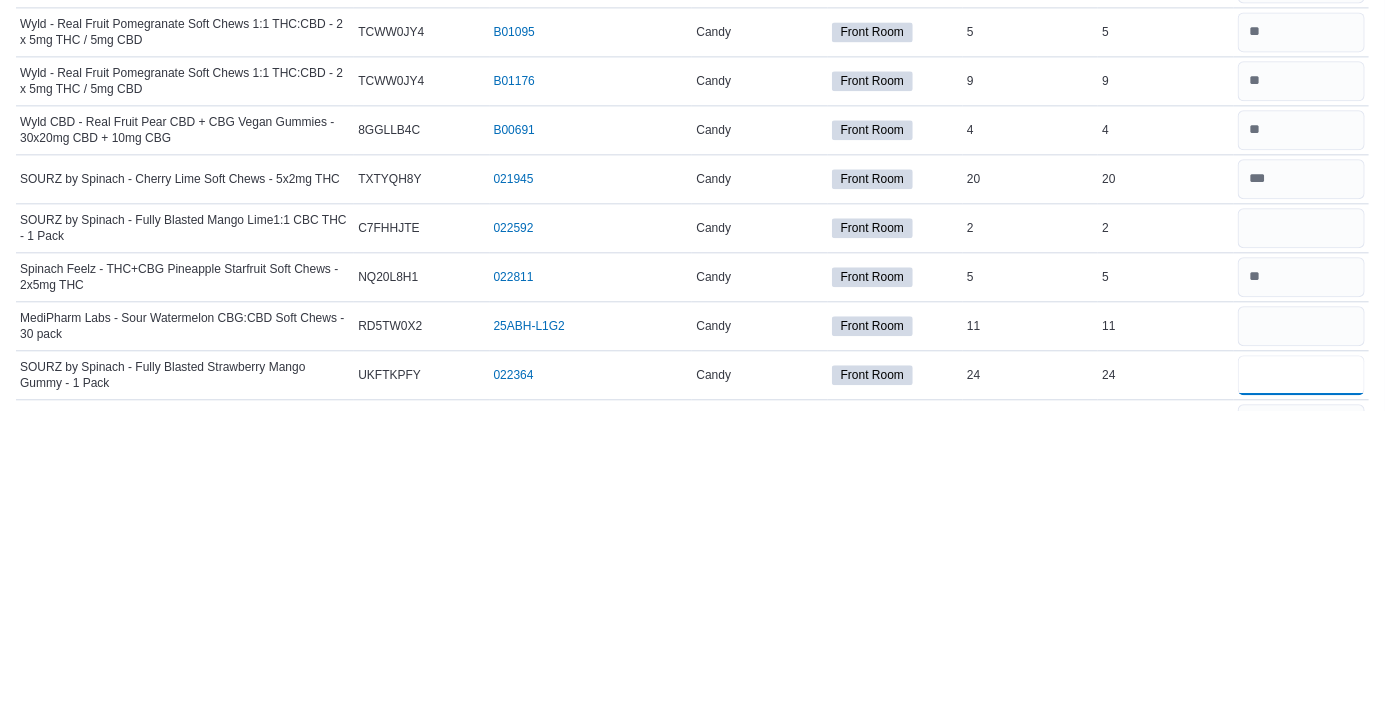 type 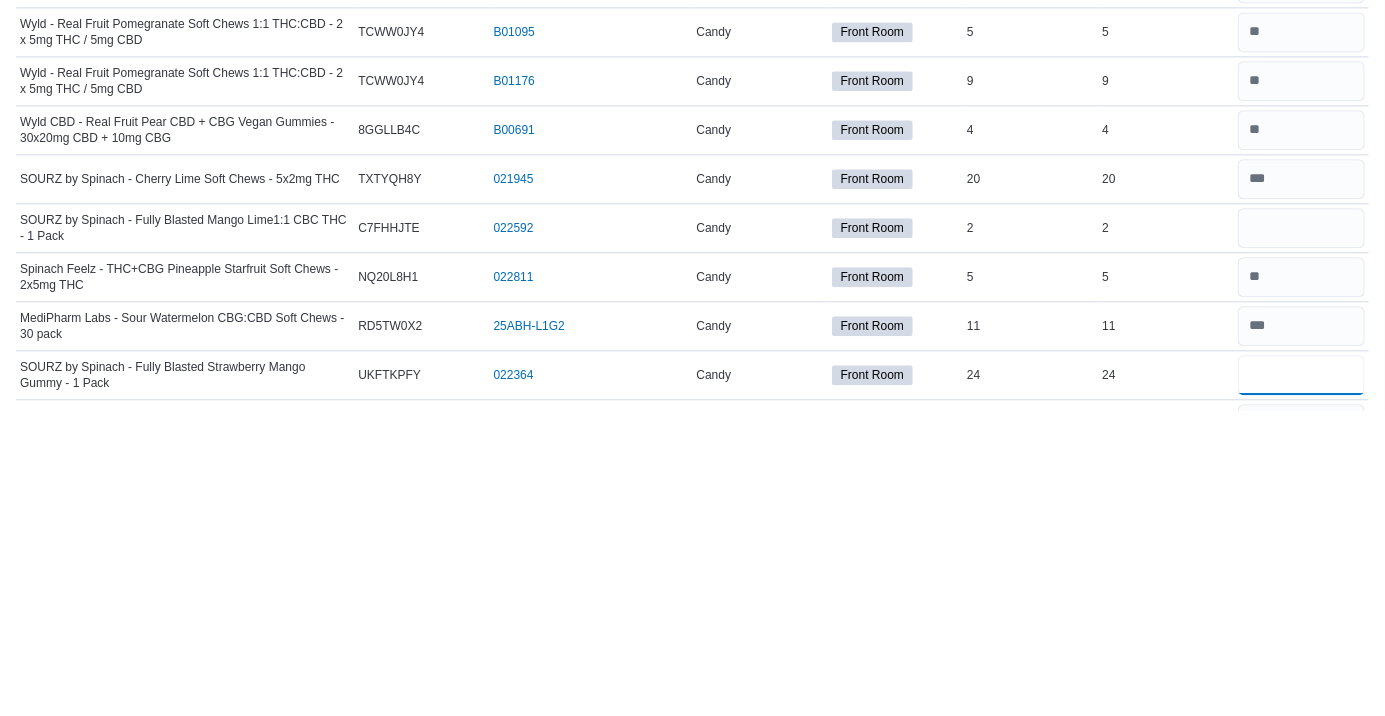 scroll, scrollTop: 1893, scrollLeft: 0, axis: vertical 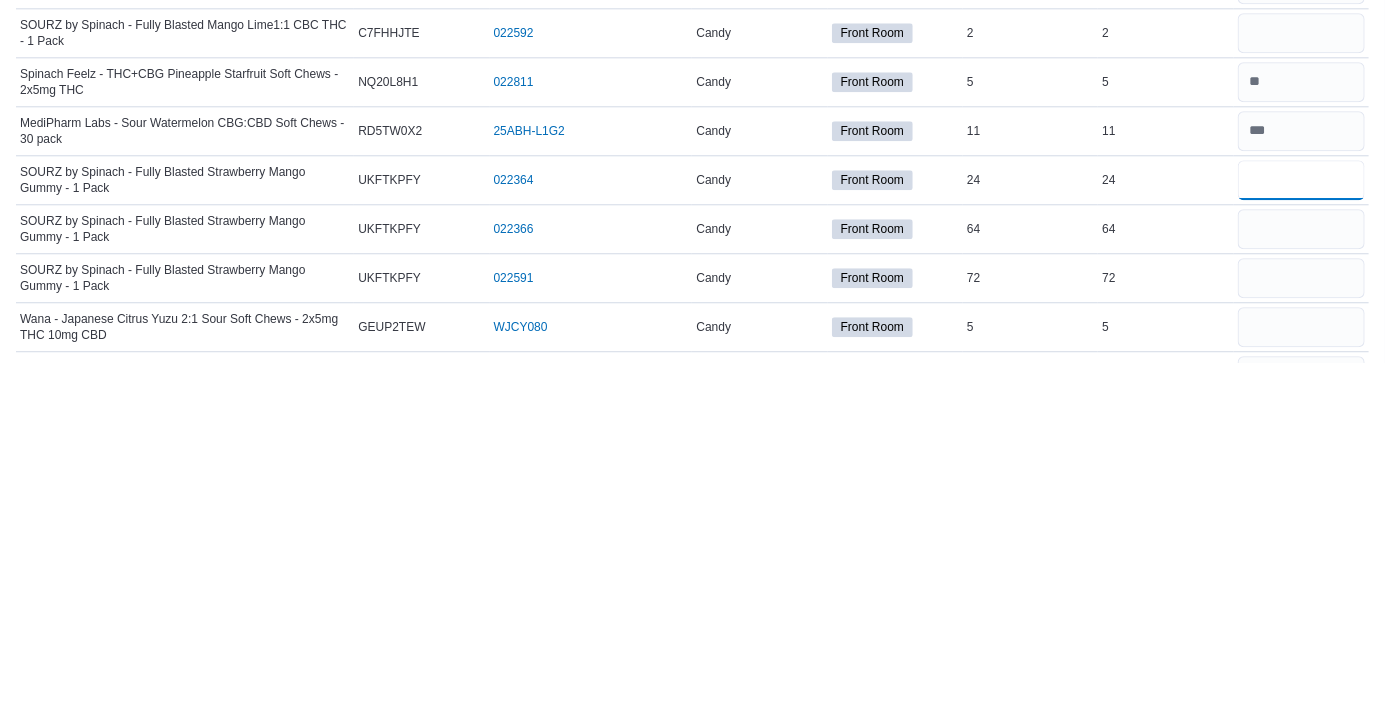 type on "**" 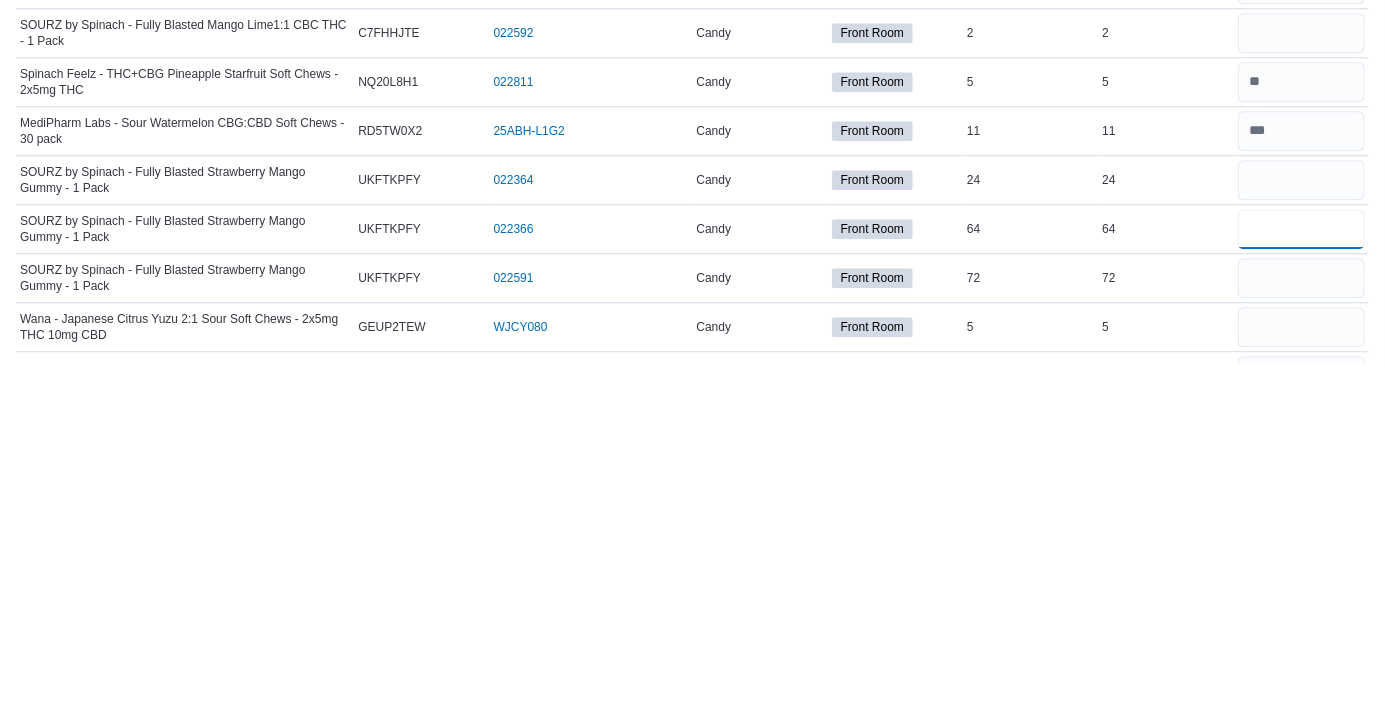 click at bounding box center [1301, 582] 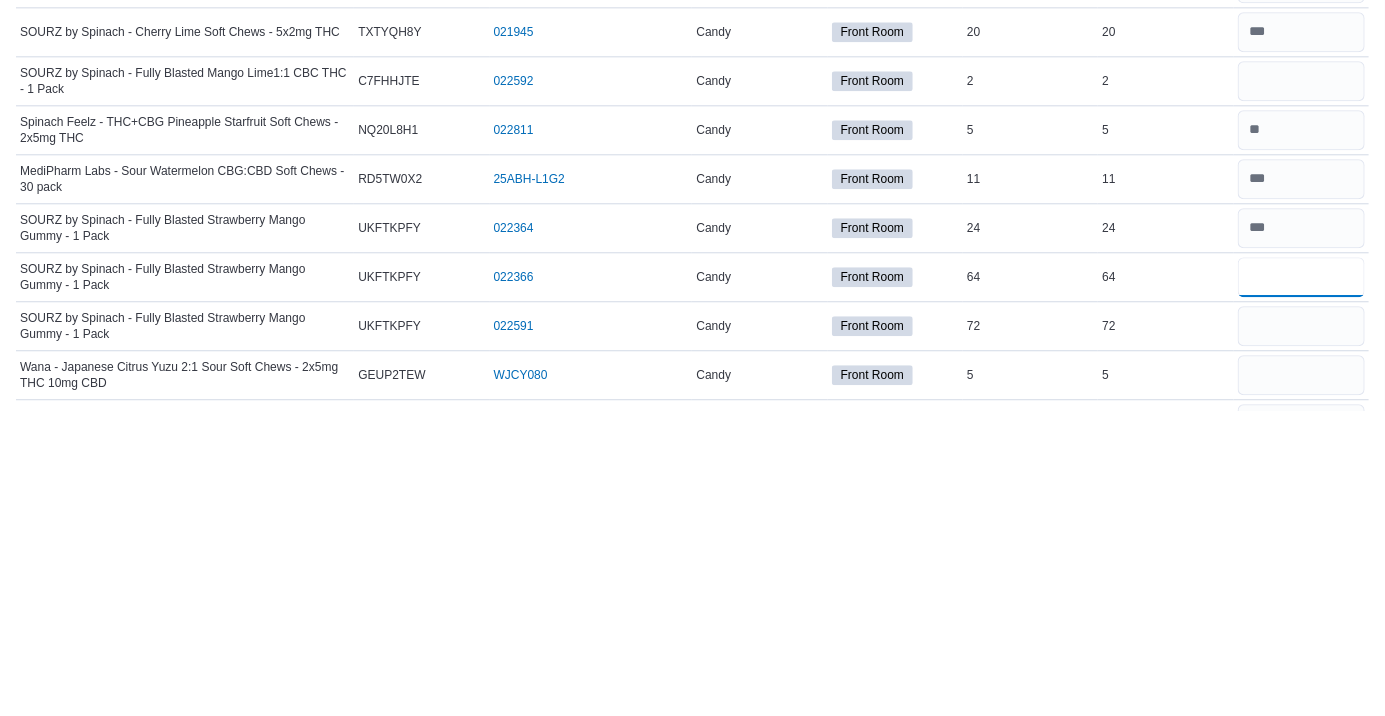type on "**" 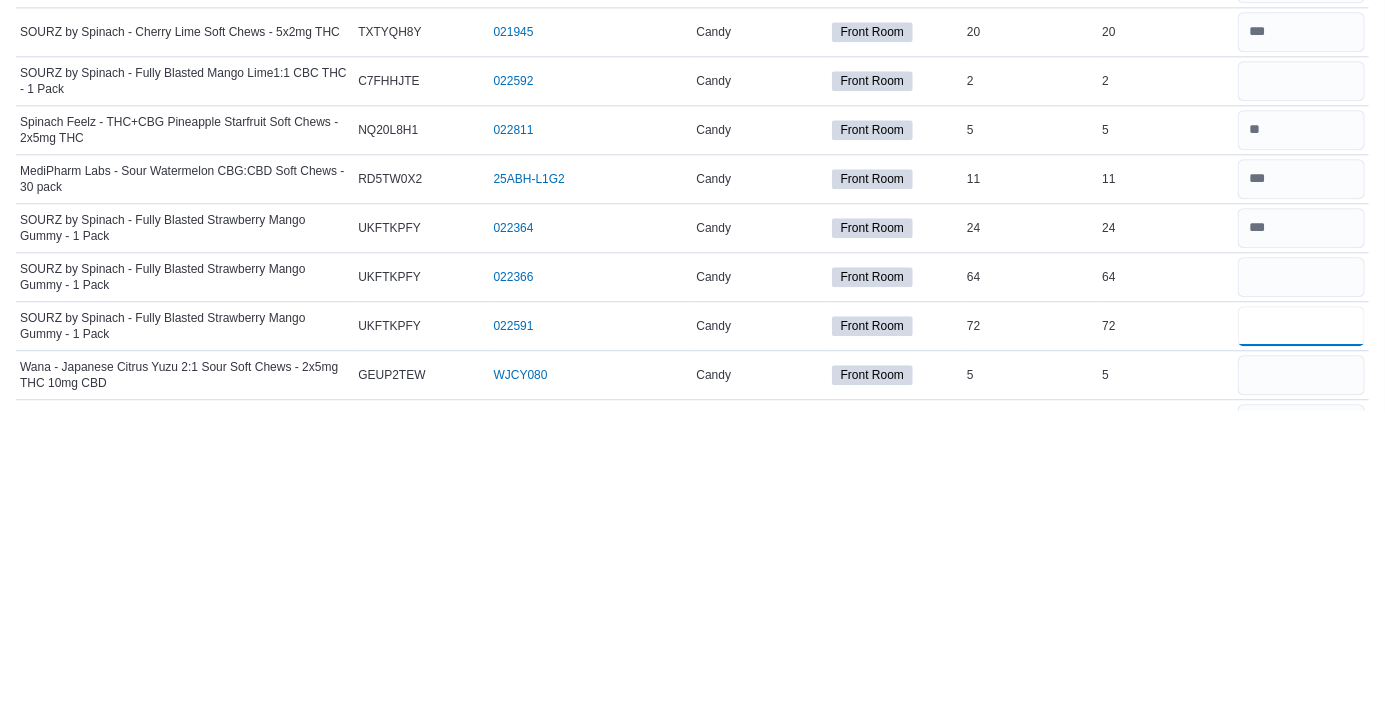 type 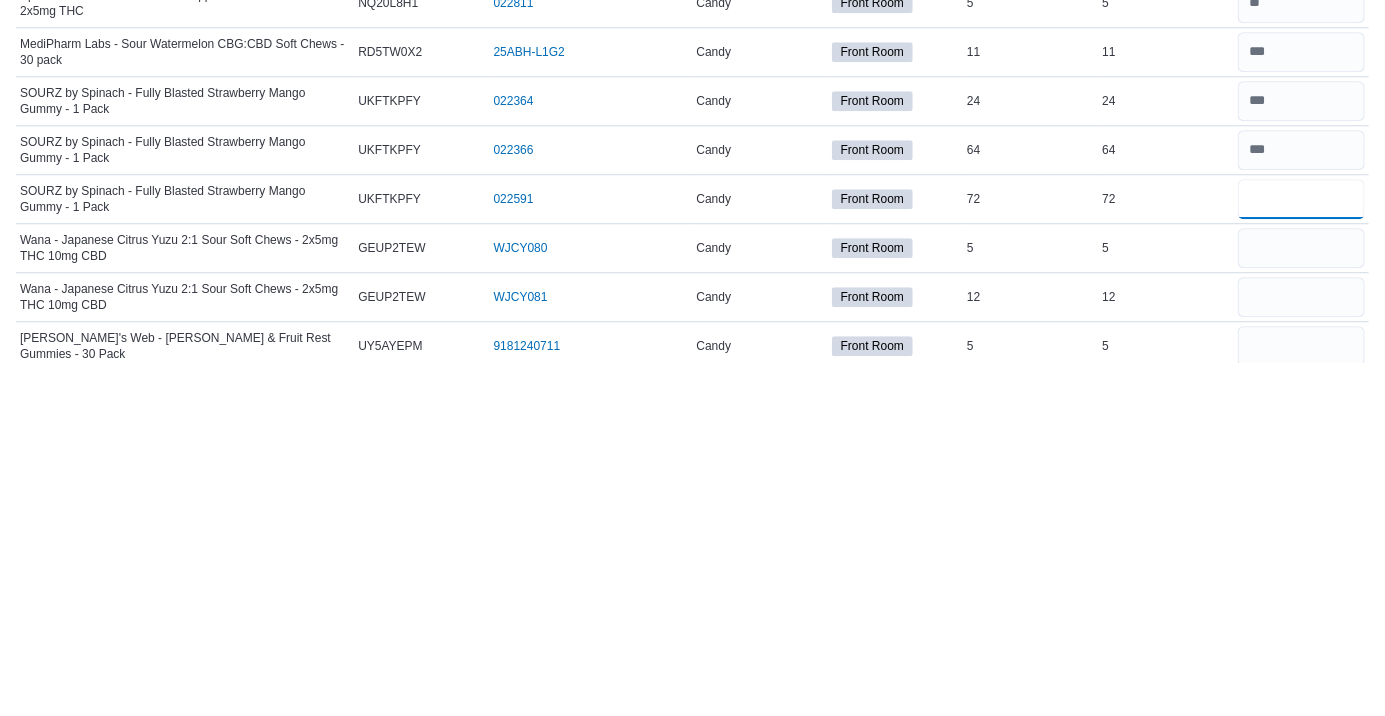 scroll, scrollTop: 1975, scrollLeft: 0, axis: vertical 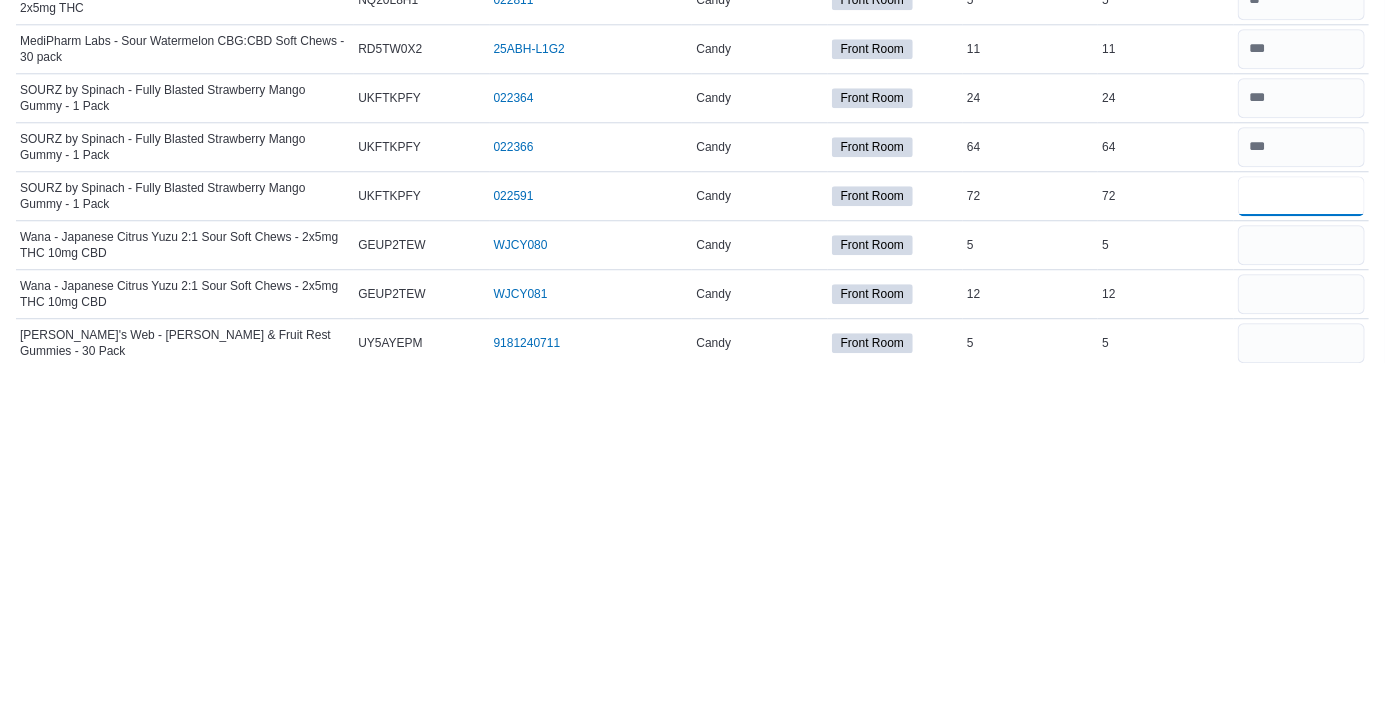type on "**" 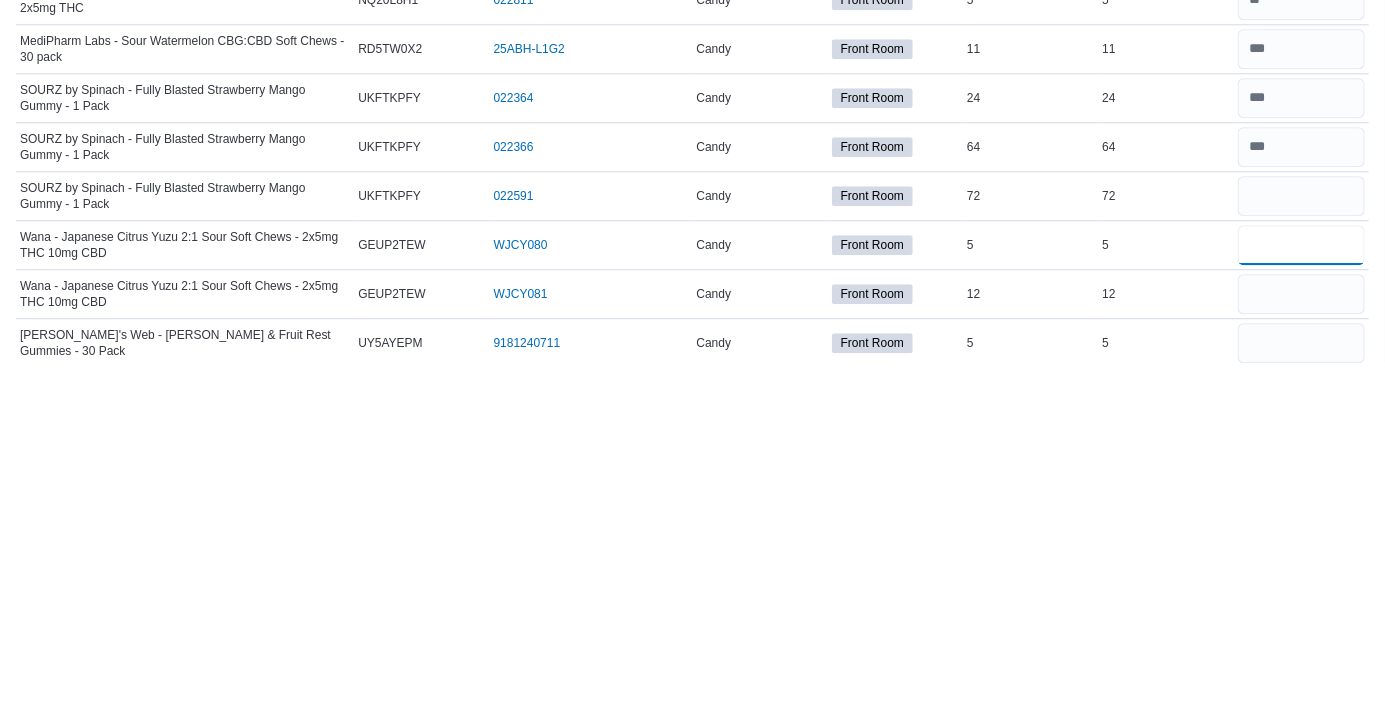 click at bounding box center (1301, 598) 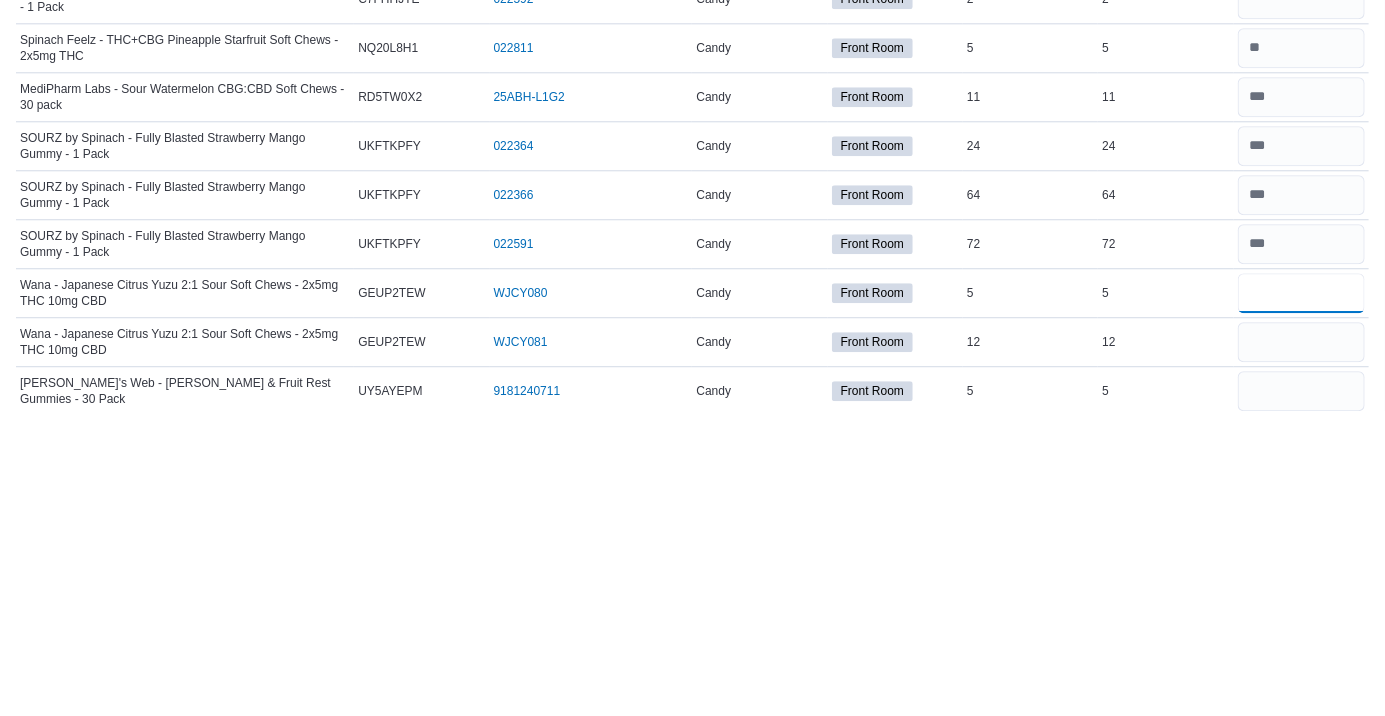 type on "*" 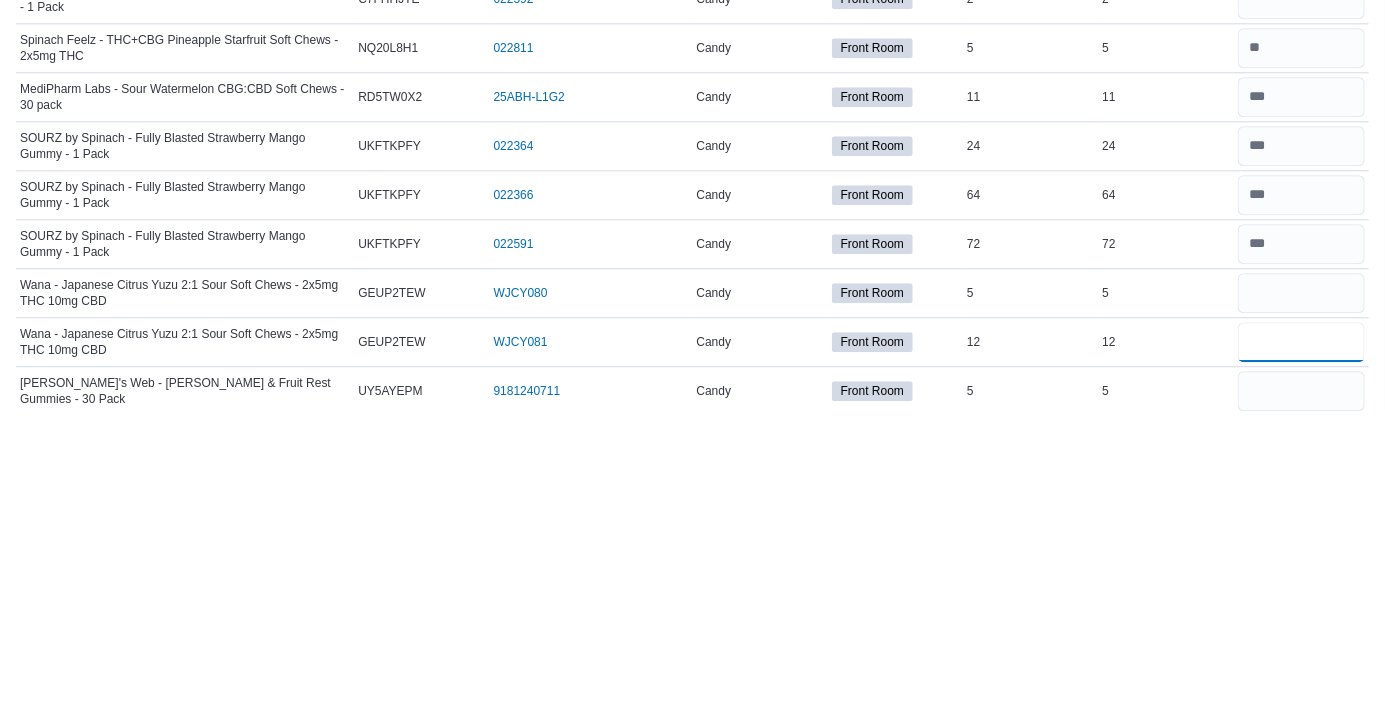 type 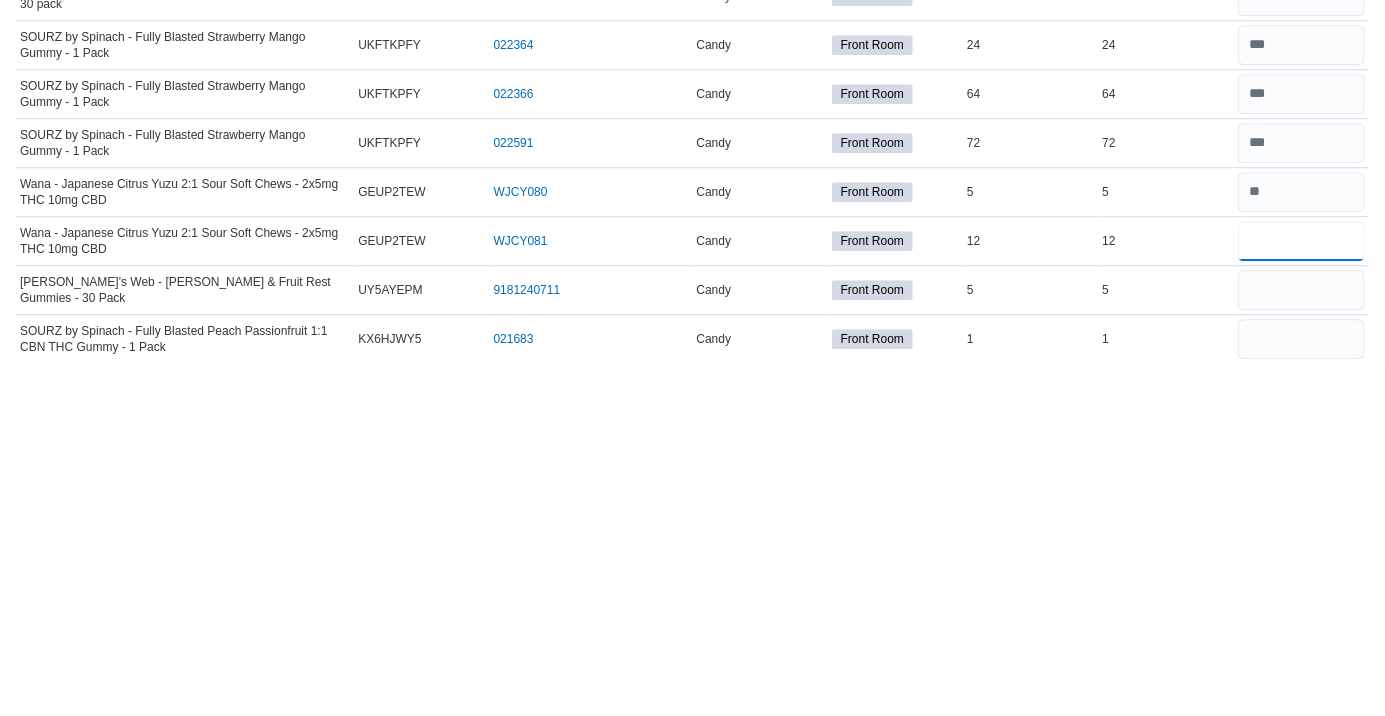 scroll, scrollTop: 2088, scrollLeft: 0, axis: vertical 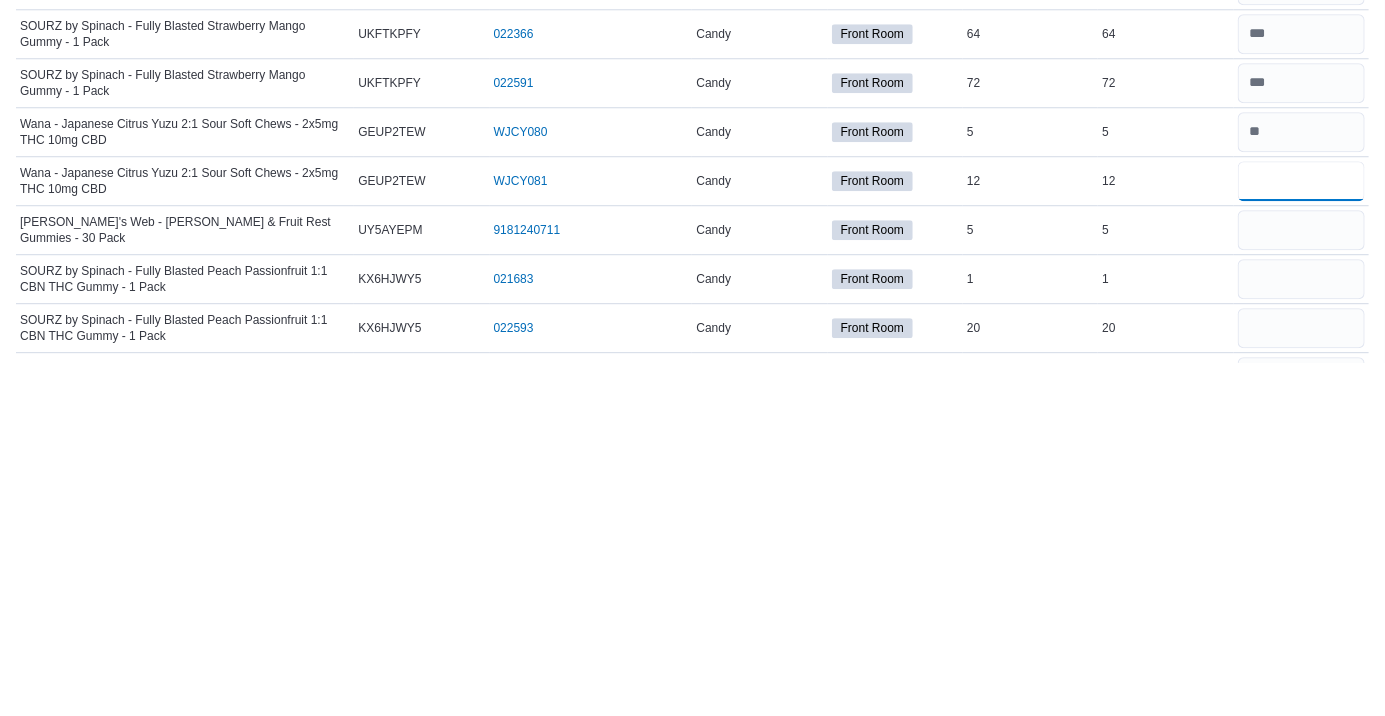 type on "**" 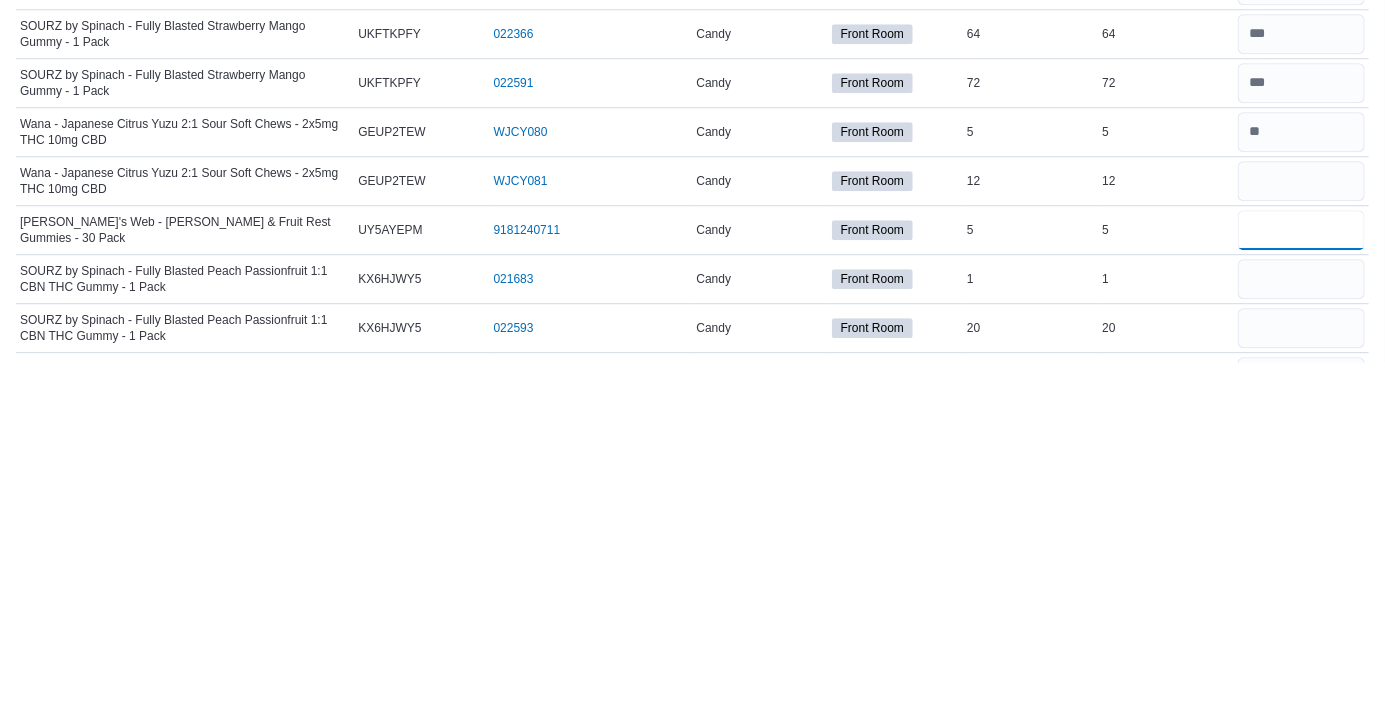 type 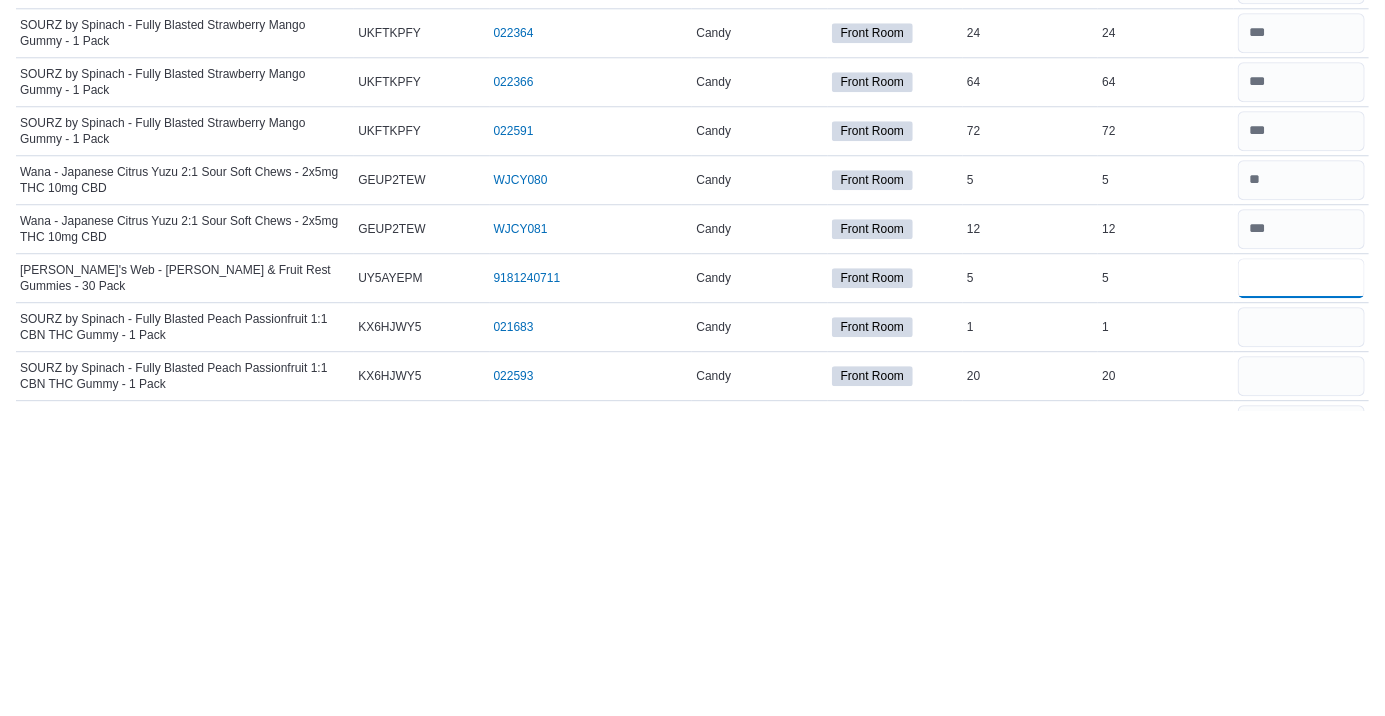 type on "*" 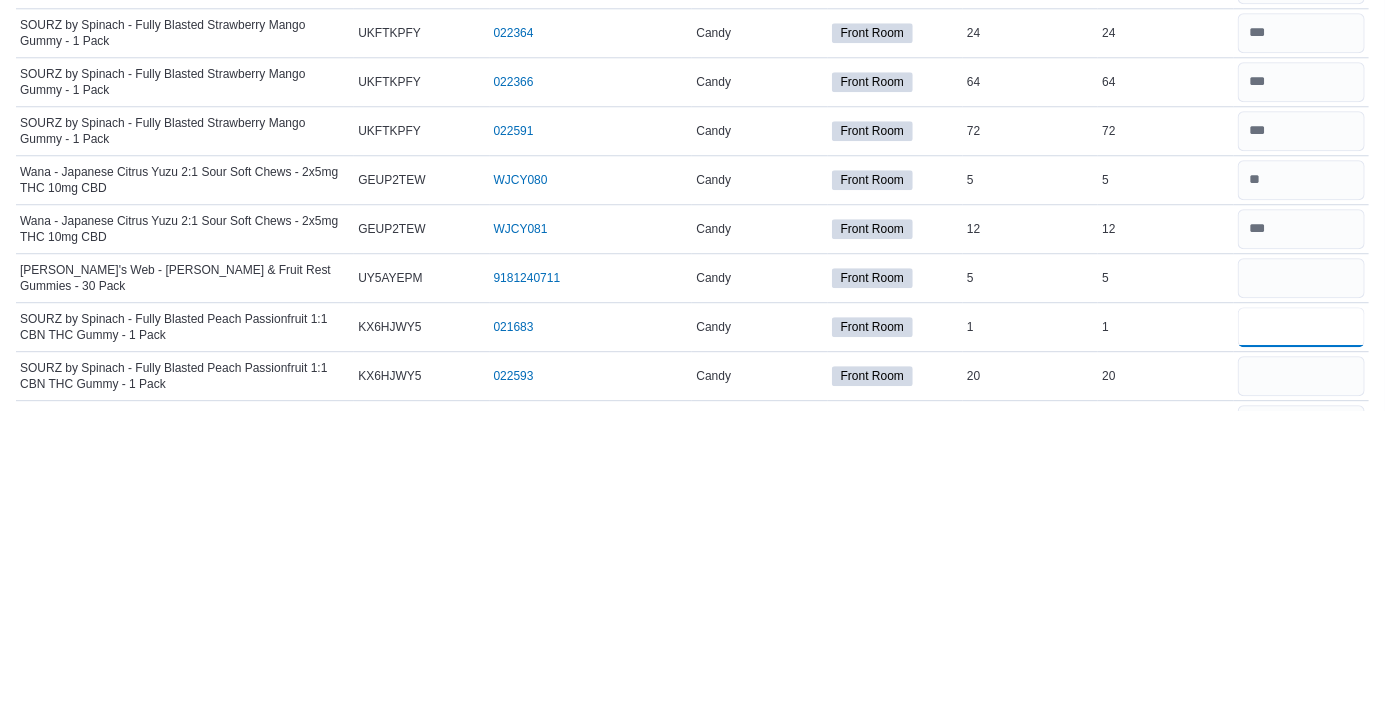 type 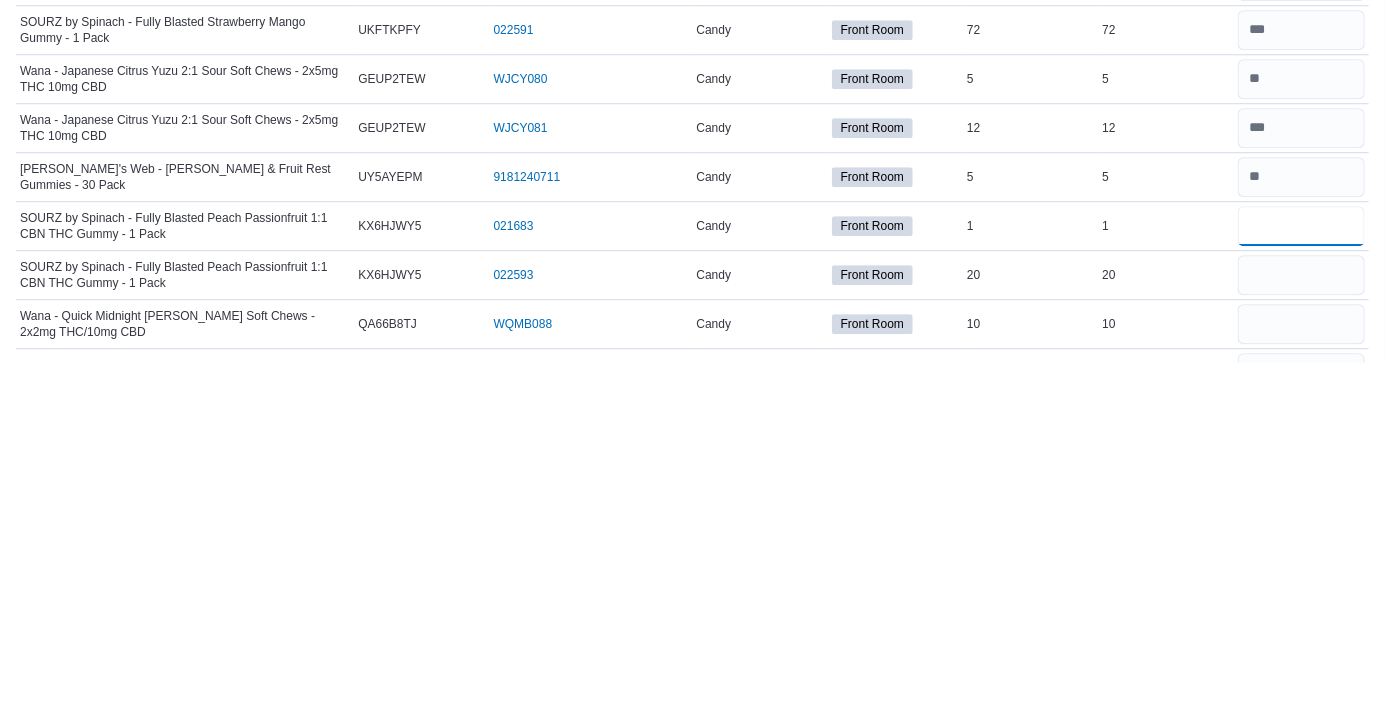 scroll, scrollTop: 2144, scrollLeft: 0, axis: vertical 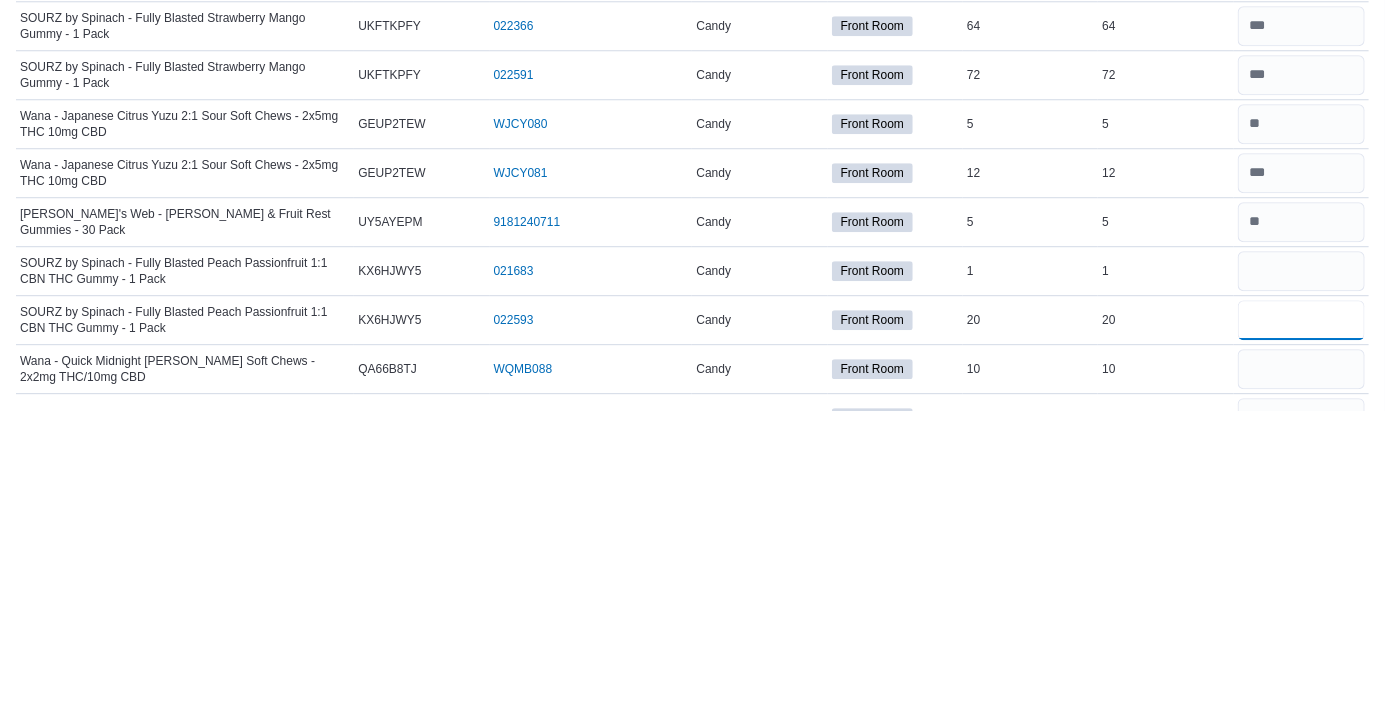 type on "**" 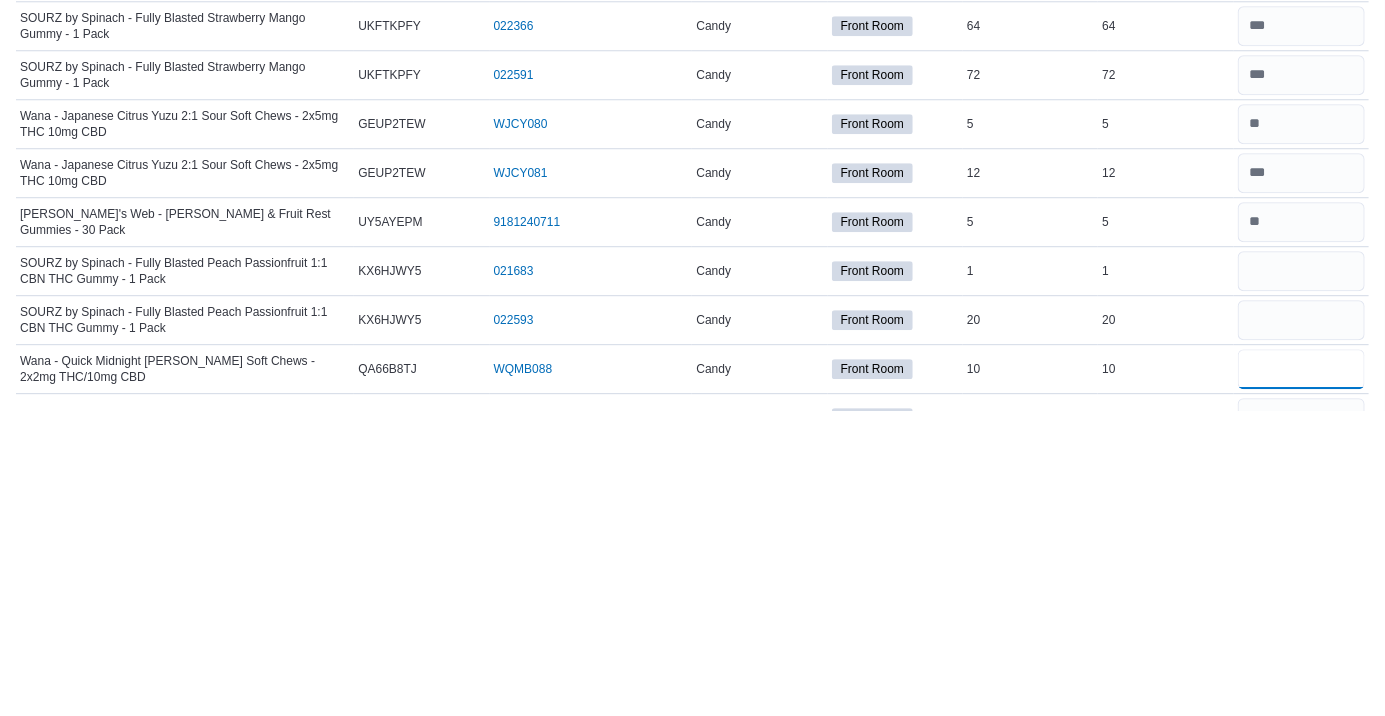 type 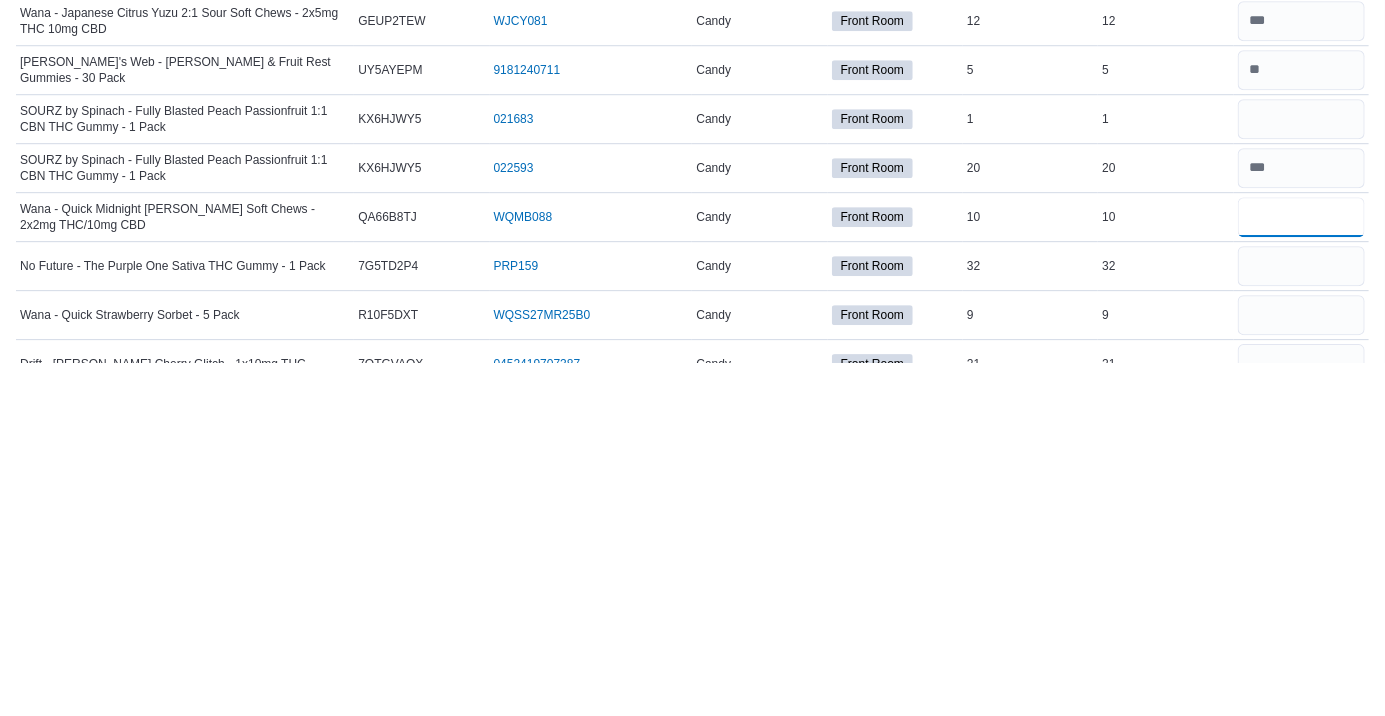 scroll, scrollTop: 2284, scrollLeft: 0, axis: vertical 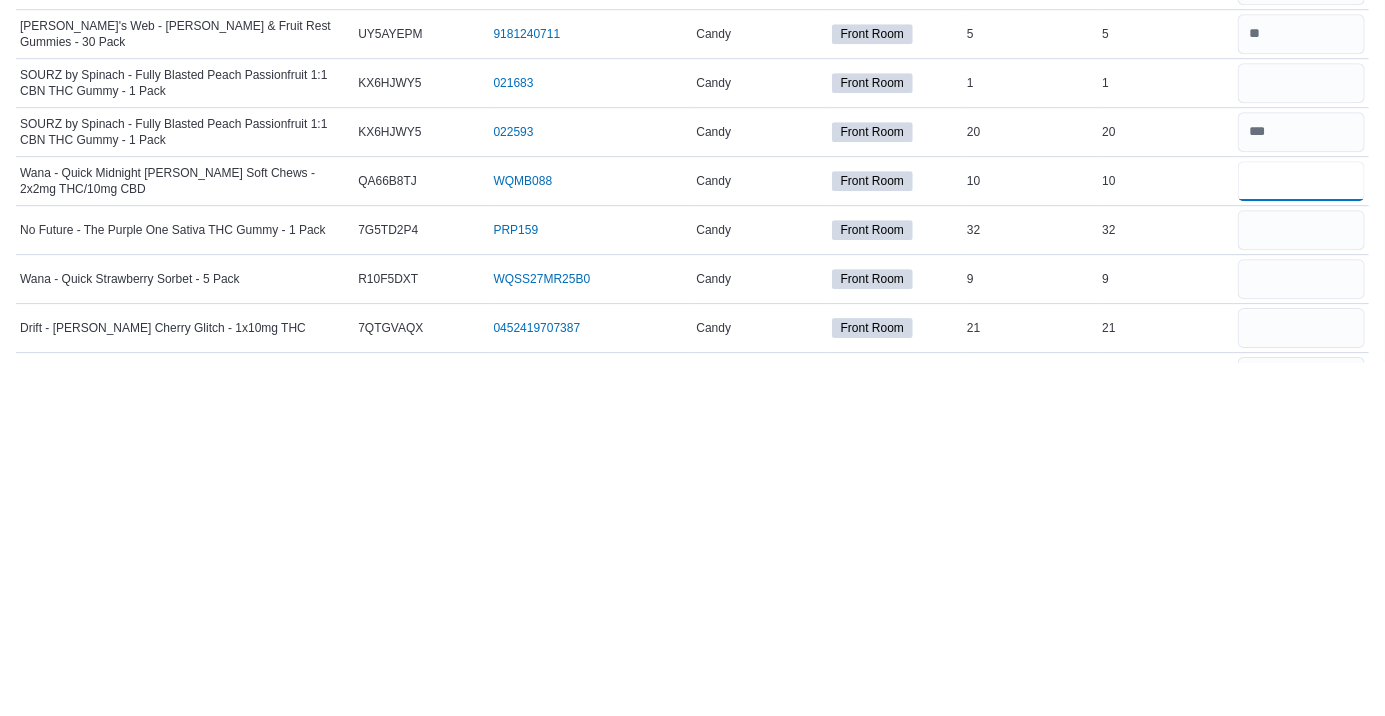 type on "**" 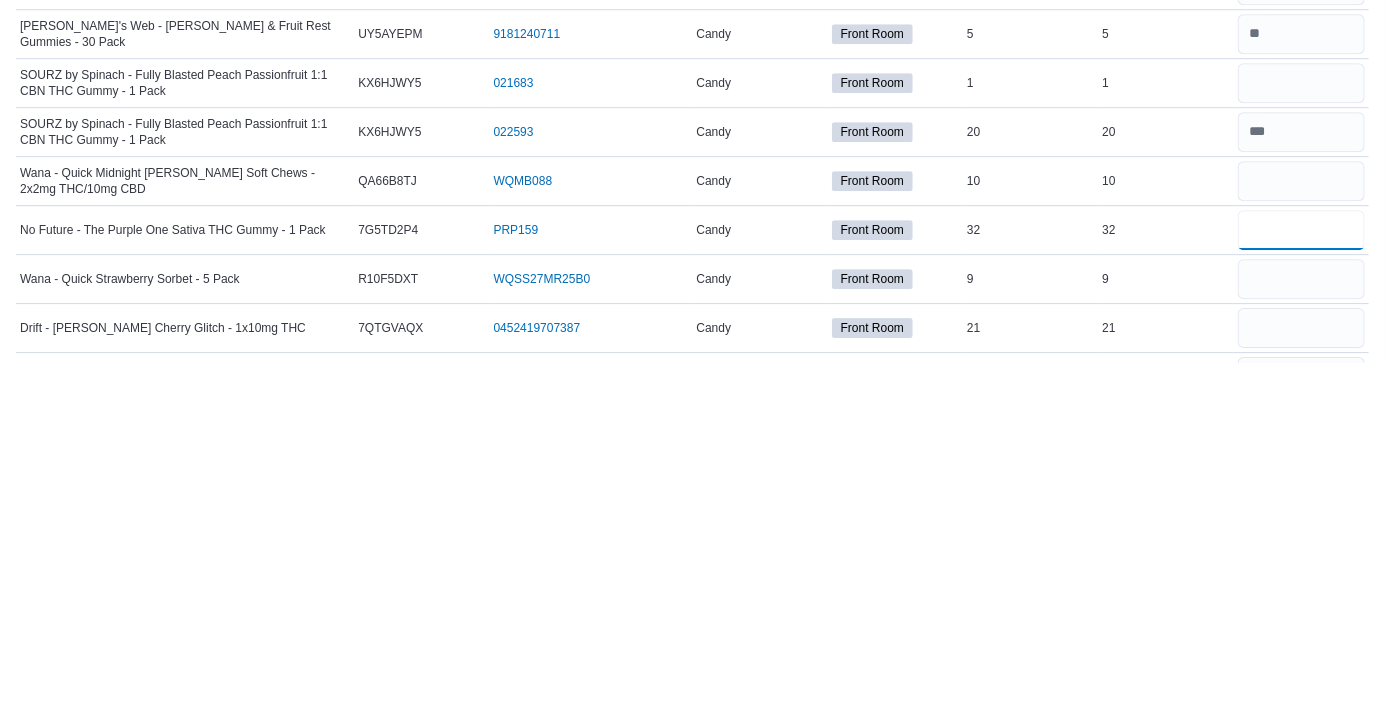 type 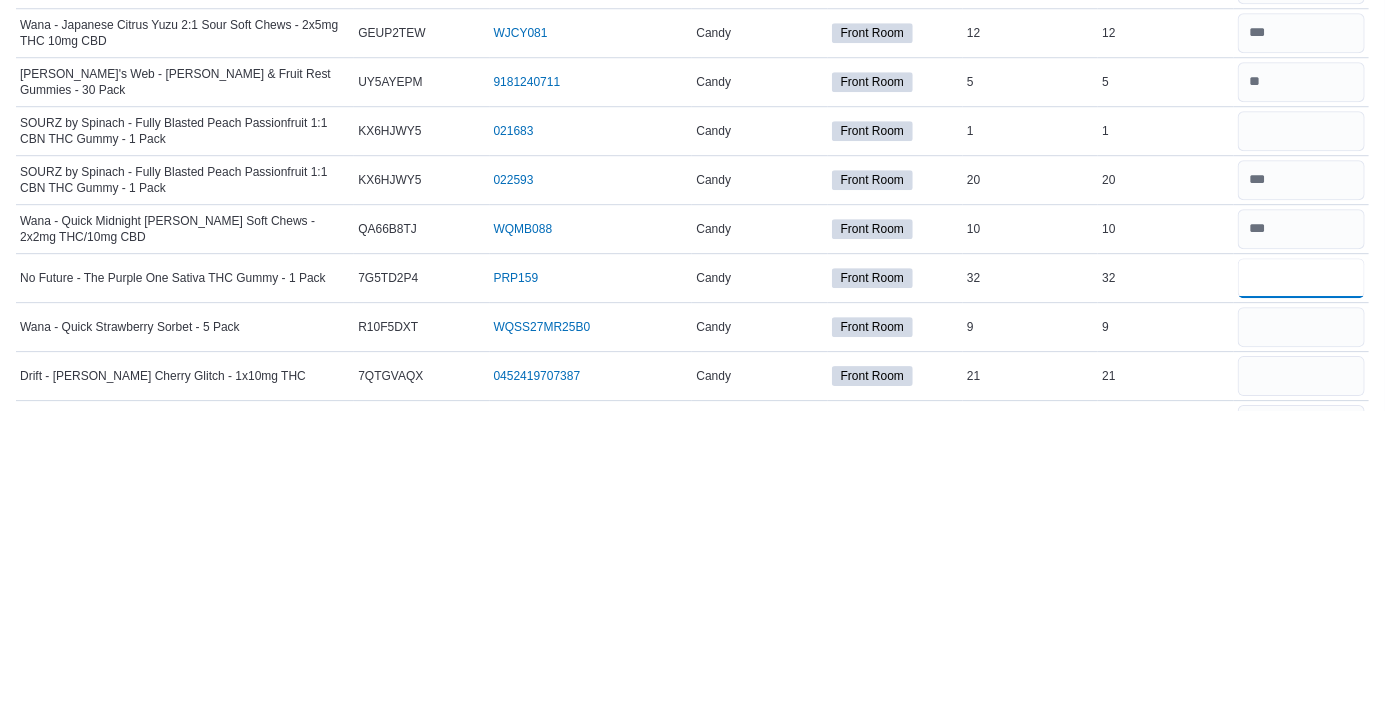 type on "**" 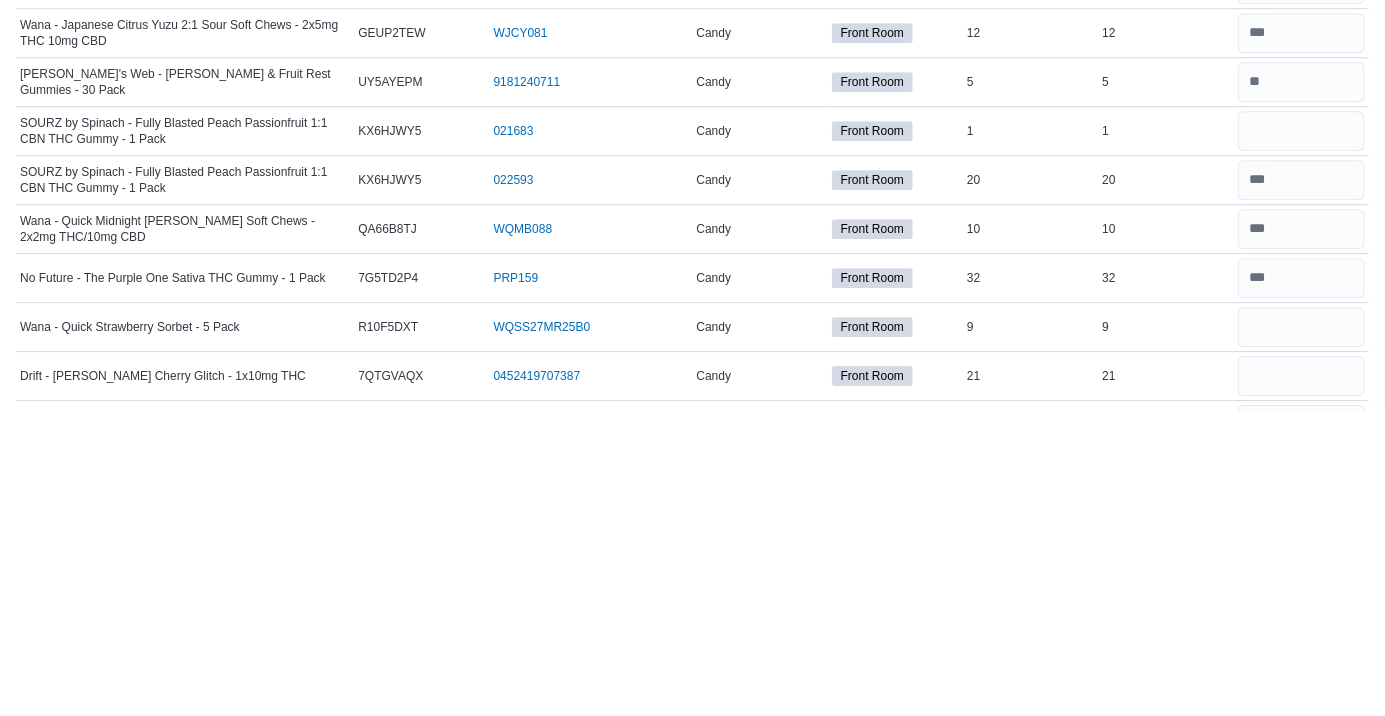 click at bounding box center (1301, 534) 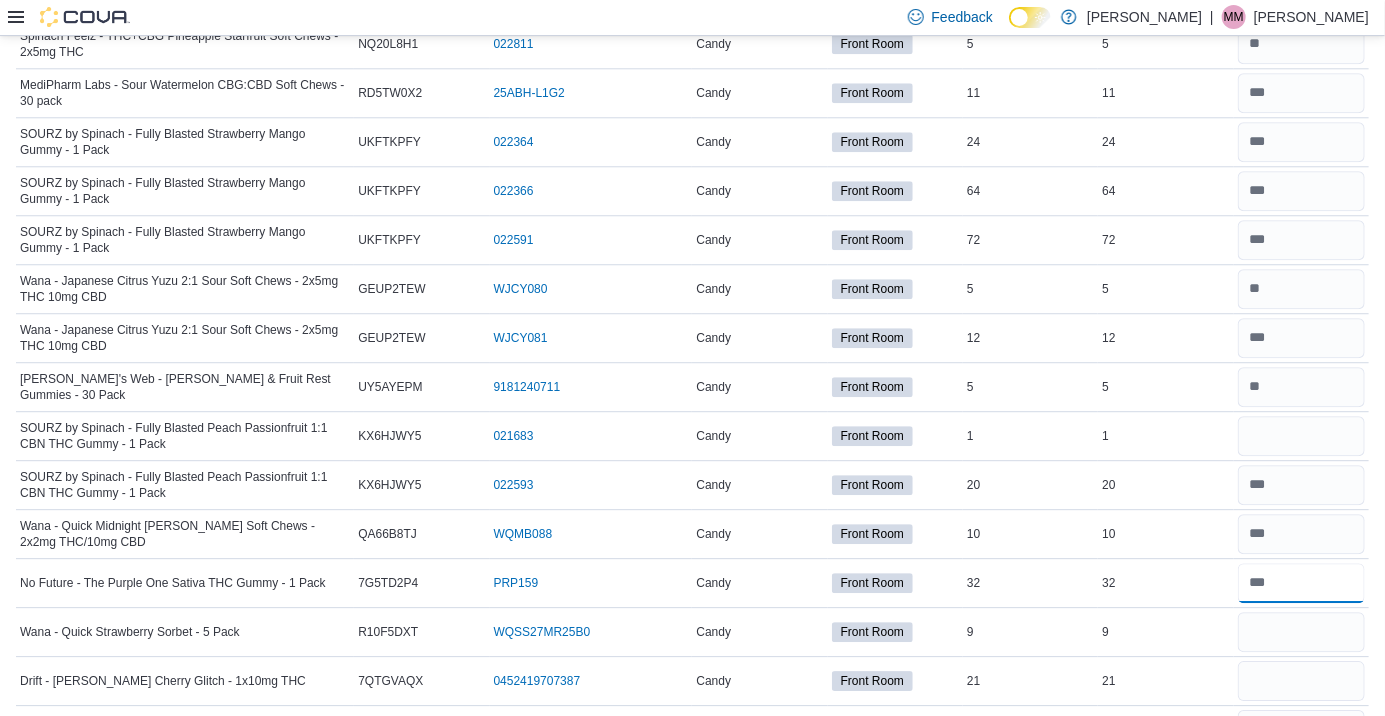 click at bounding box center (1301, 583) 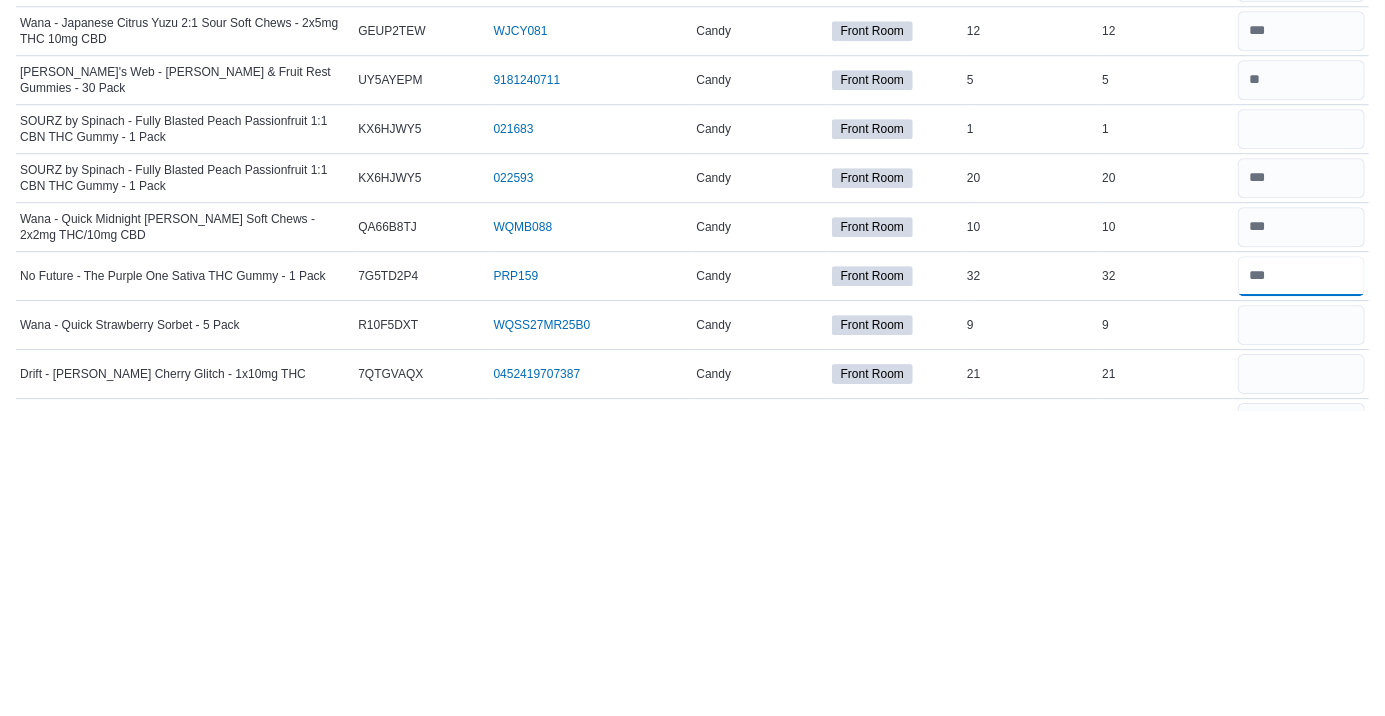 scroll, scrollTop: 2357, scrollLeft: 0, axis: vertical 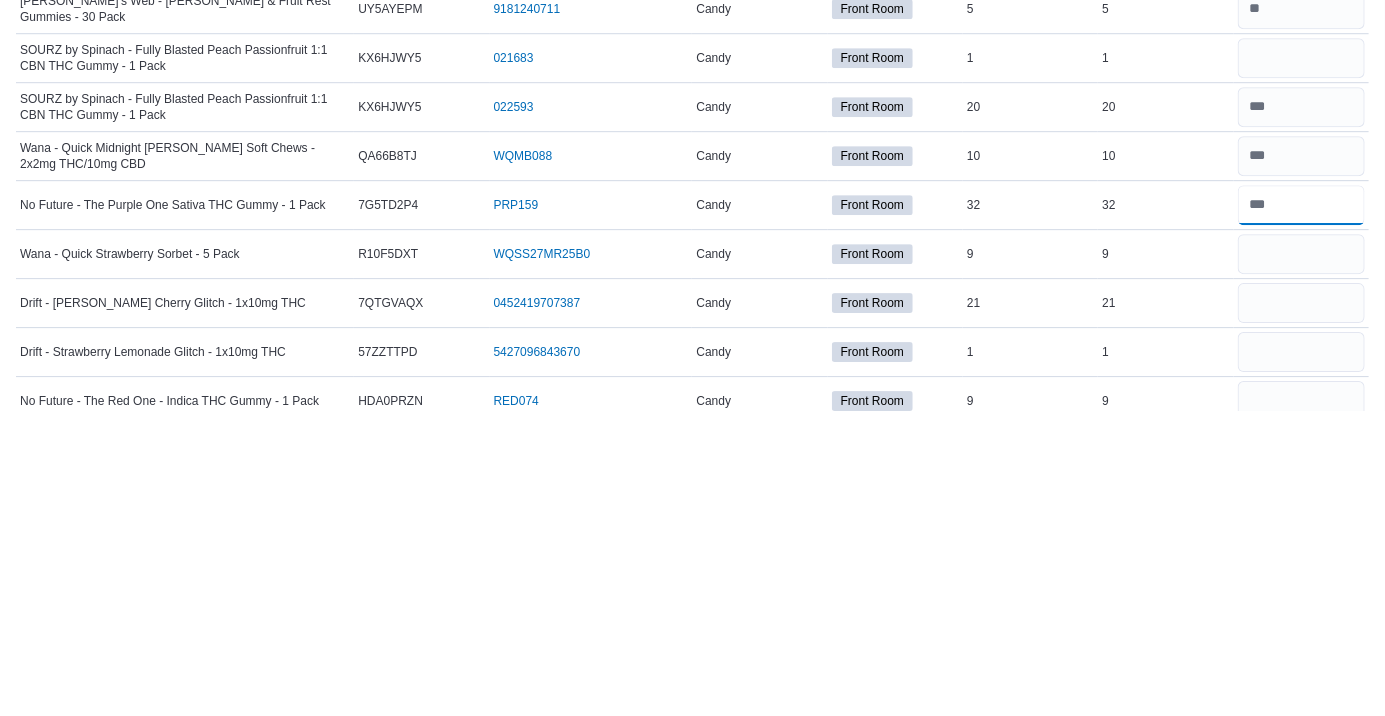 click at bounding box center [1301, 510] 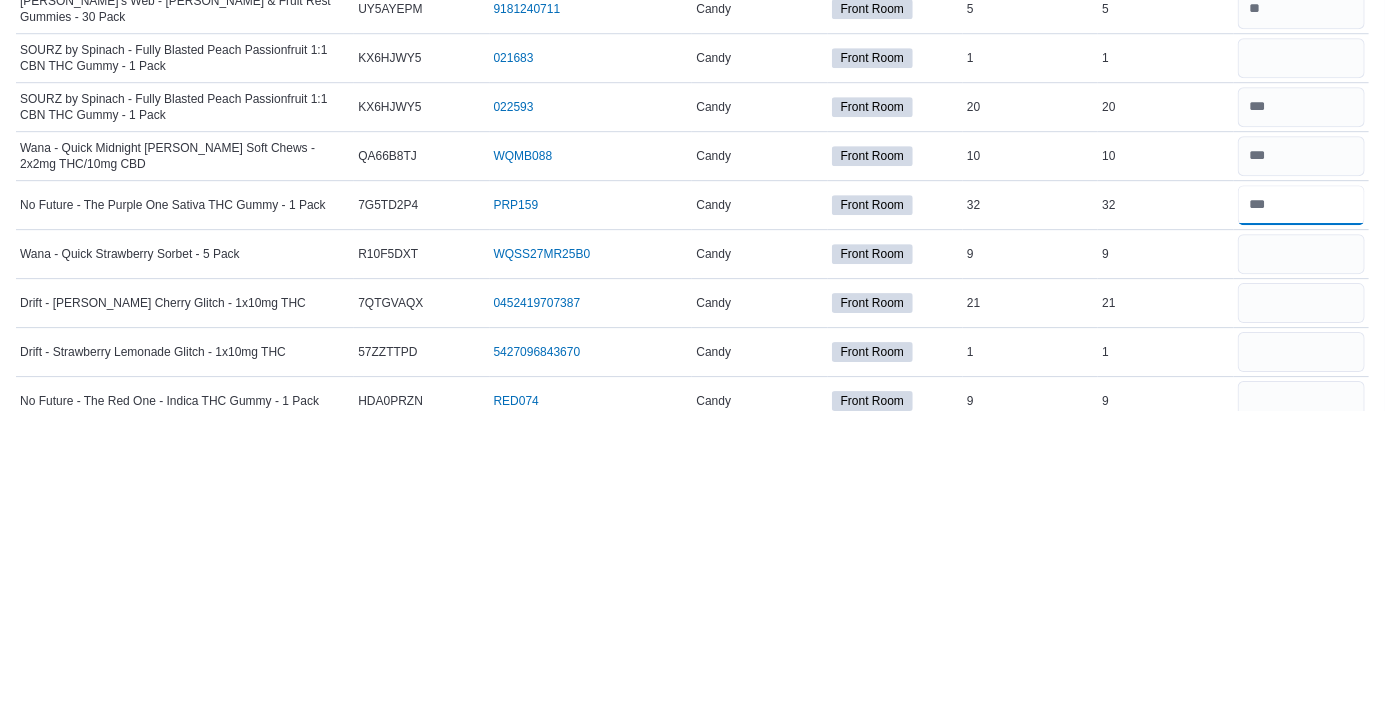 type on "**" 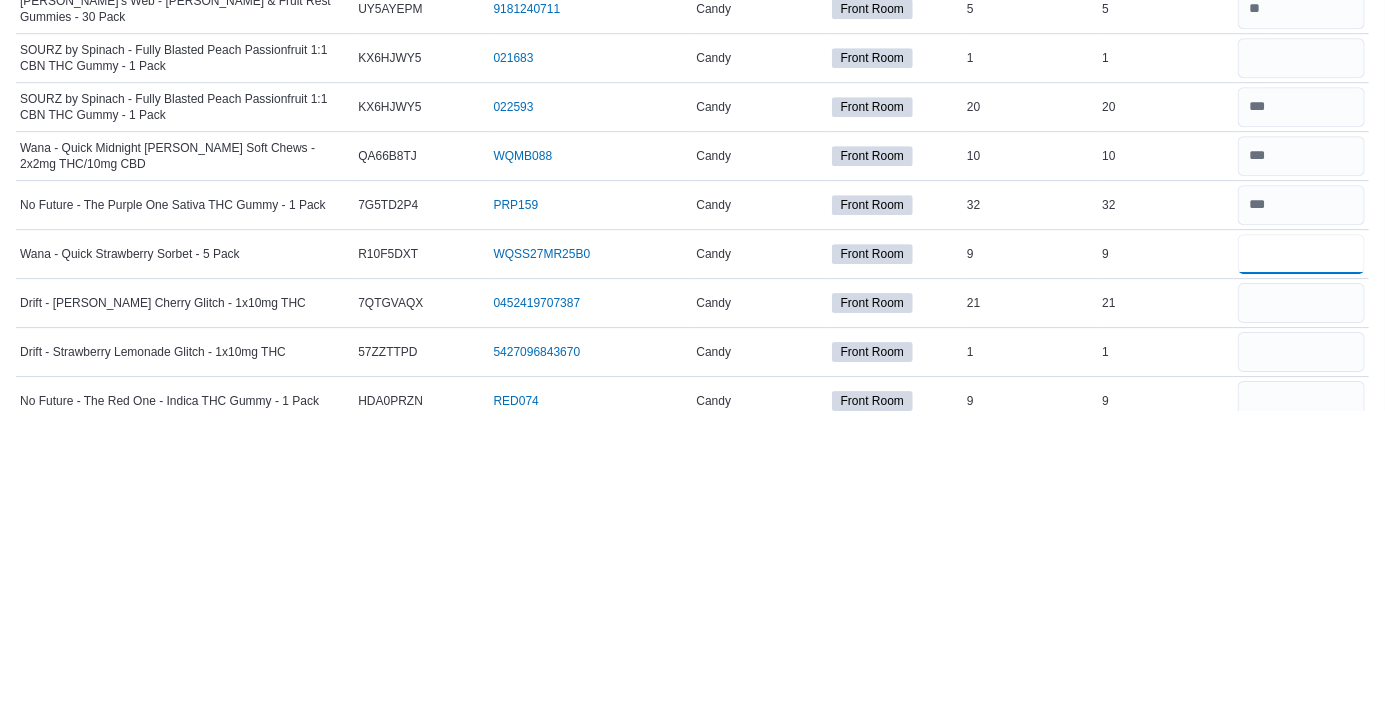 type 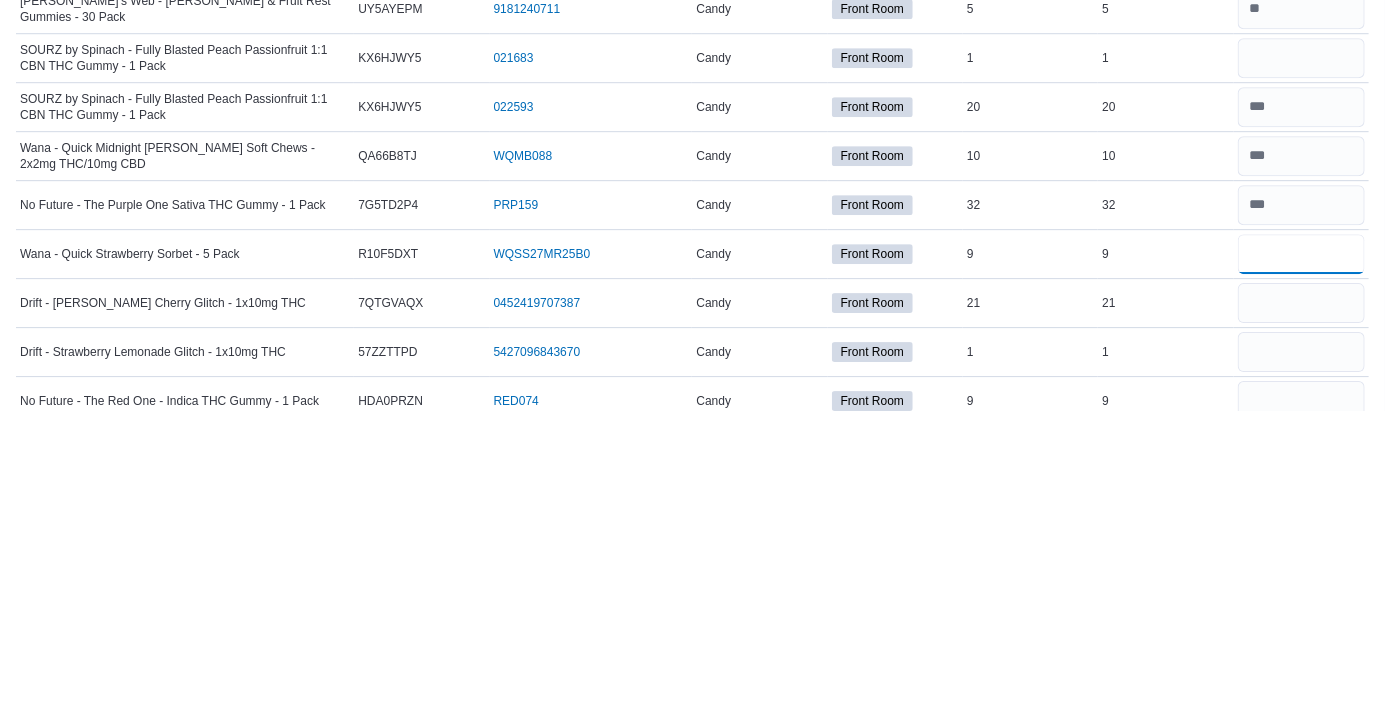 type on "*" 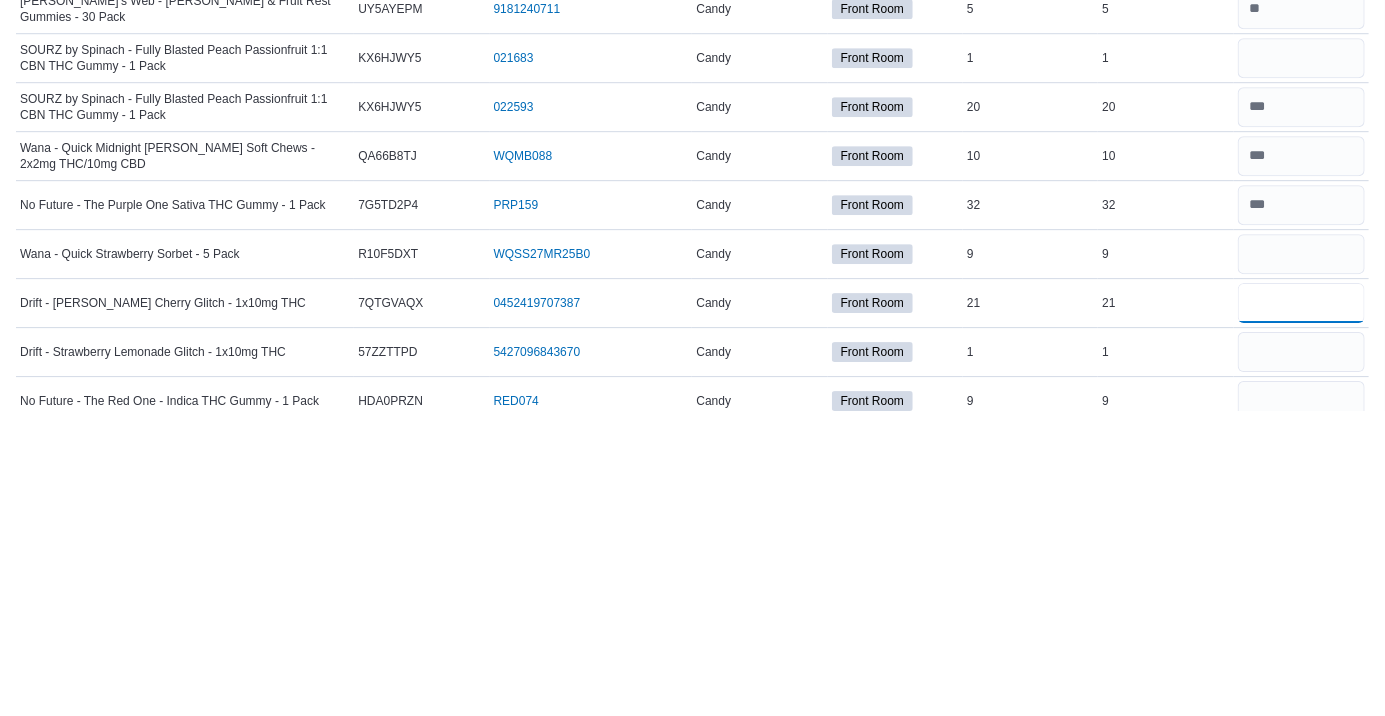 type 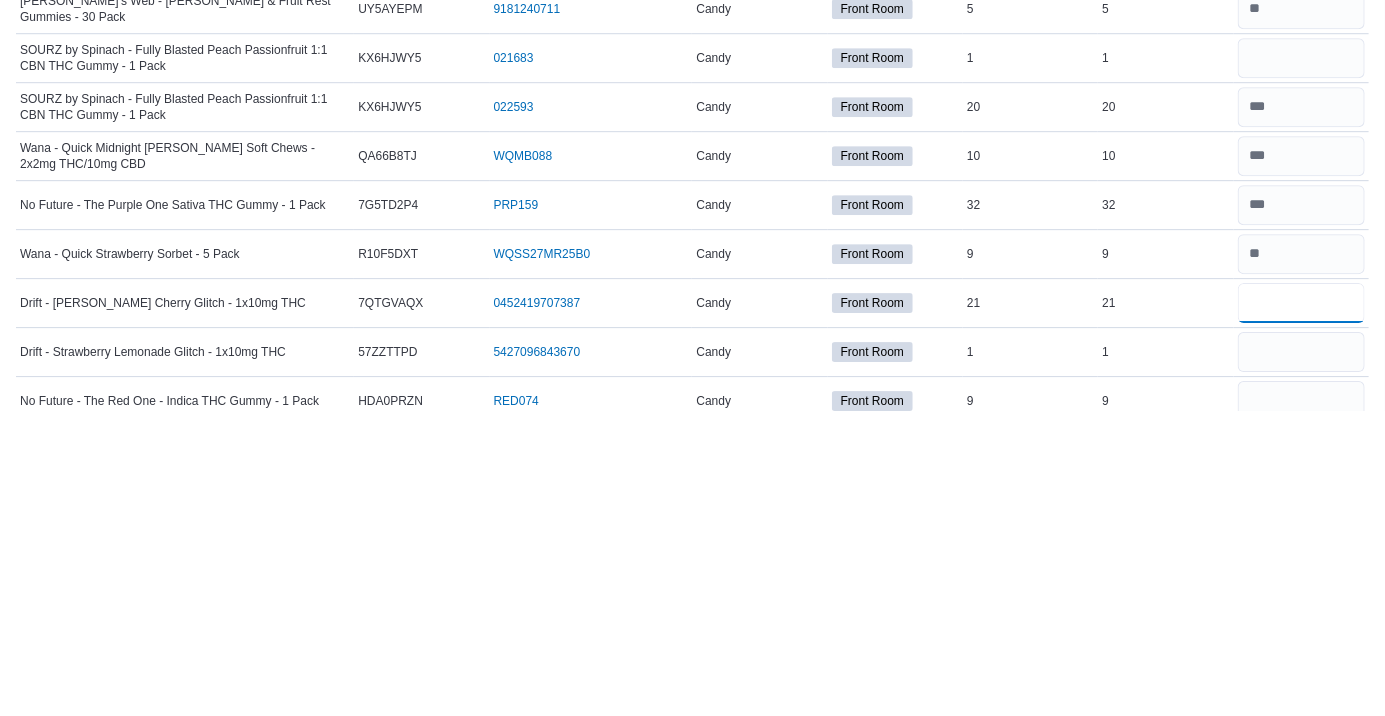 type on "**" 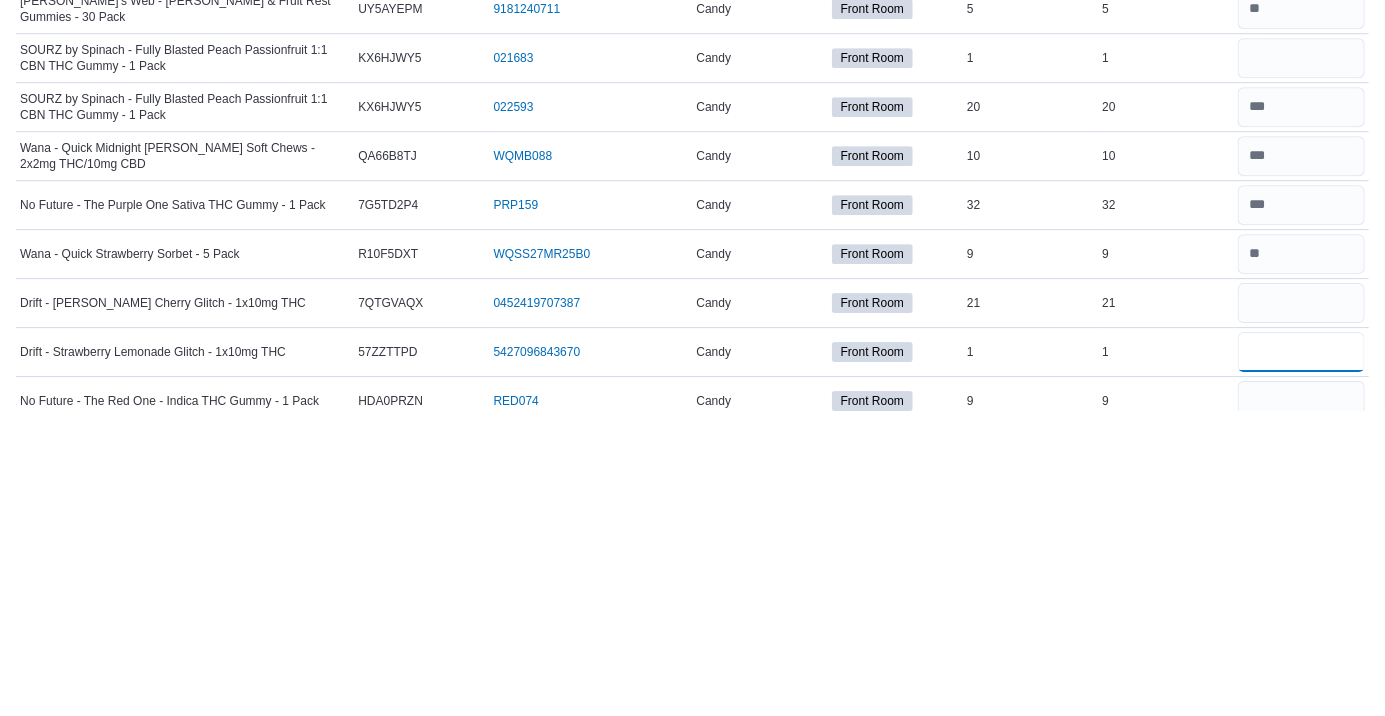 type 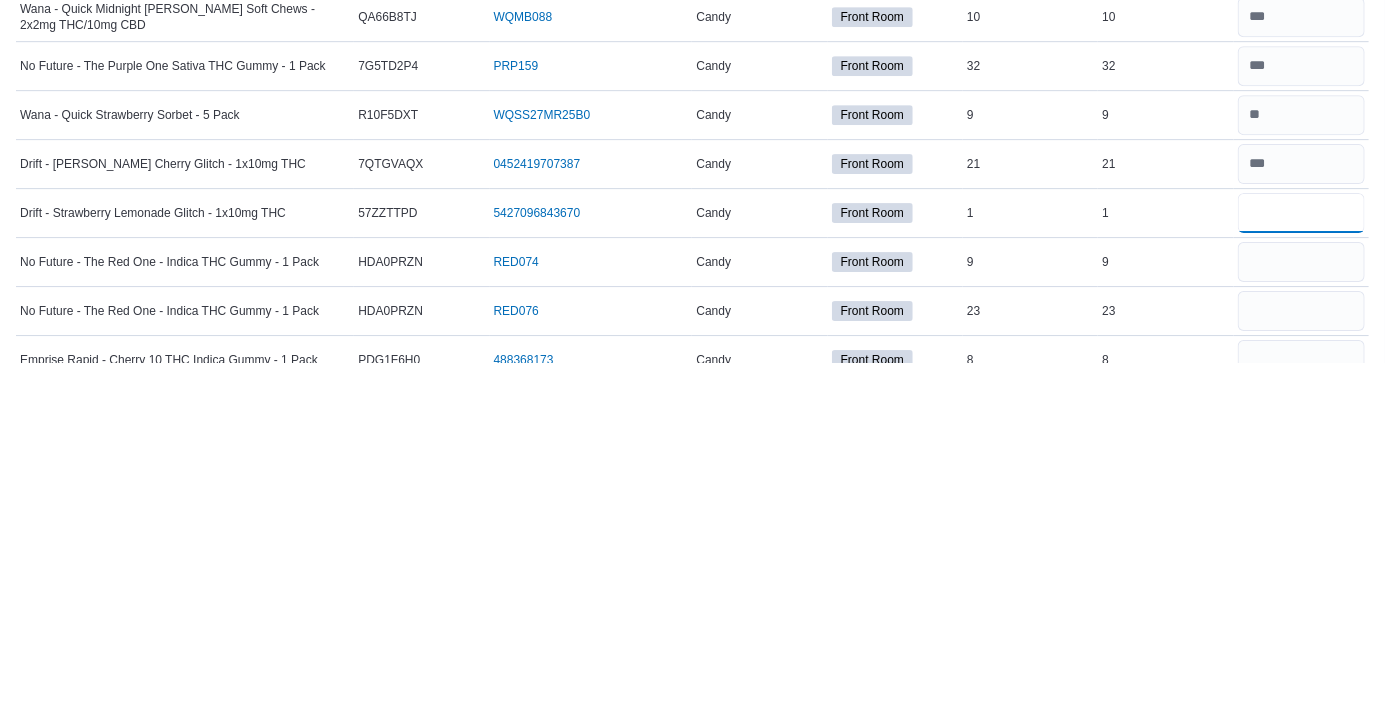 scroll, scrollTop: 2480, scrollLeft: 0, axis: vertical 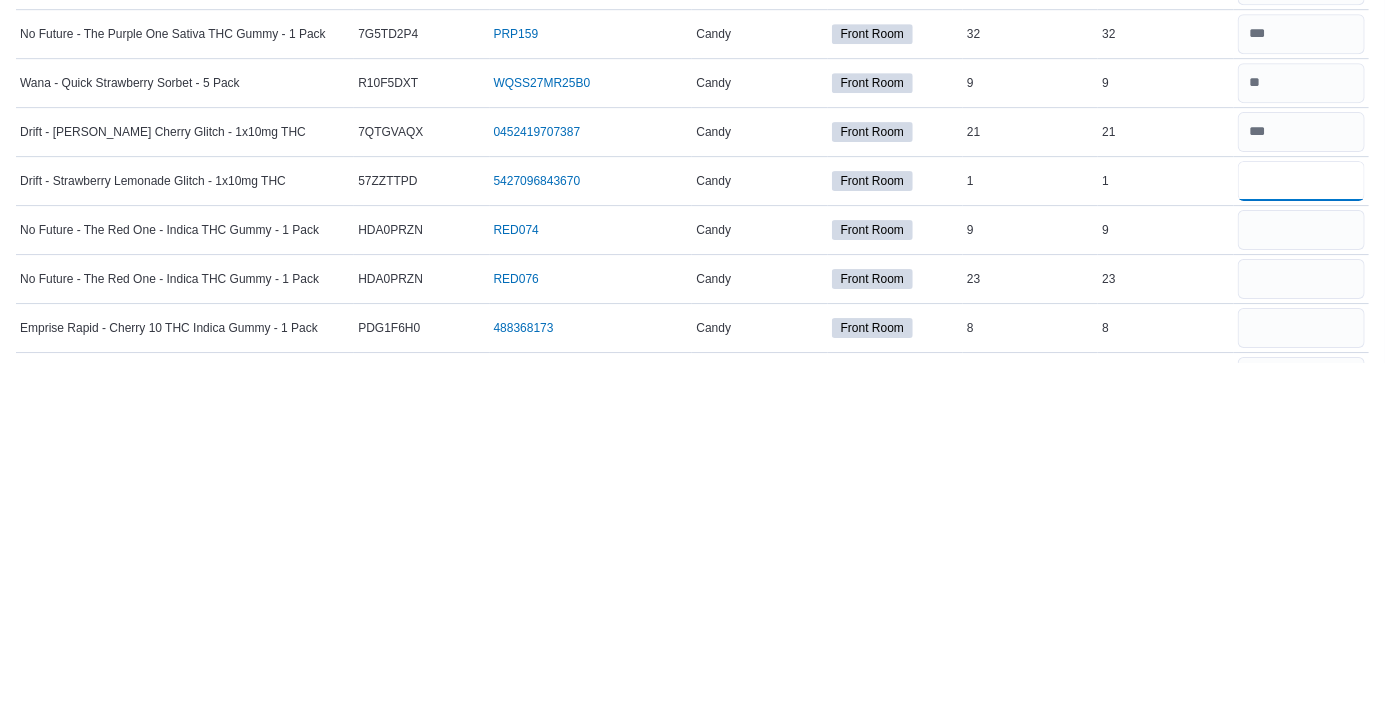 type on "*" 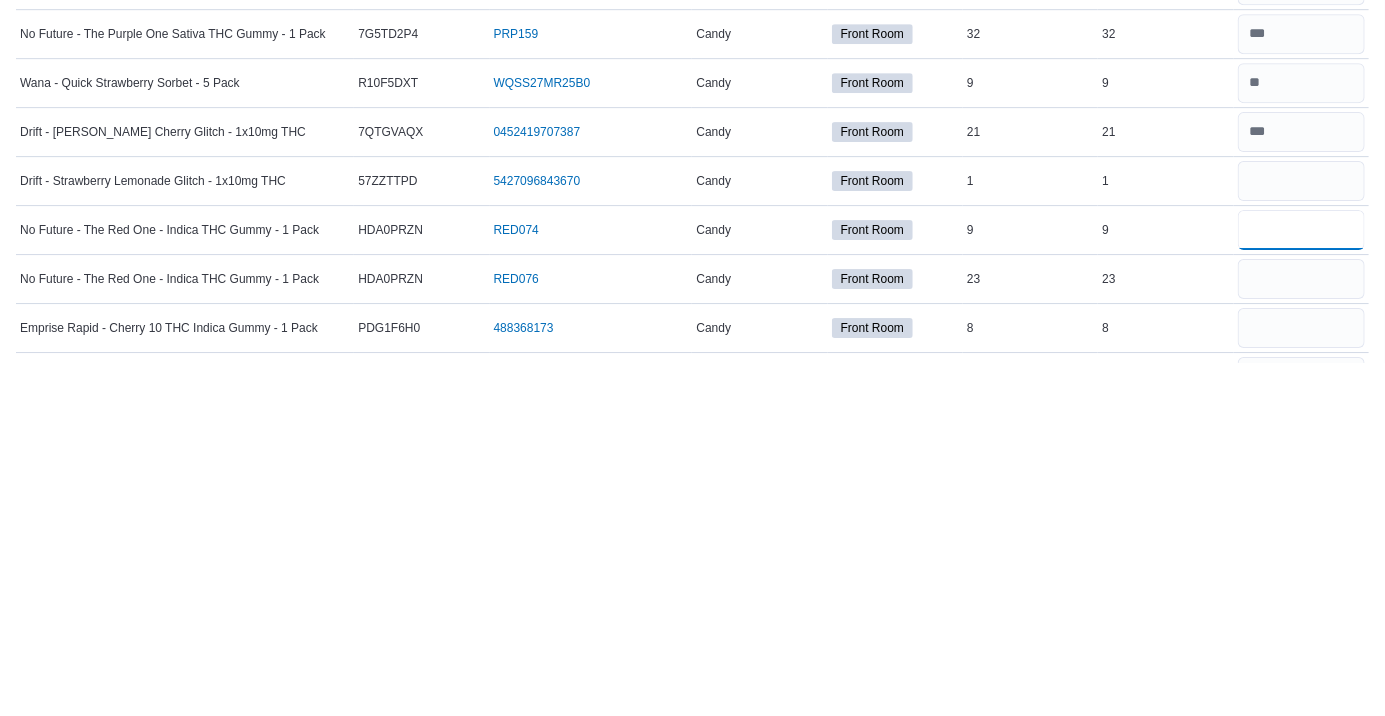 type 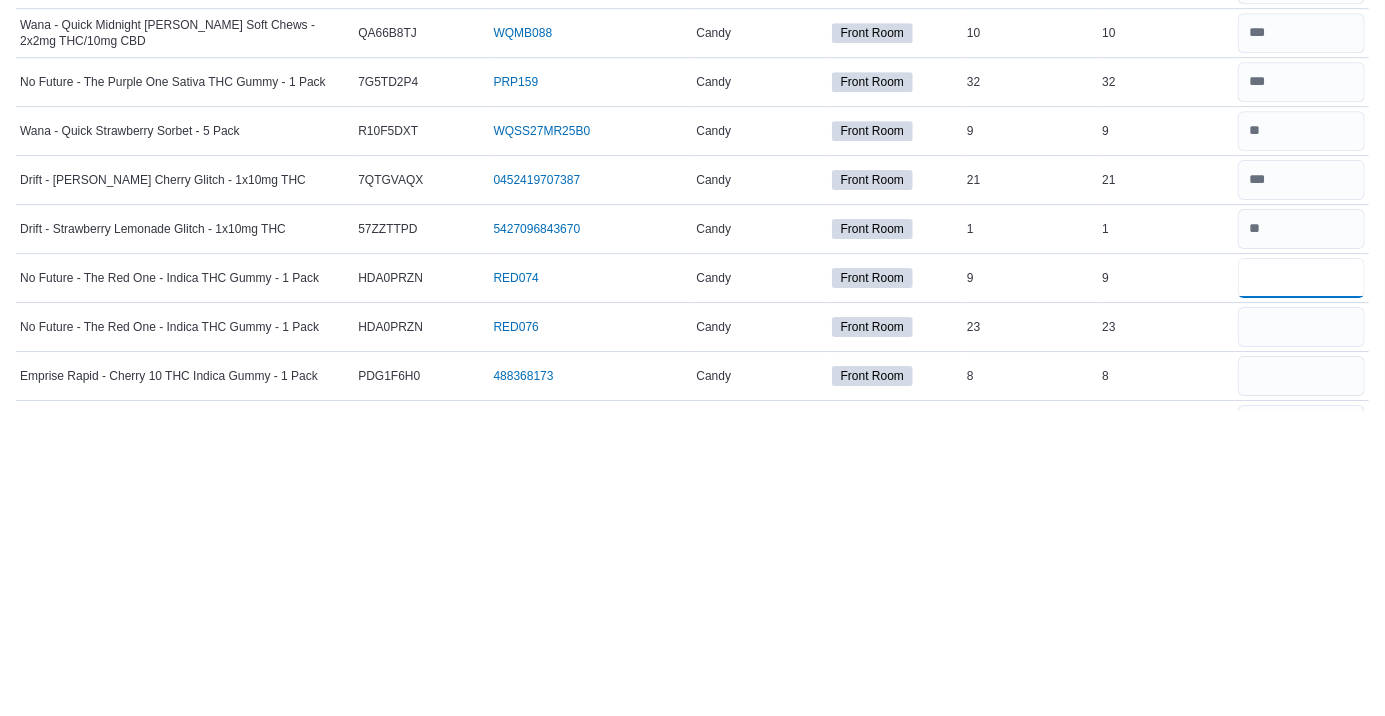 type on "*" 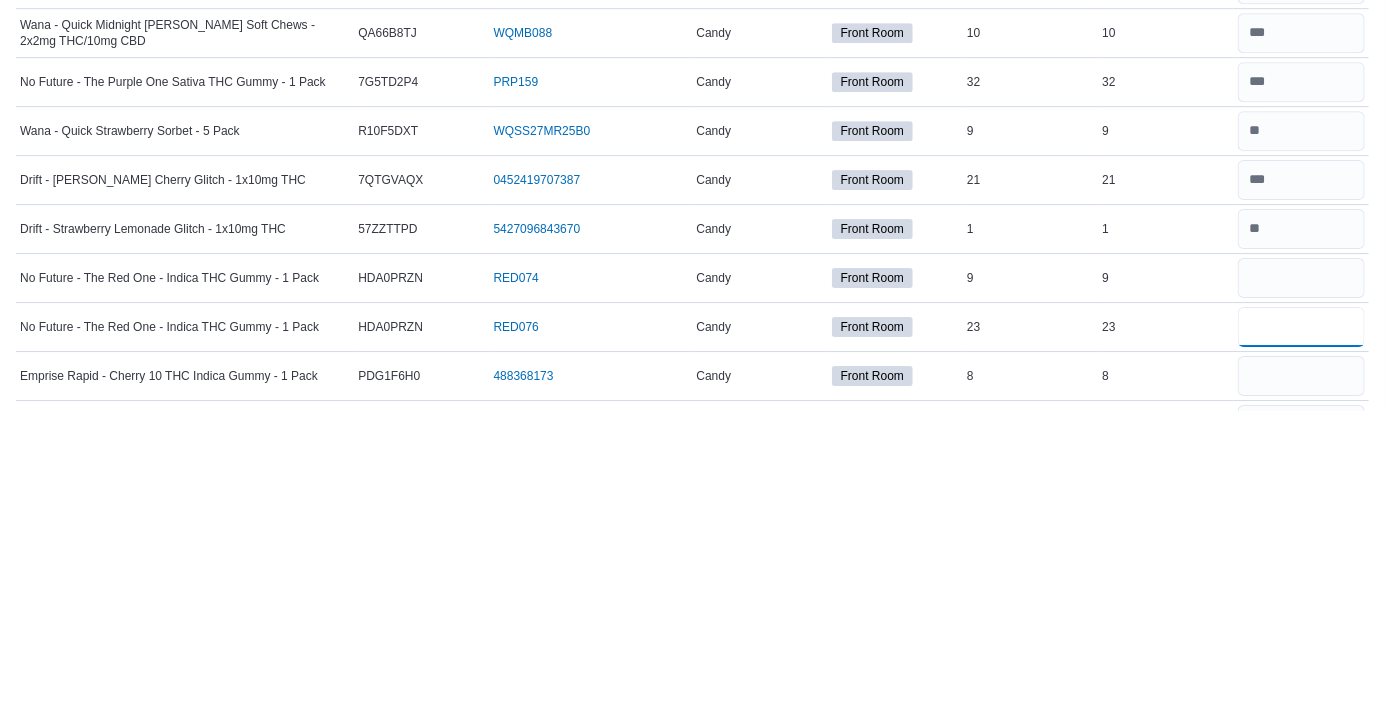 type 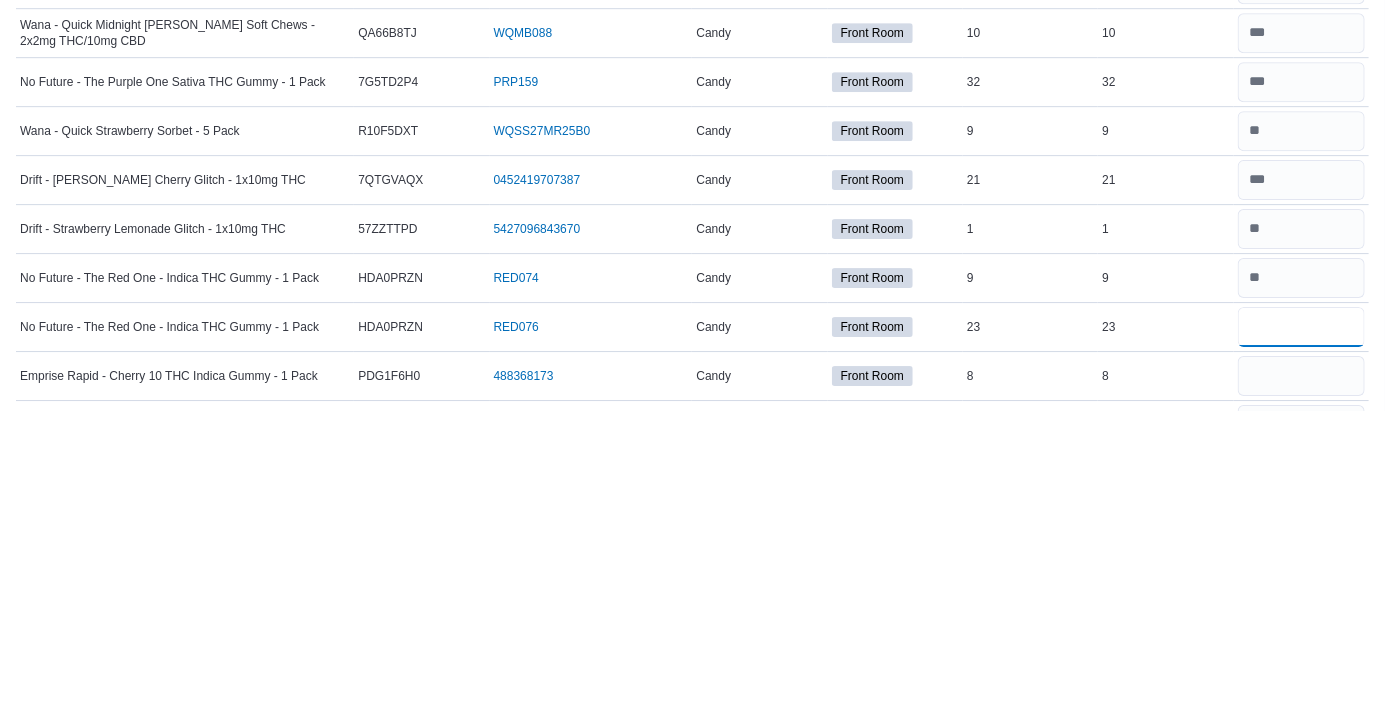 type on "**" 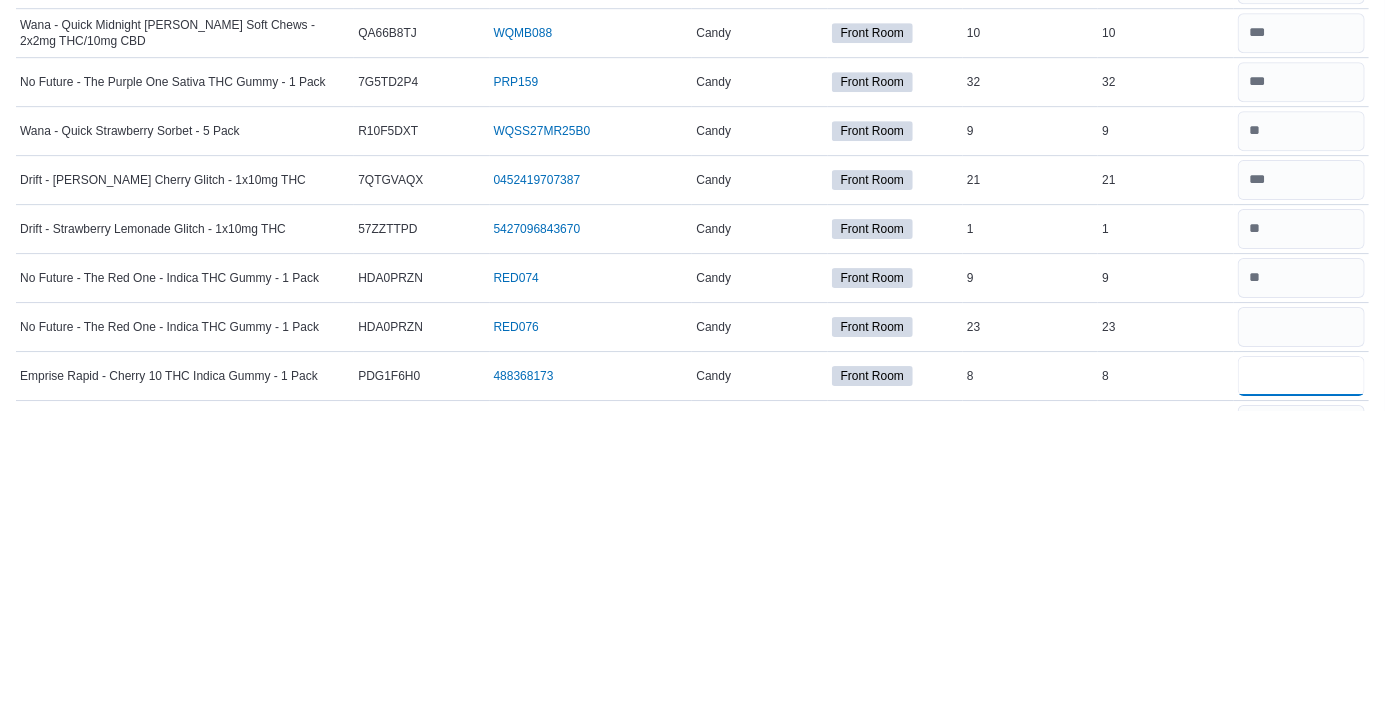 type 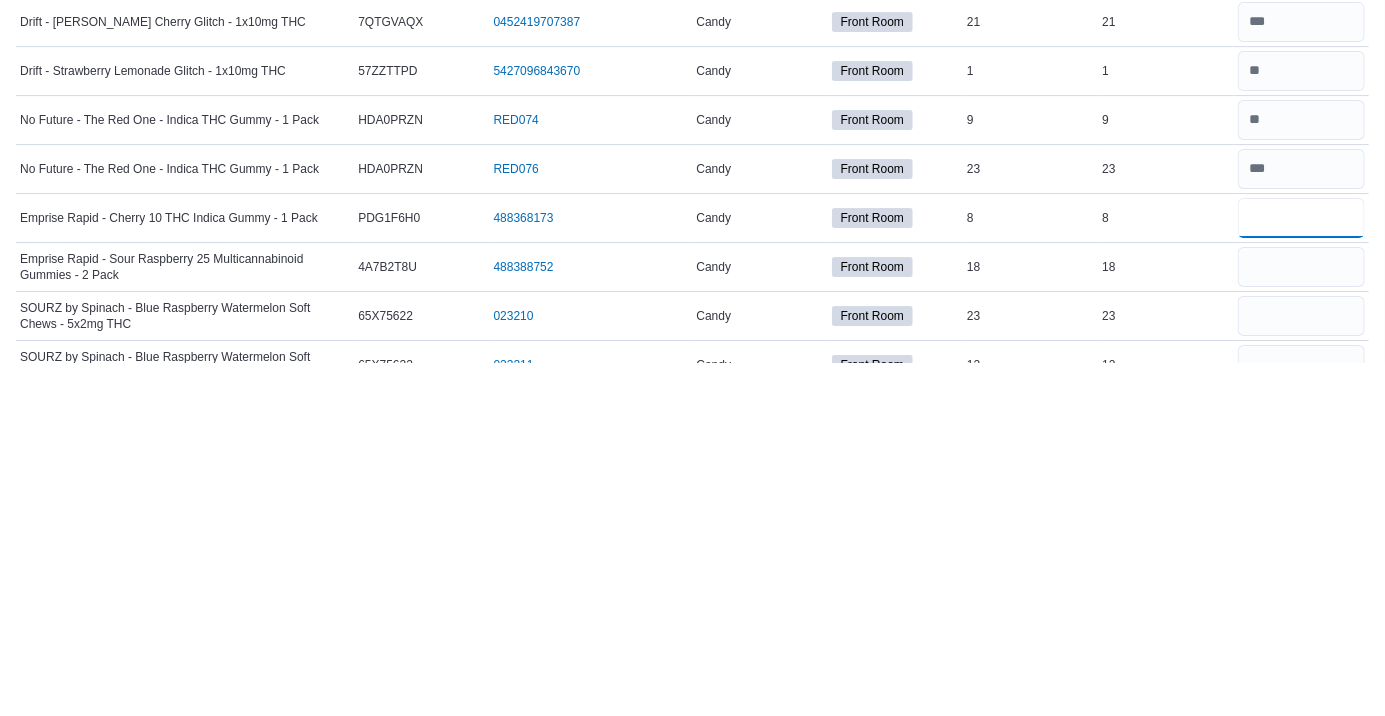 scroll, scrollTop: 2627, scrollLeft: 0, axis: vertical 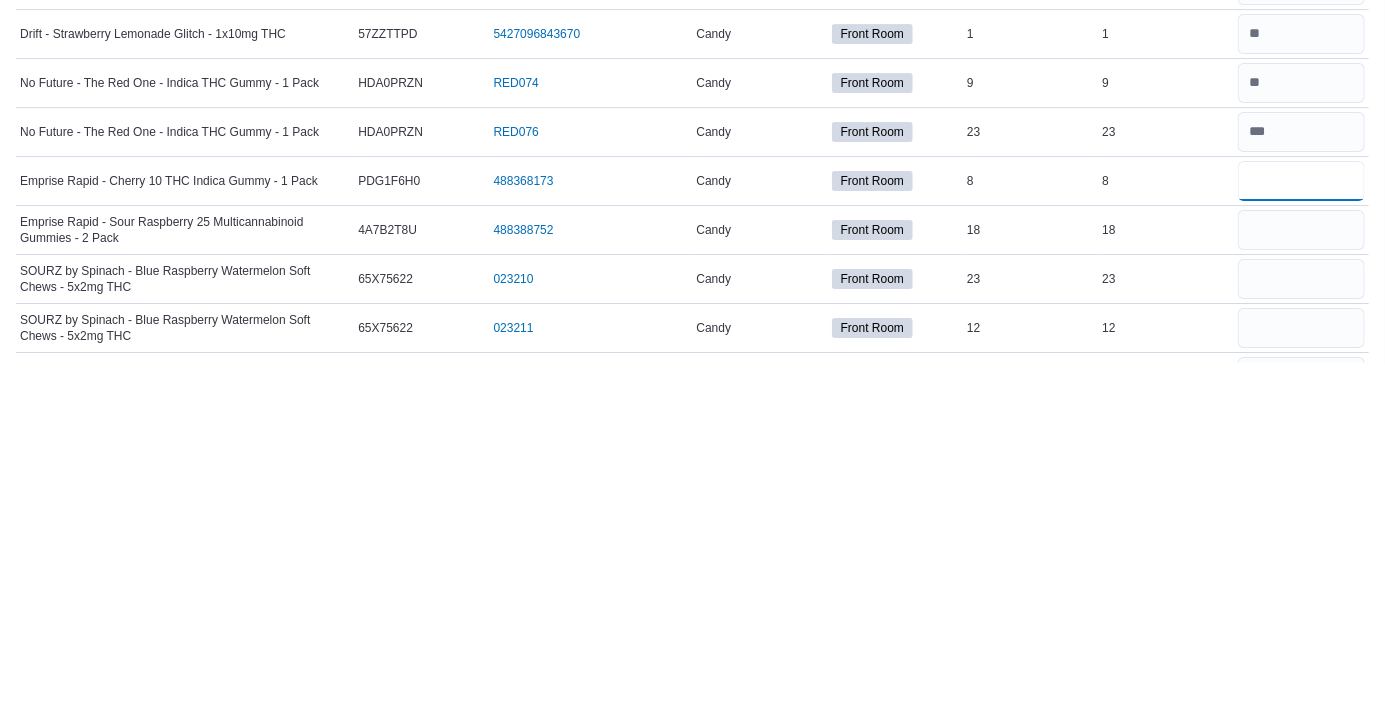 type on "*" 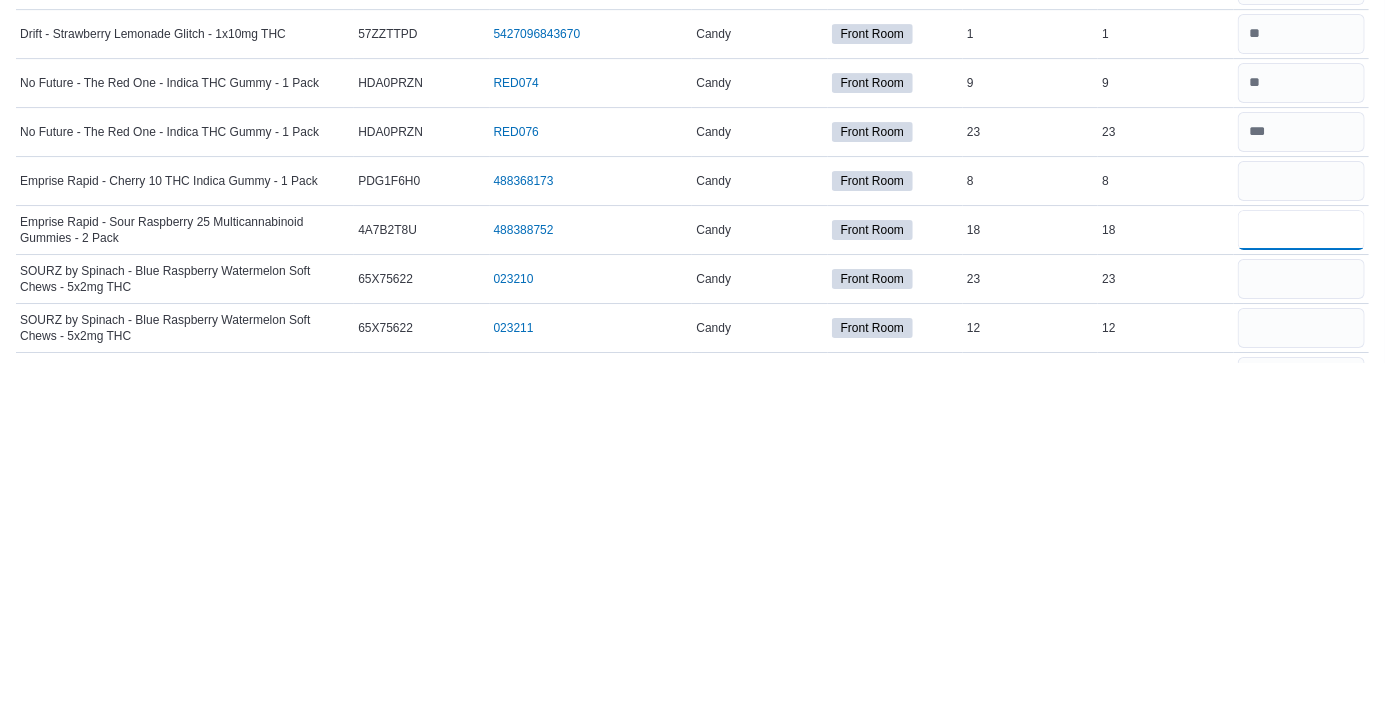 type 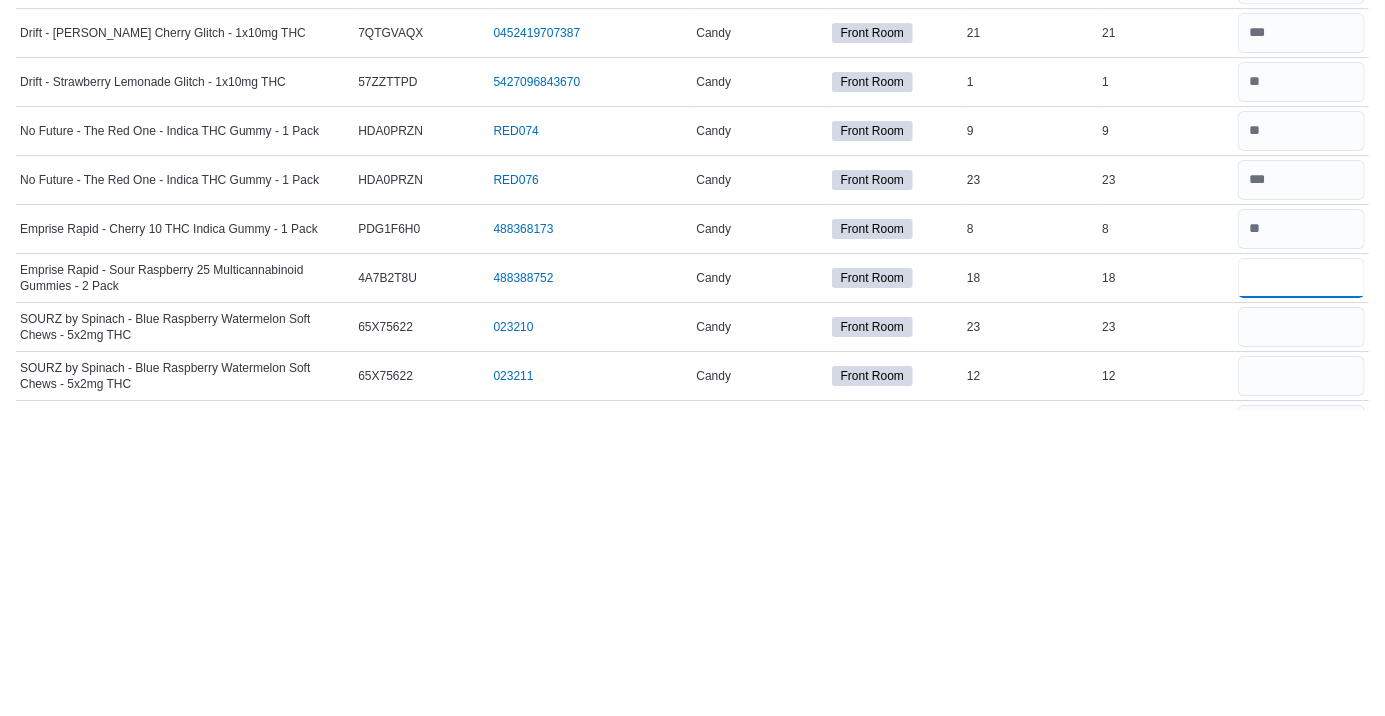 type on "**" 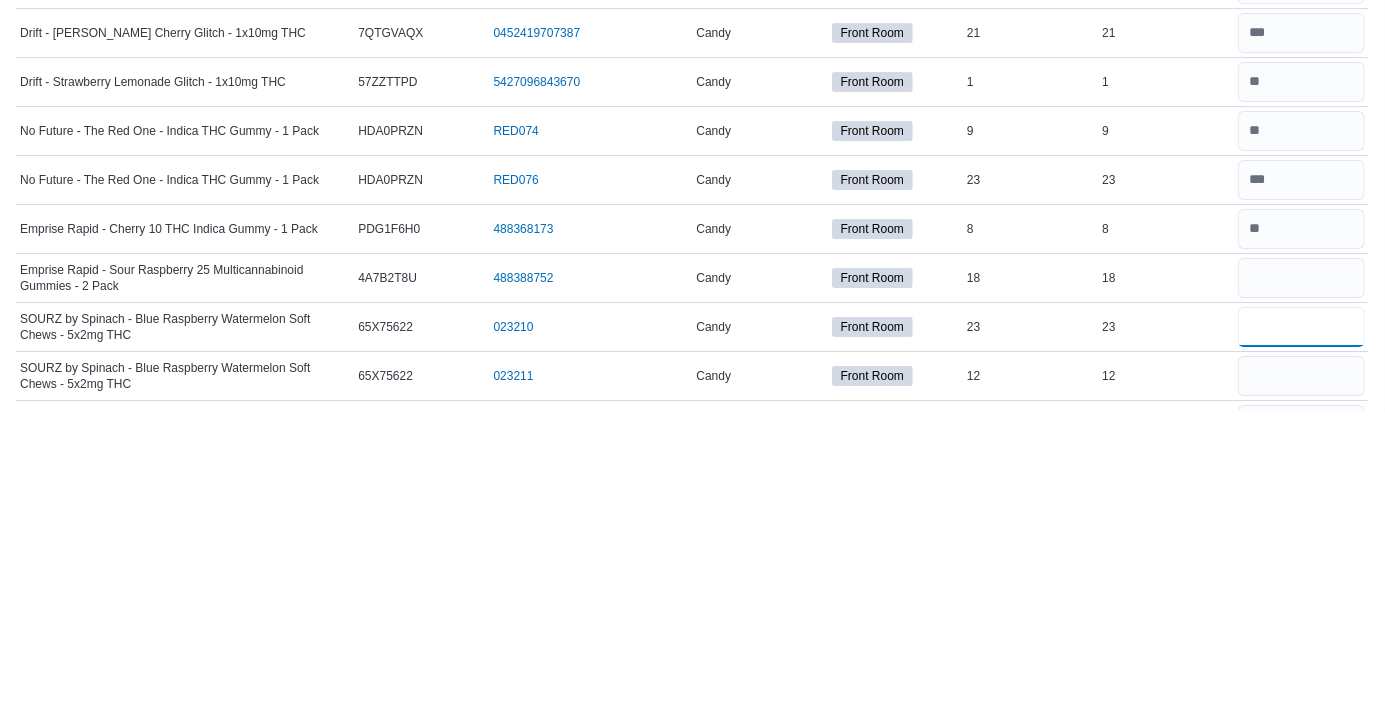 type 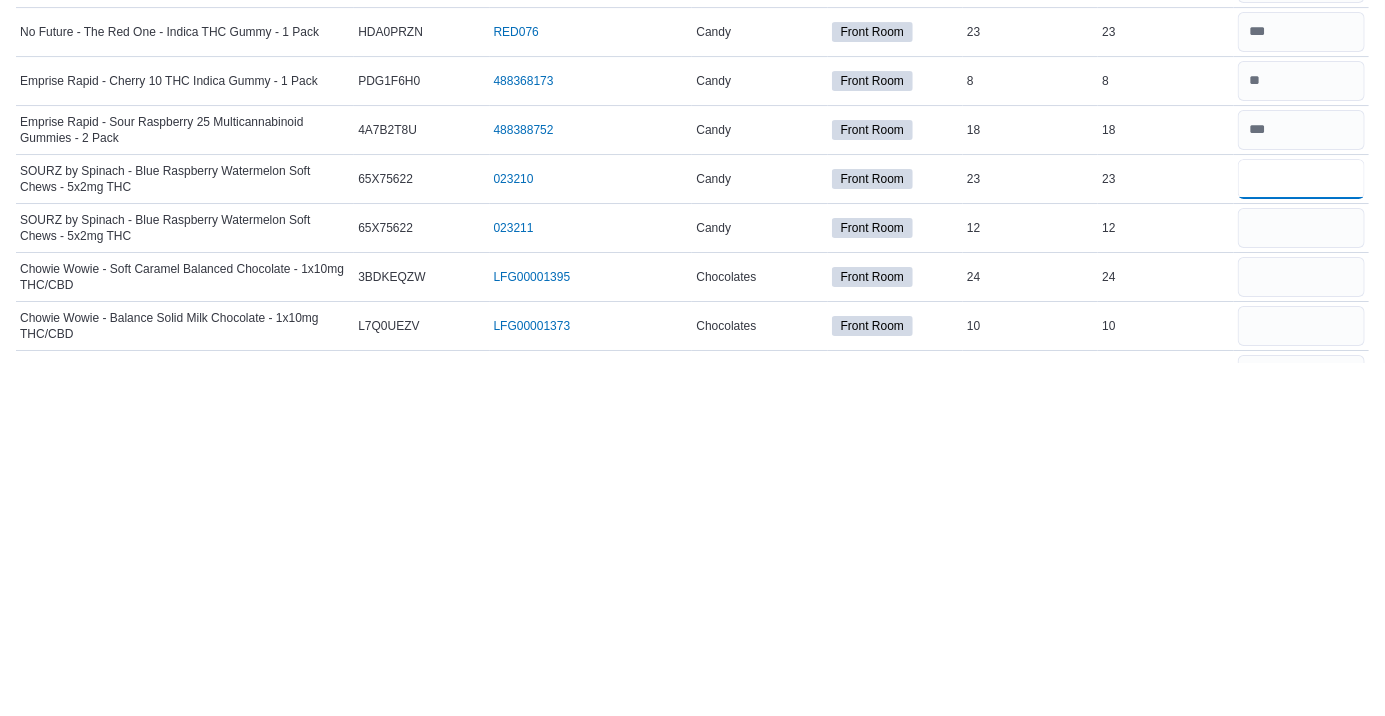 scroll, scrollTop: 2728, scrollLeft: 0, axis: vertical 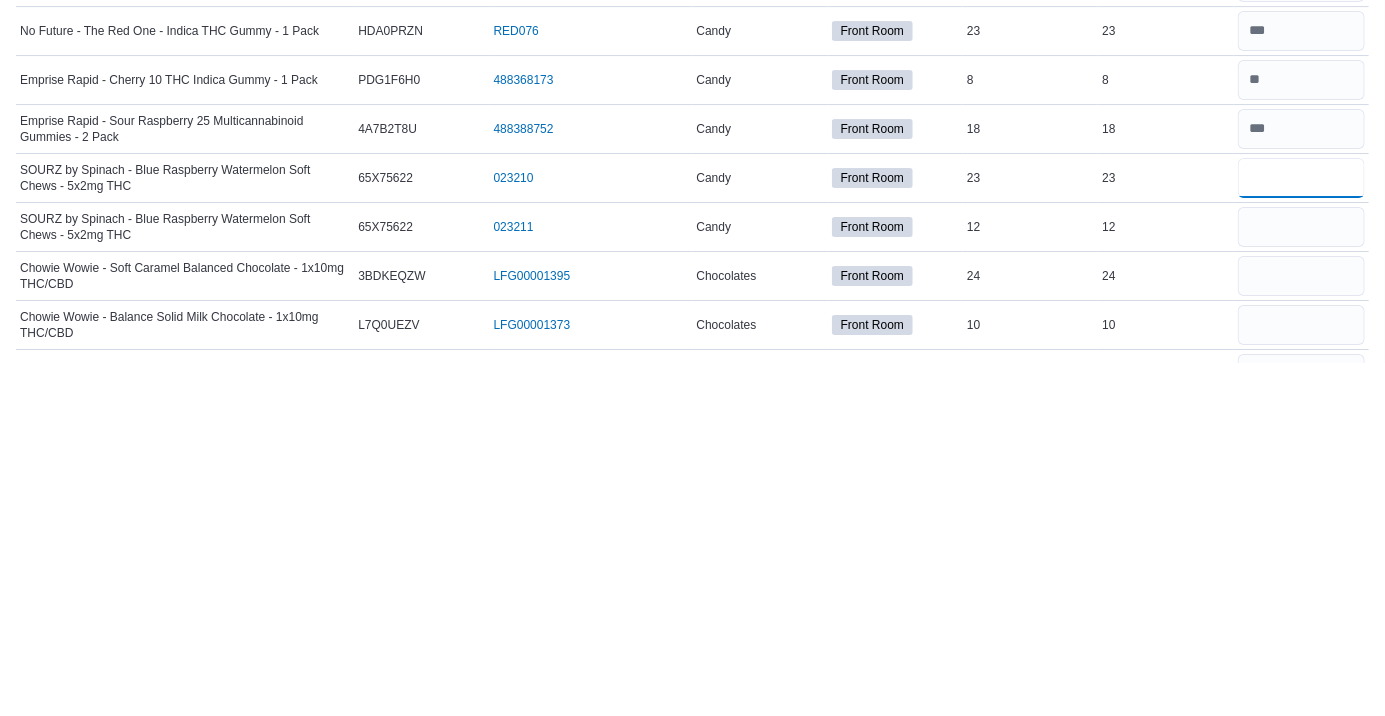 type on "**" 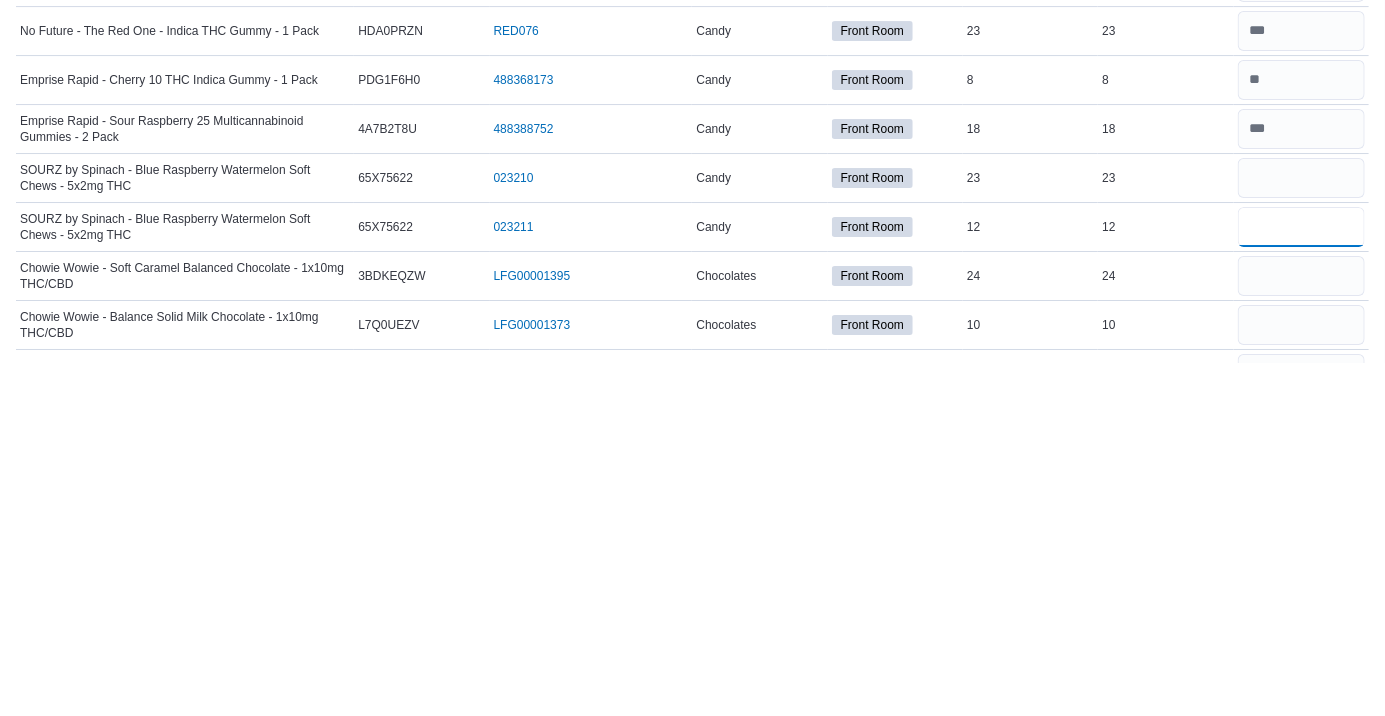 type 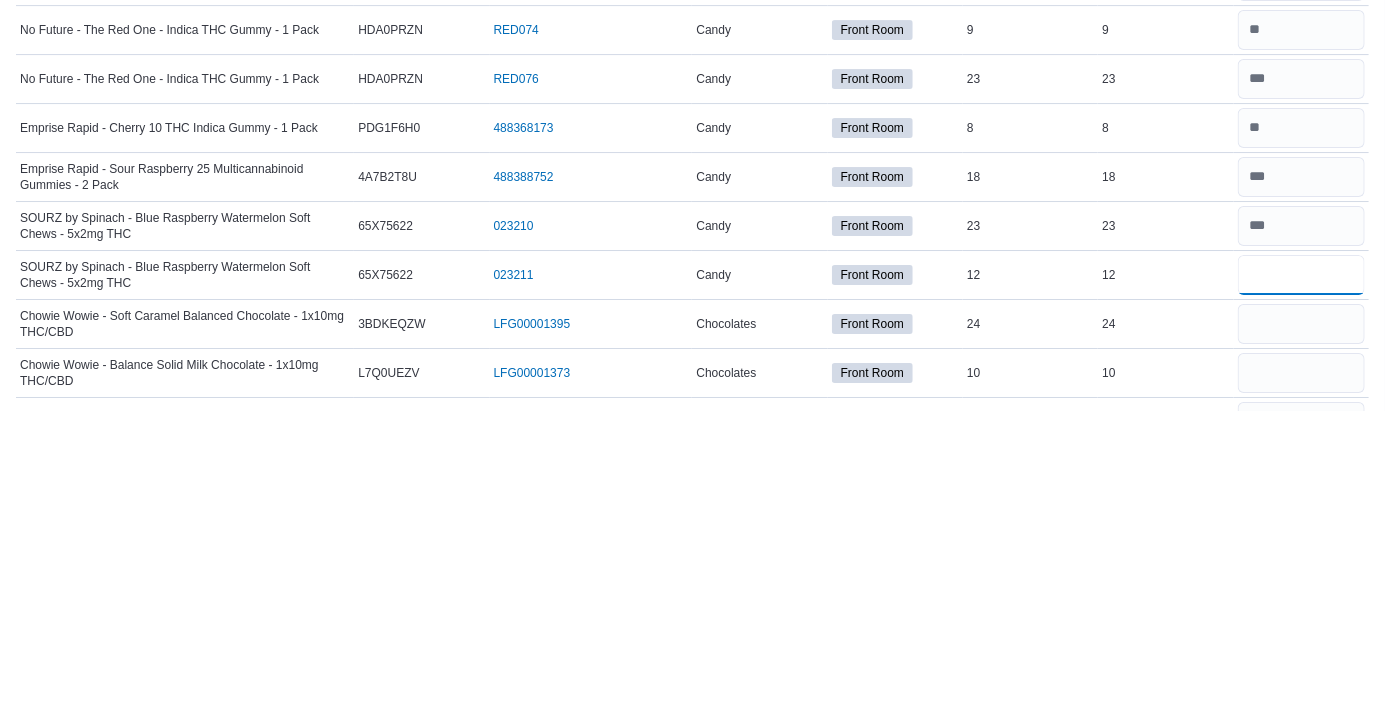 type on "**" 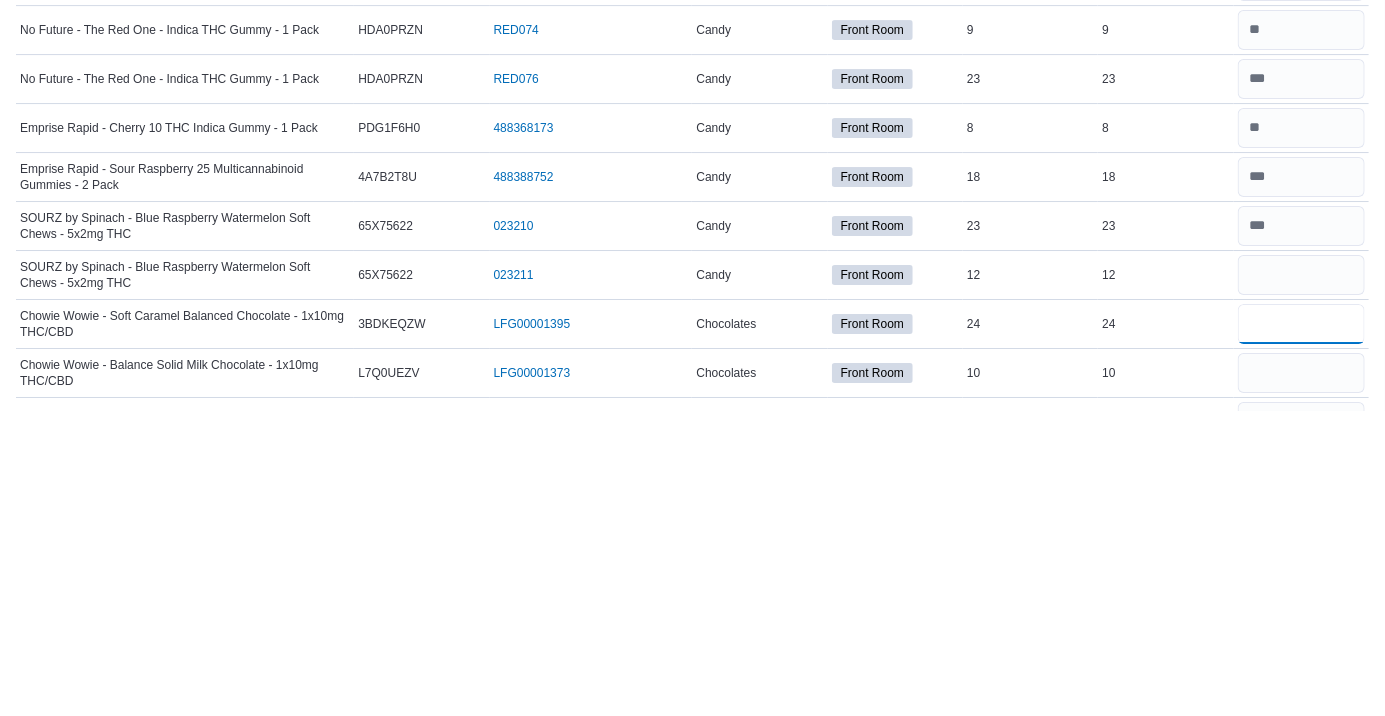 type 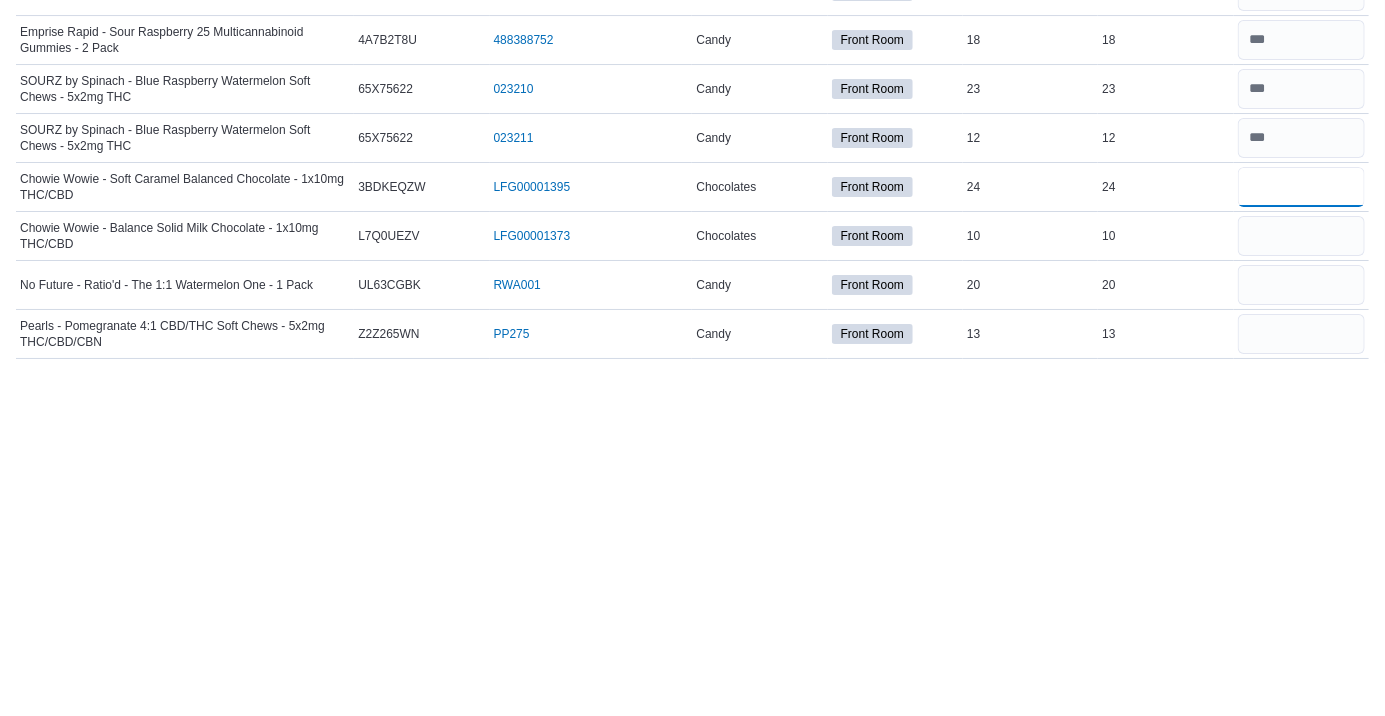scroll, scrollTop: 2817, scrollLeft: 0, axis: vertical 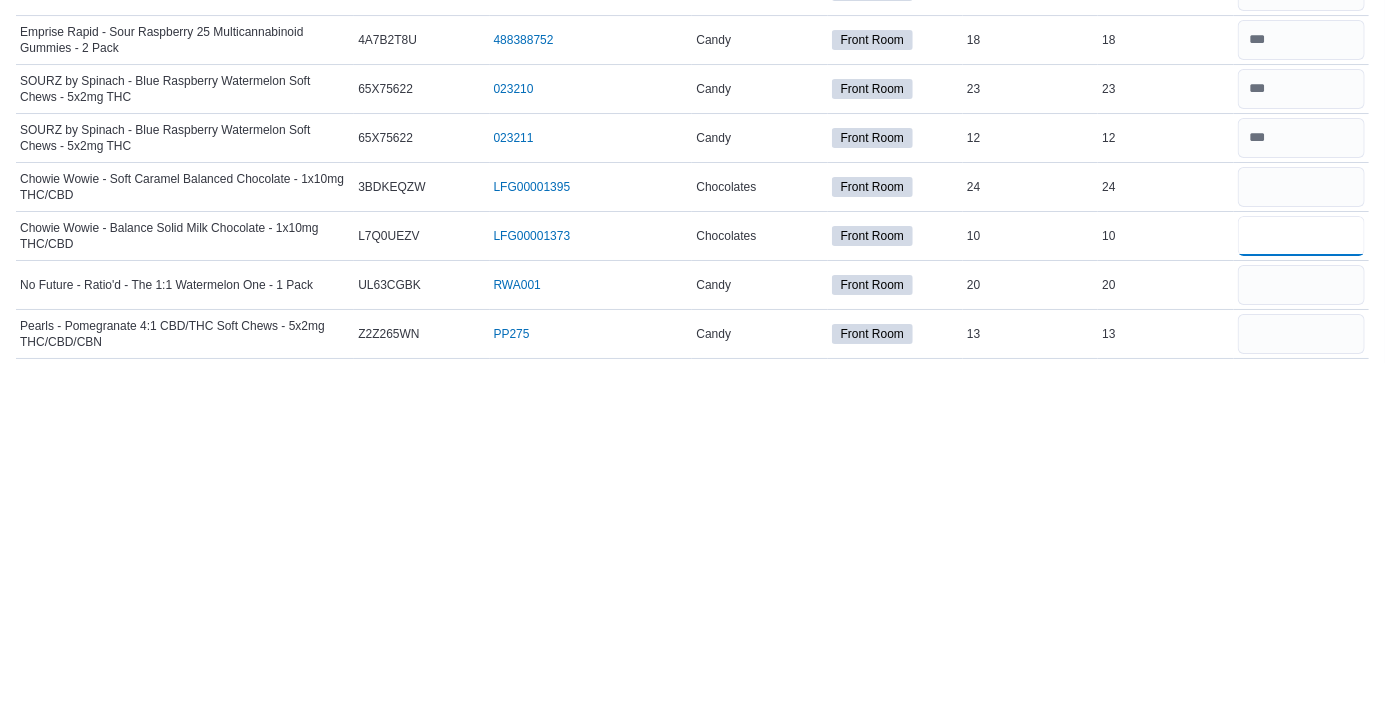 type 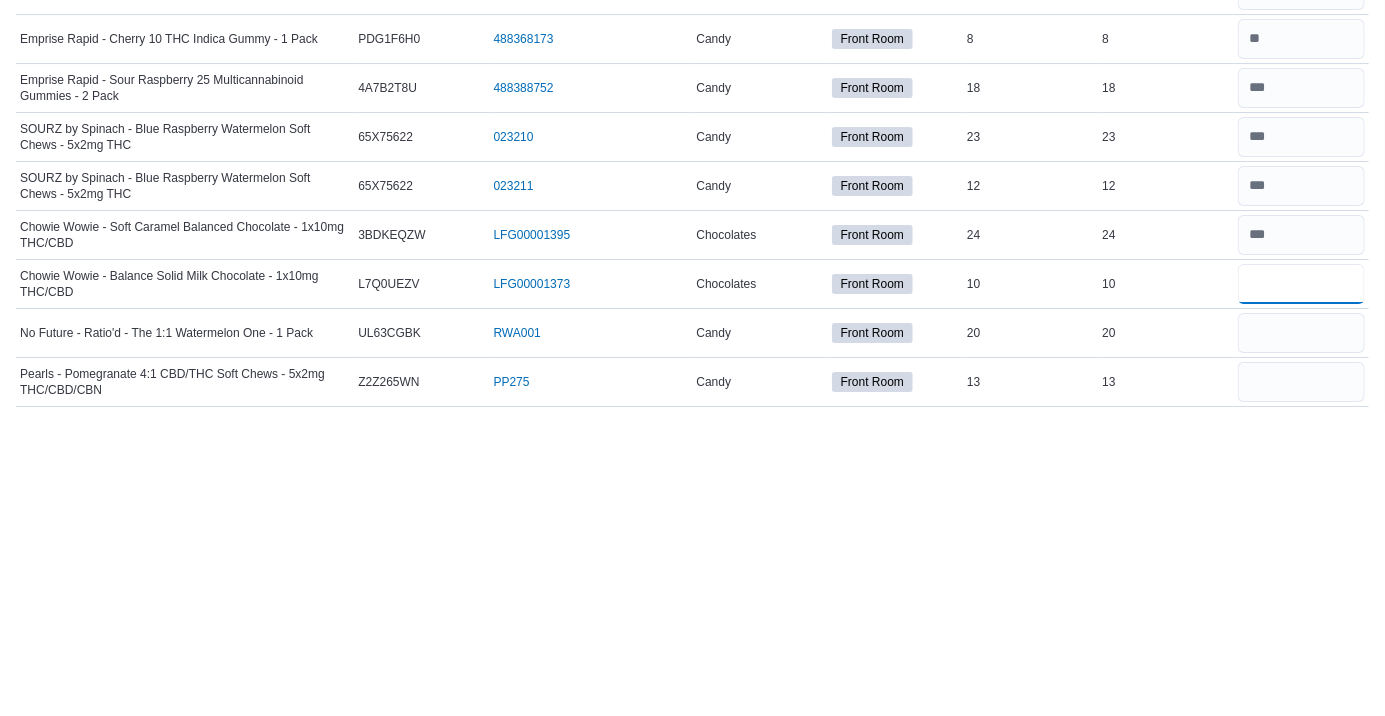 type on "**" 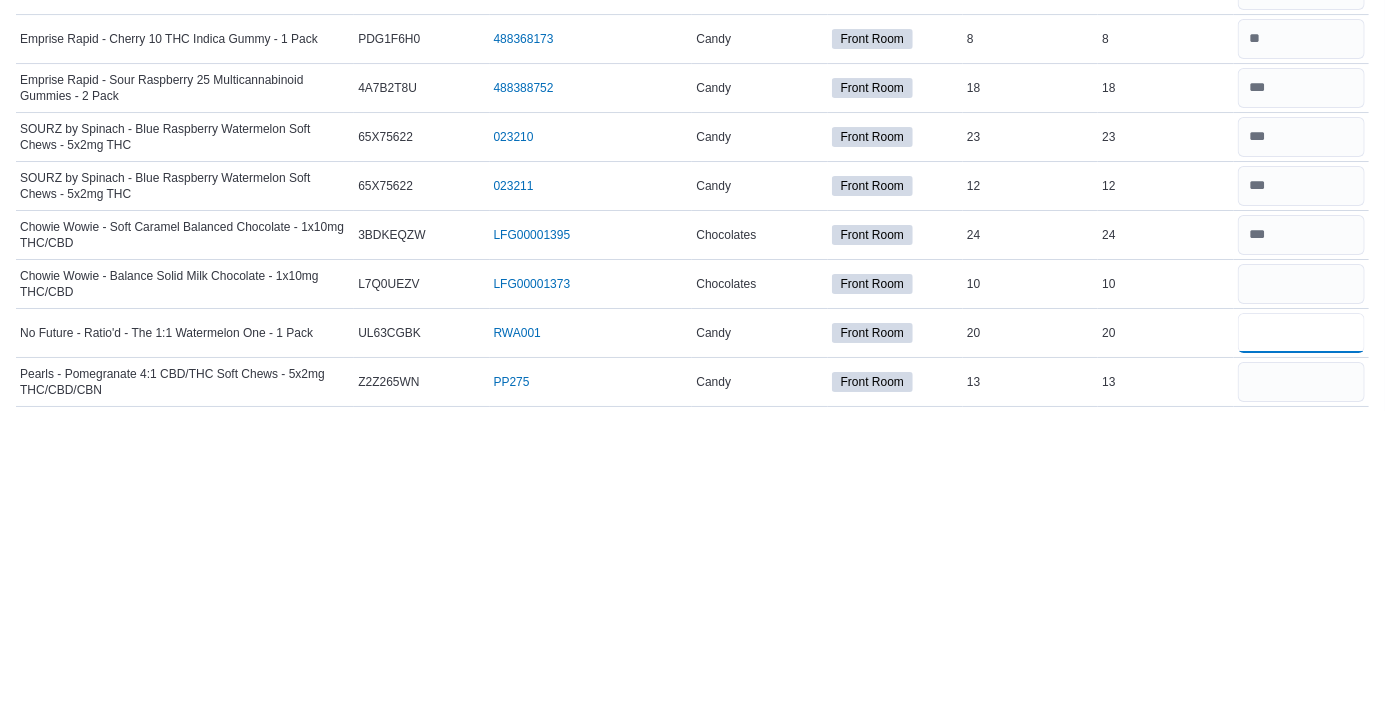 type 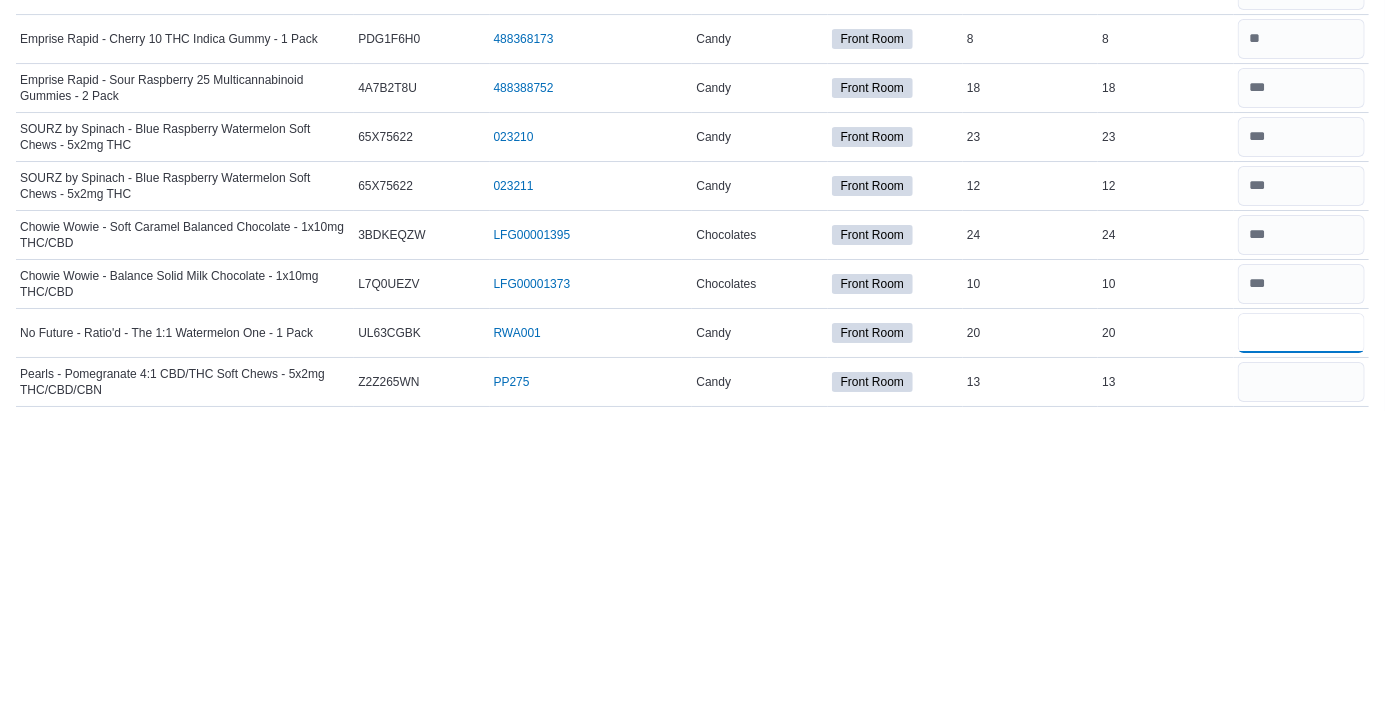 type on "*" 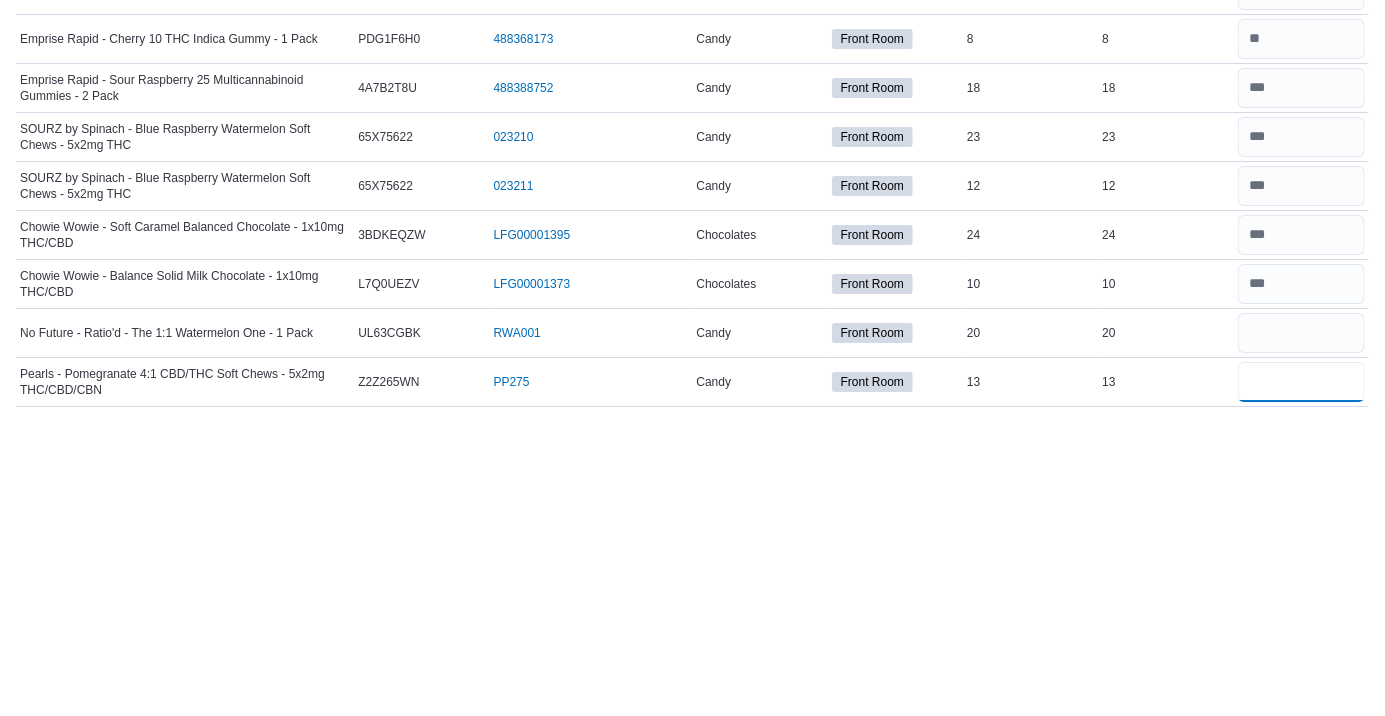 type 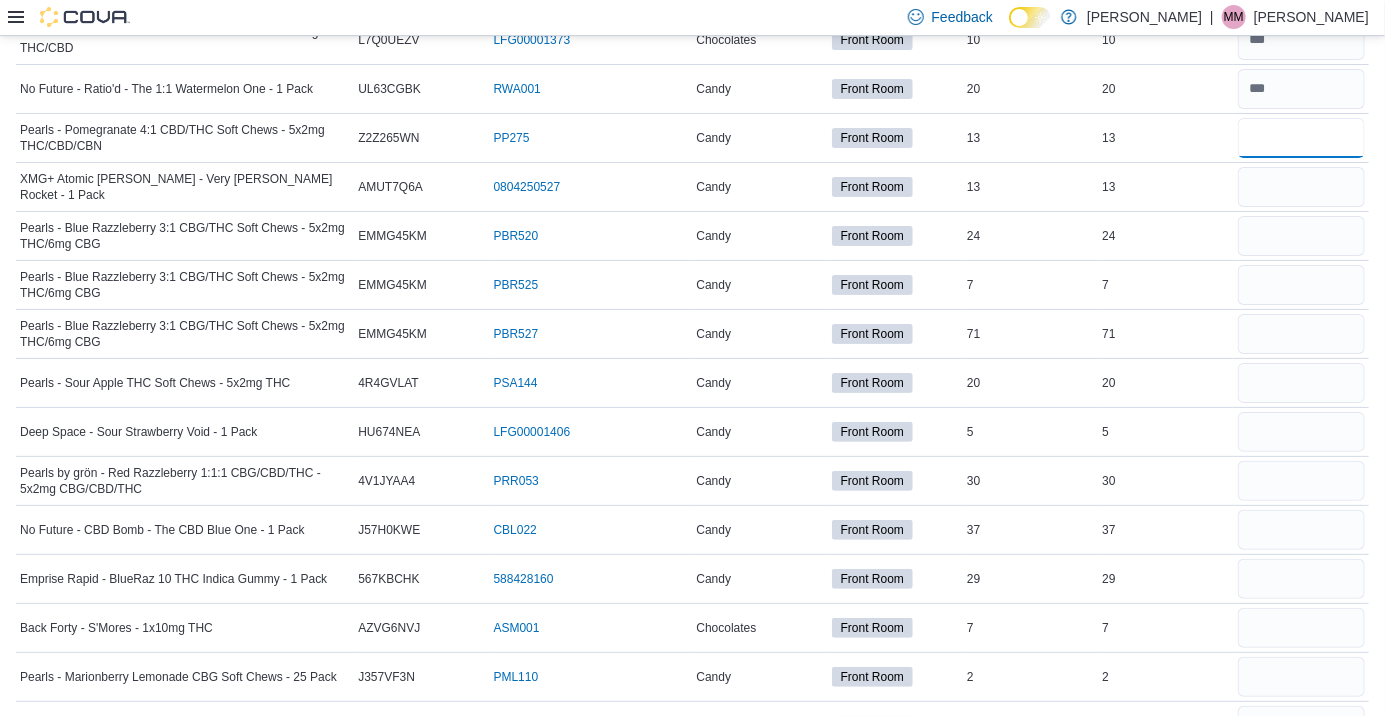 scroll, scrollTop: 3357, scrollLeft: 0, axis: vertical 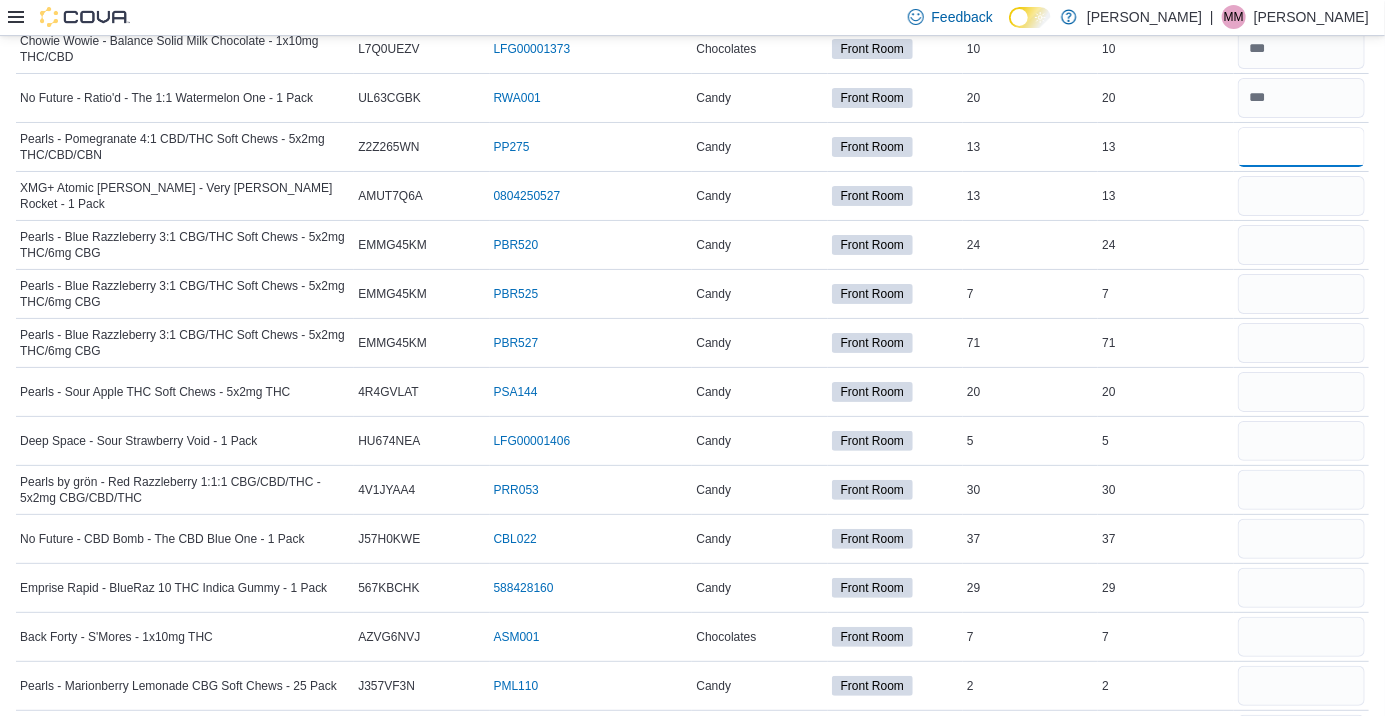 type on "**" 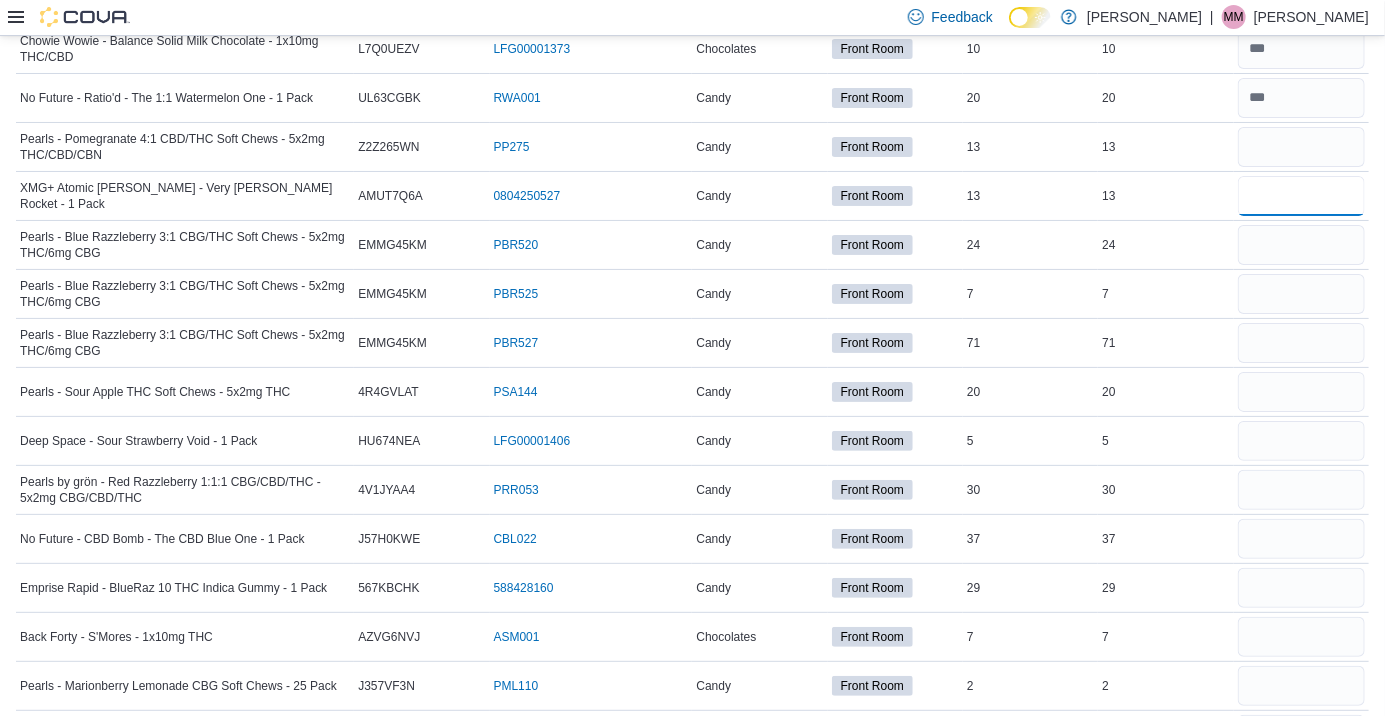 type 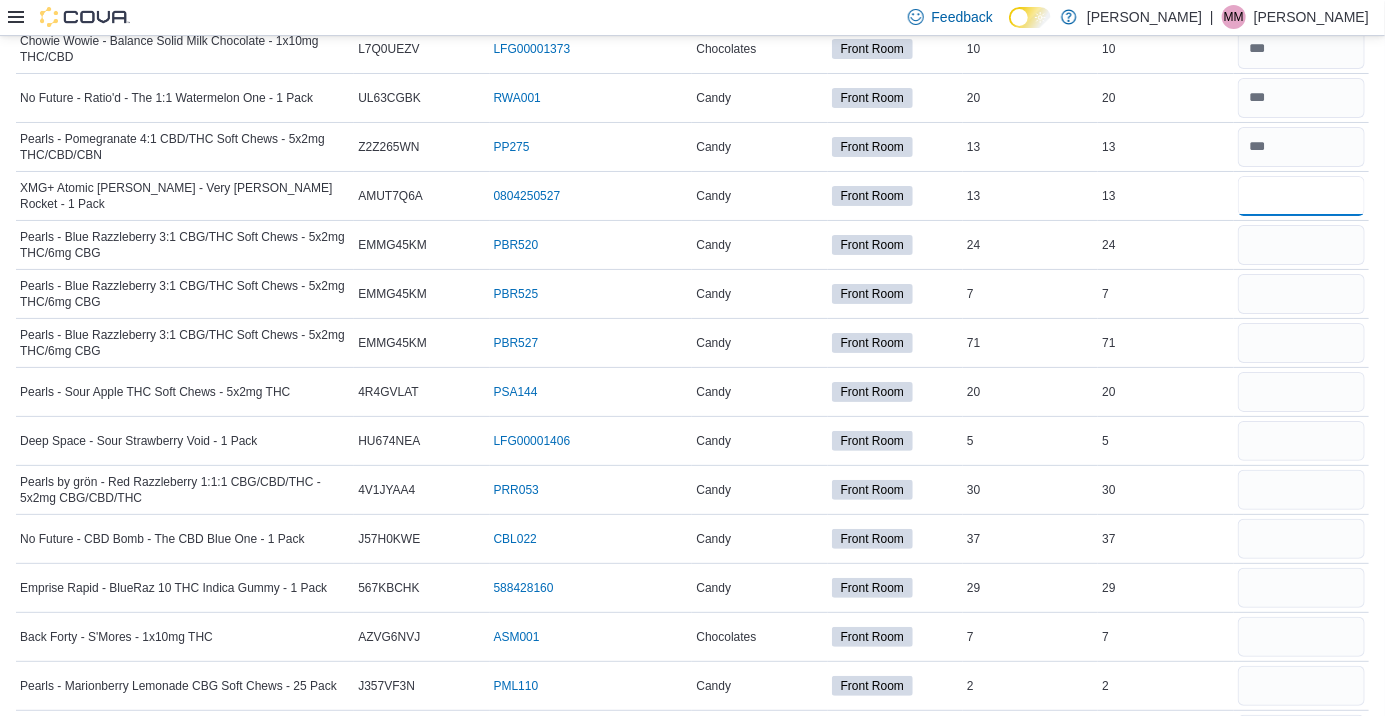 type on "**" 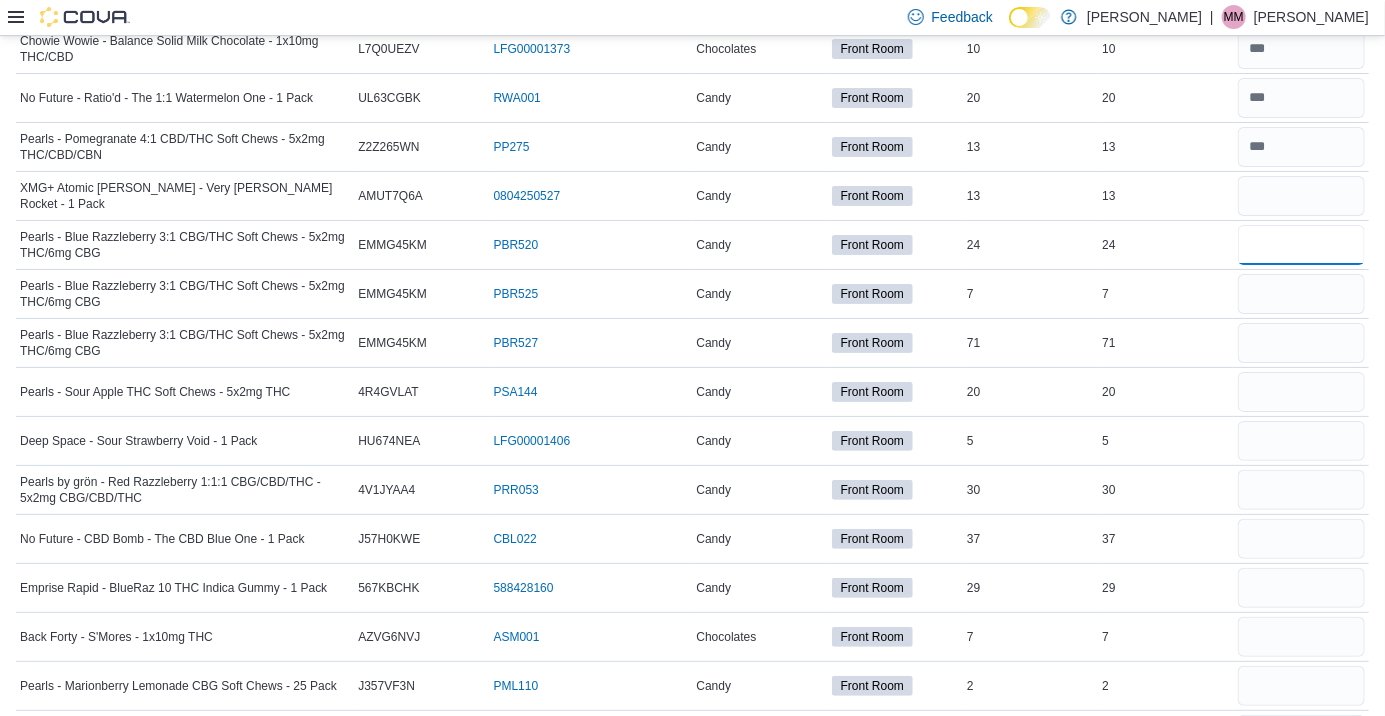 type 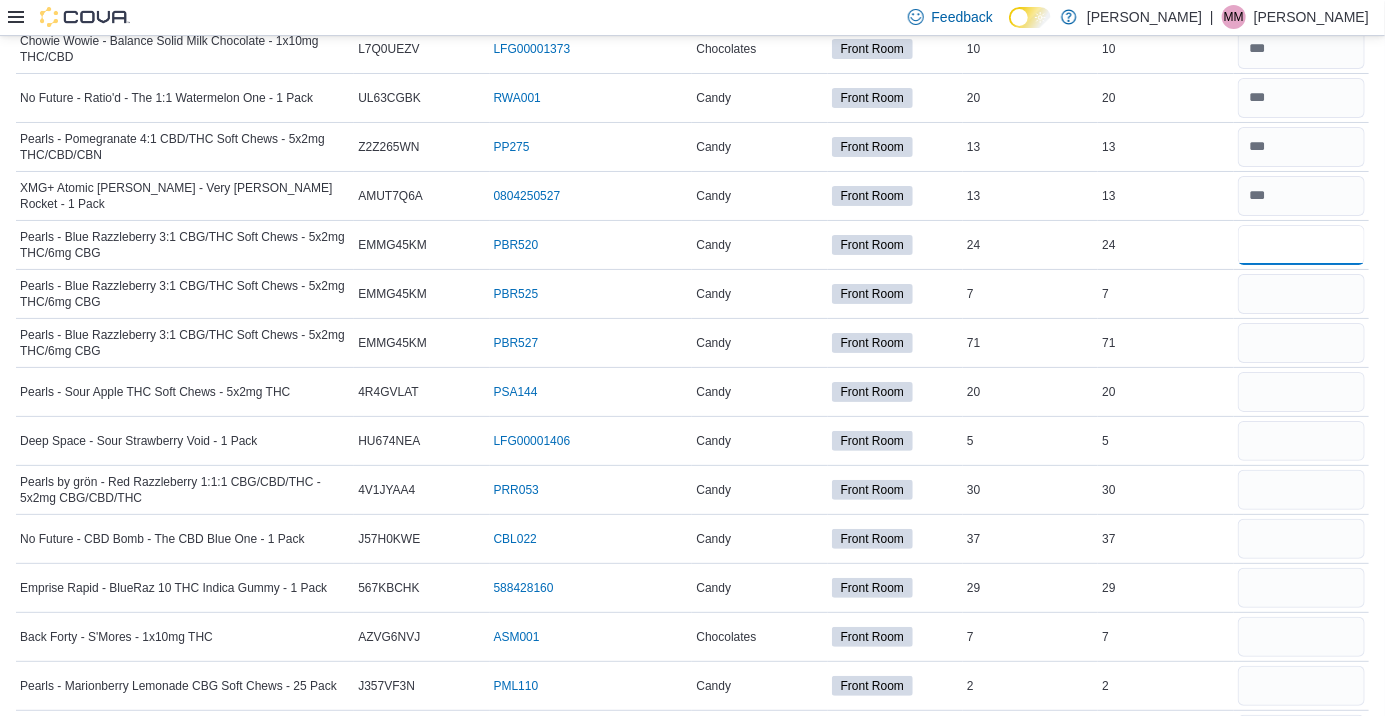 type on "**" 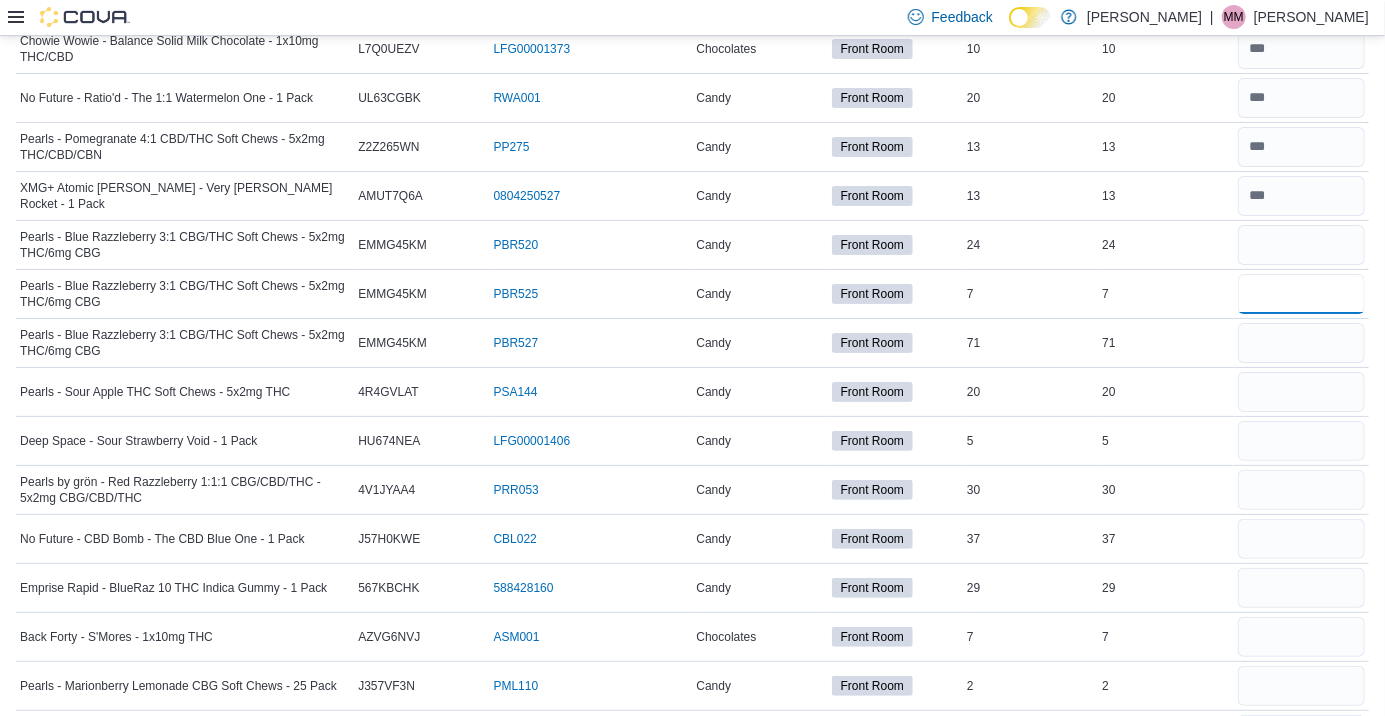 type 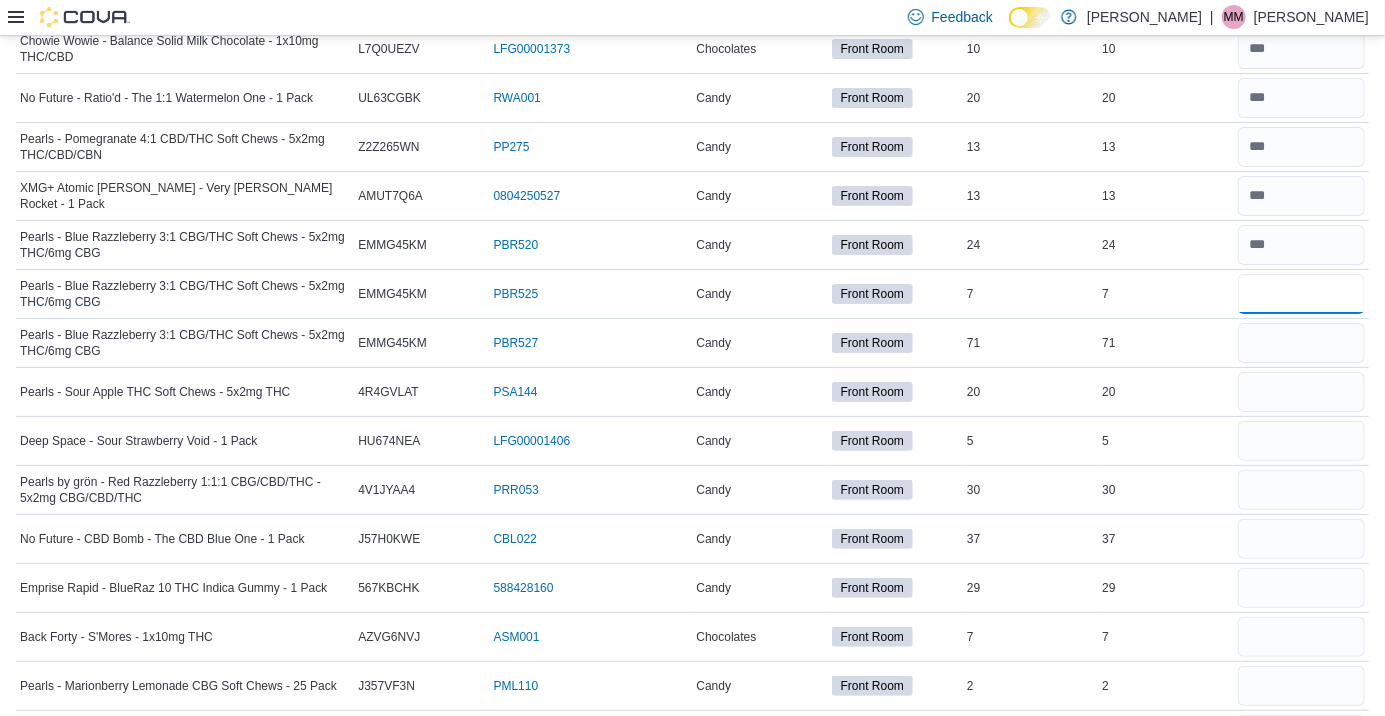 type on "*" 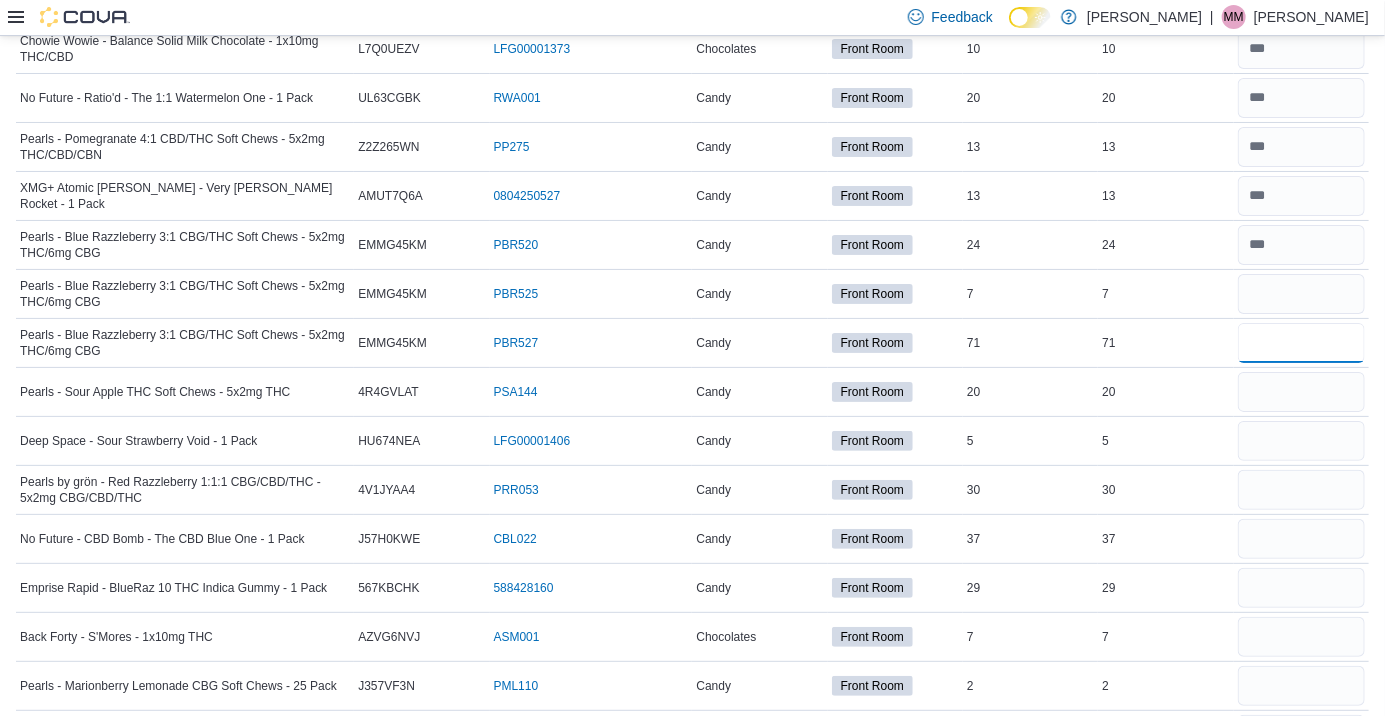 type 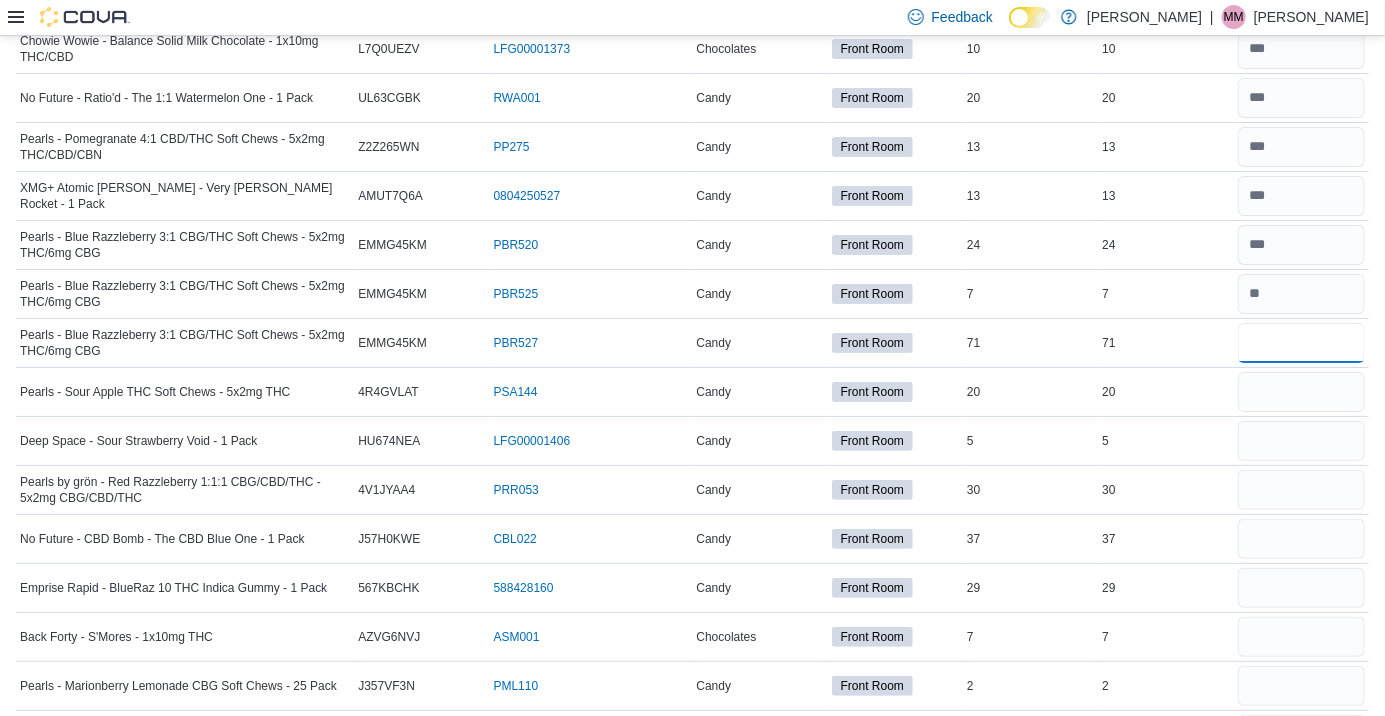 type on "**" 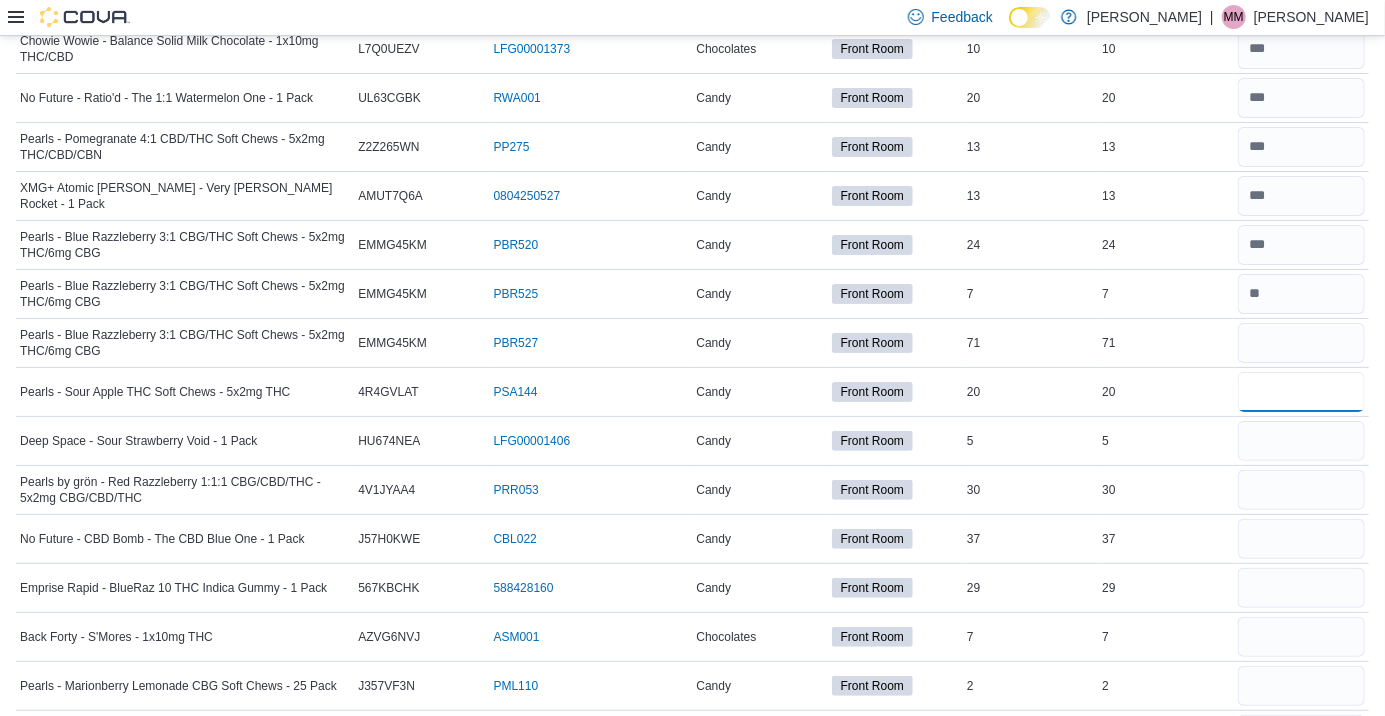 type 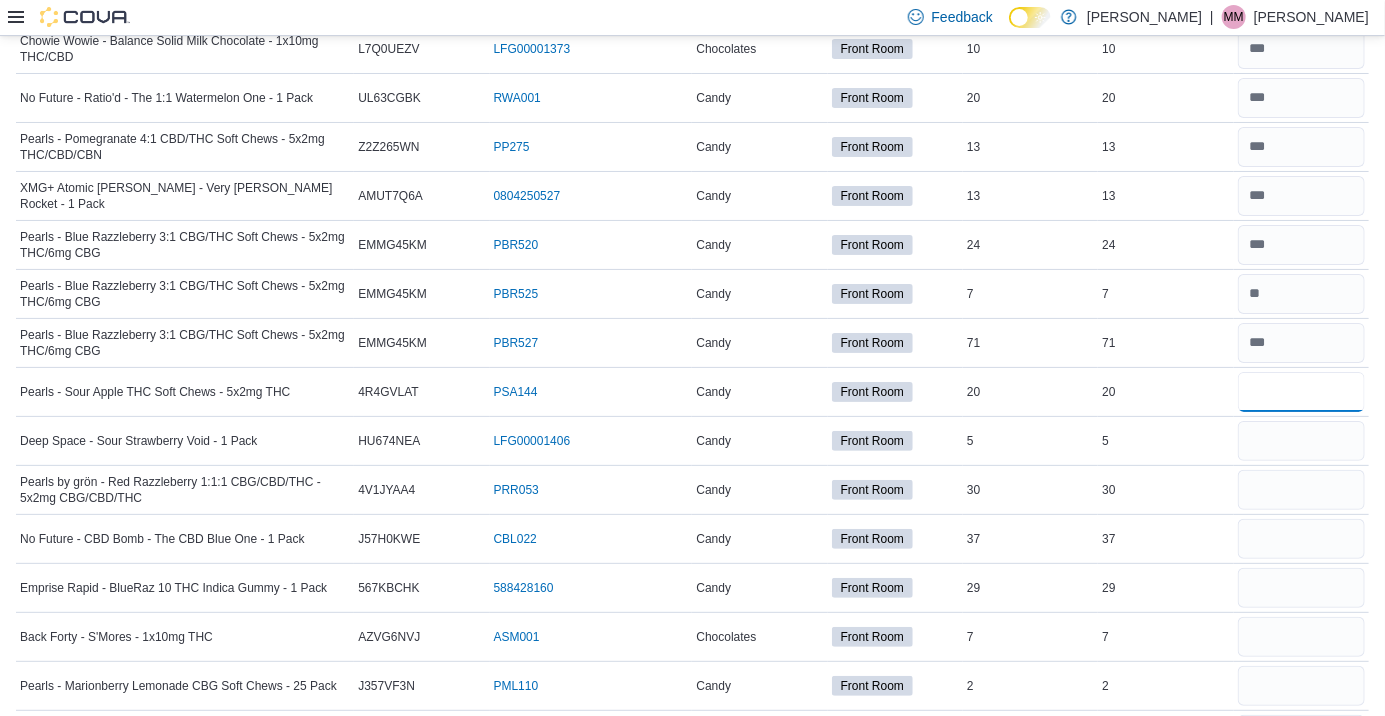 scroll, scrollTop: 3357, scrollLeft: 0, axis: vertical 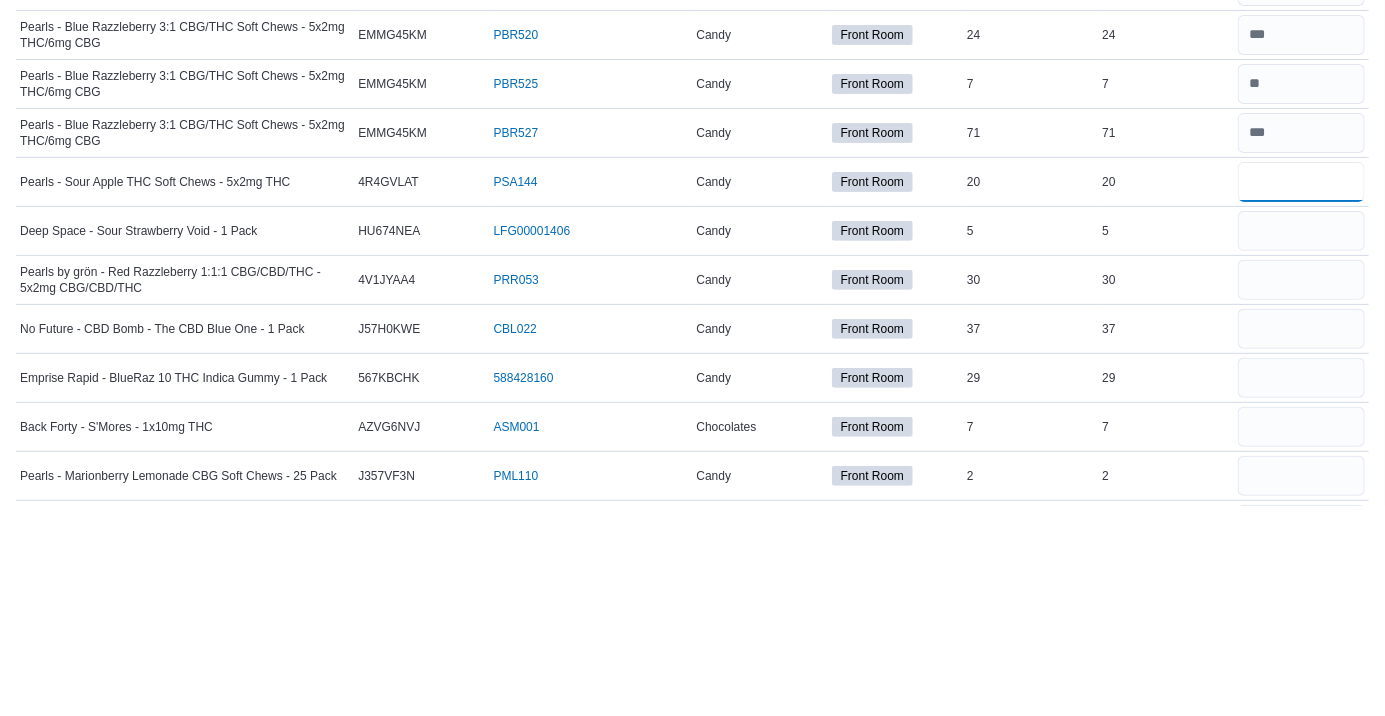 type on "**" 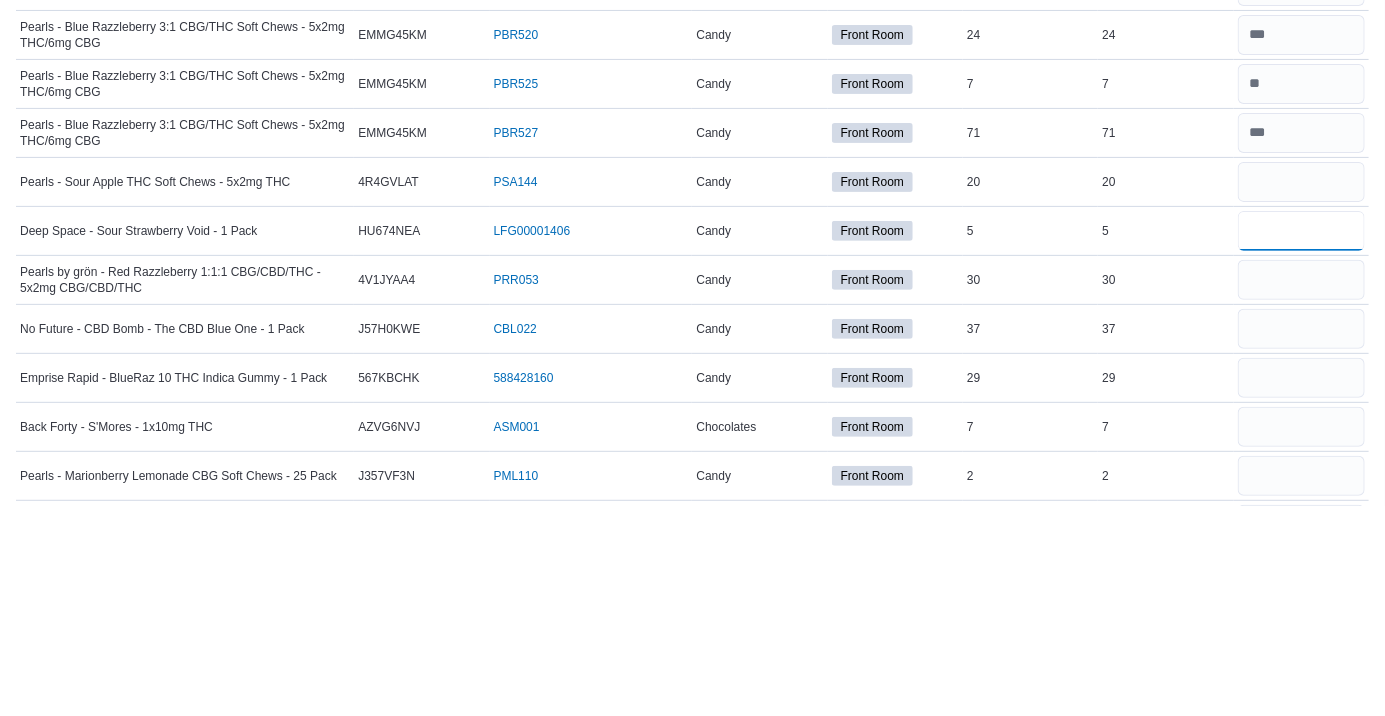 type 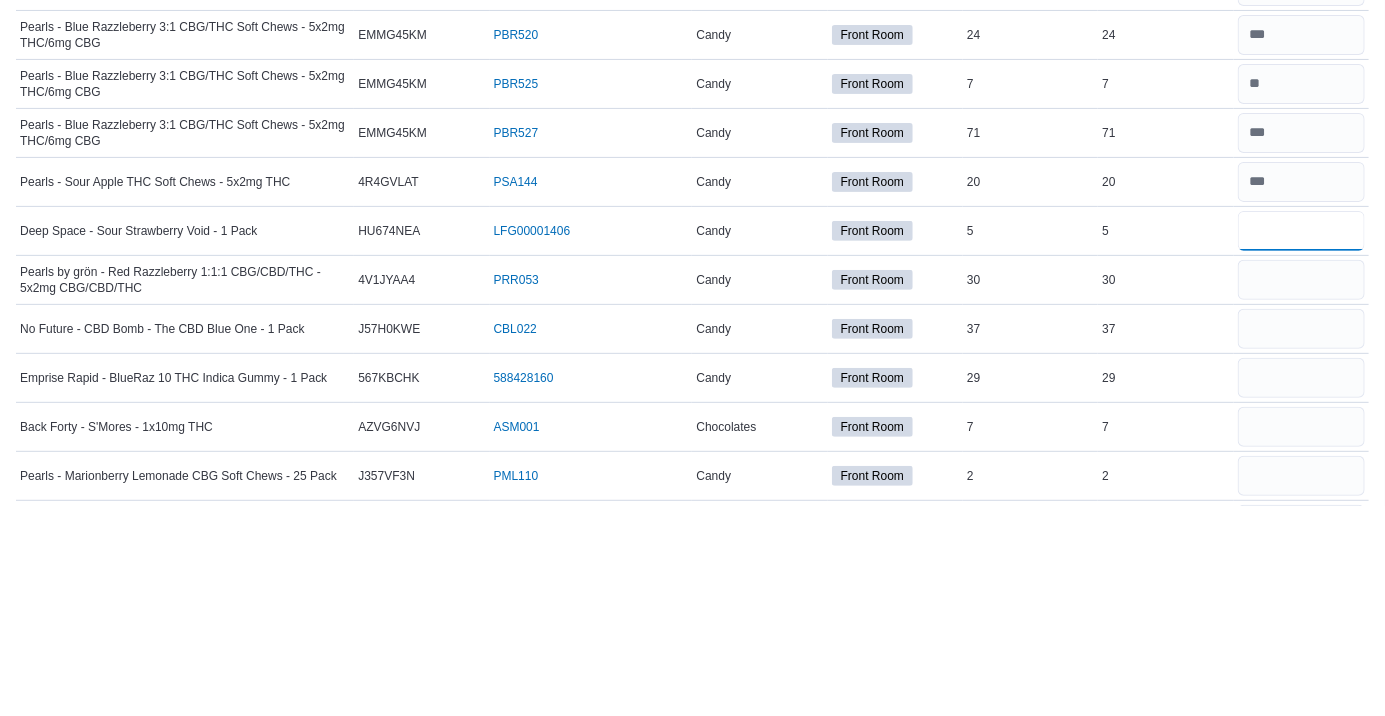 type on "*" 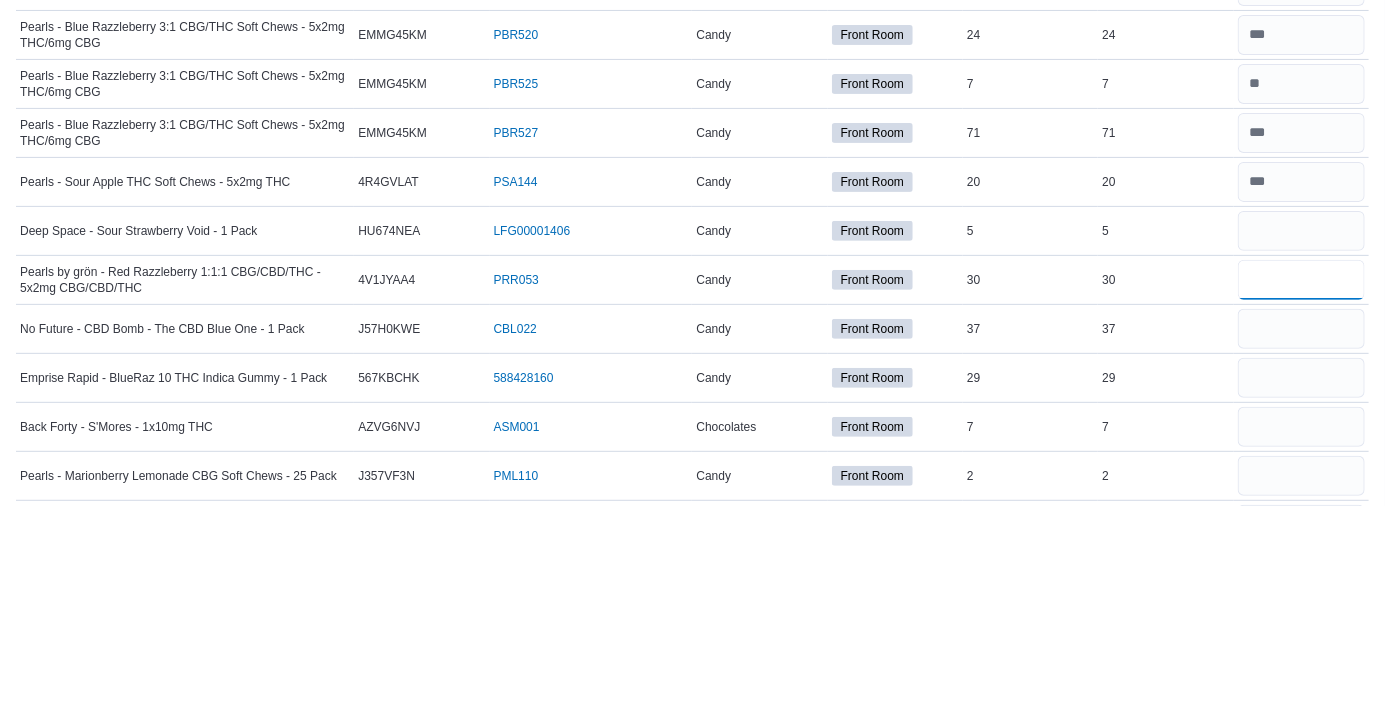 type 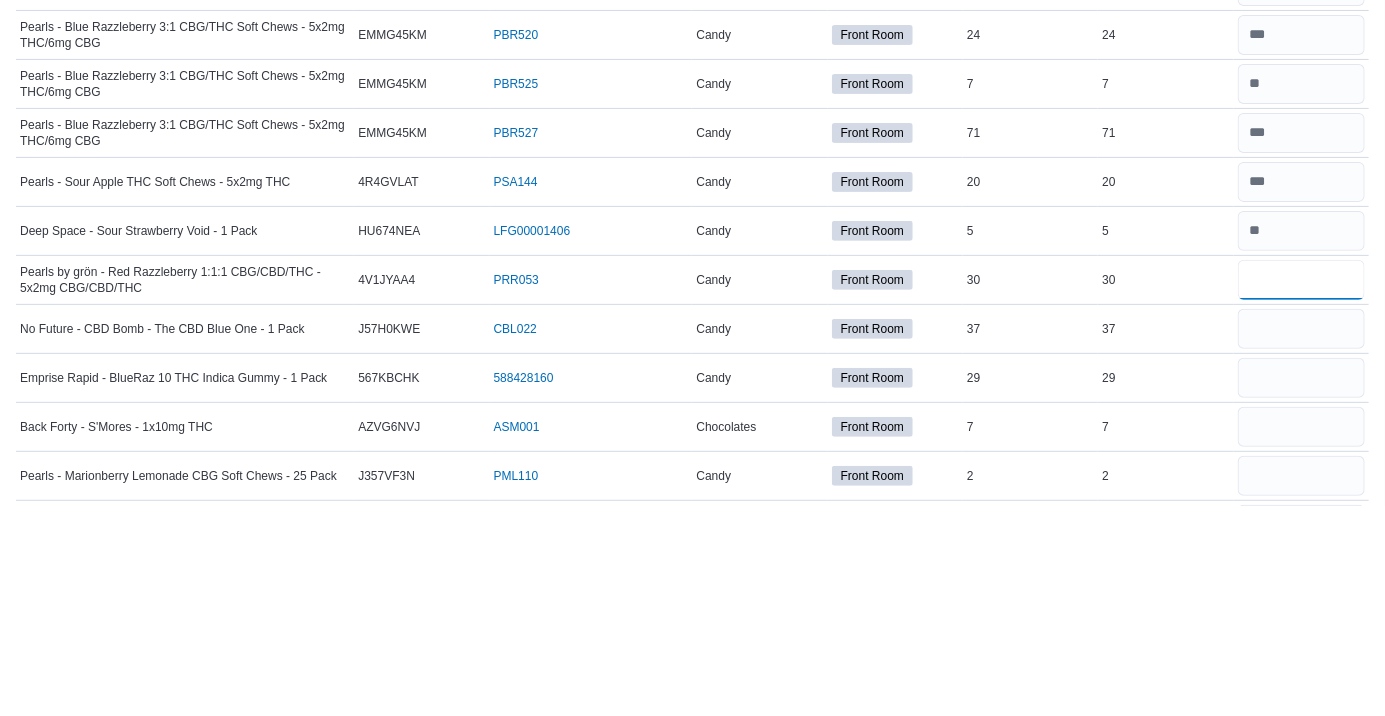 type on "*" 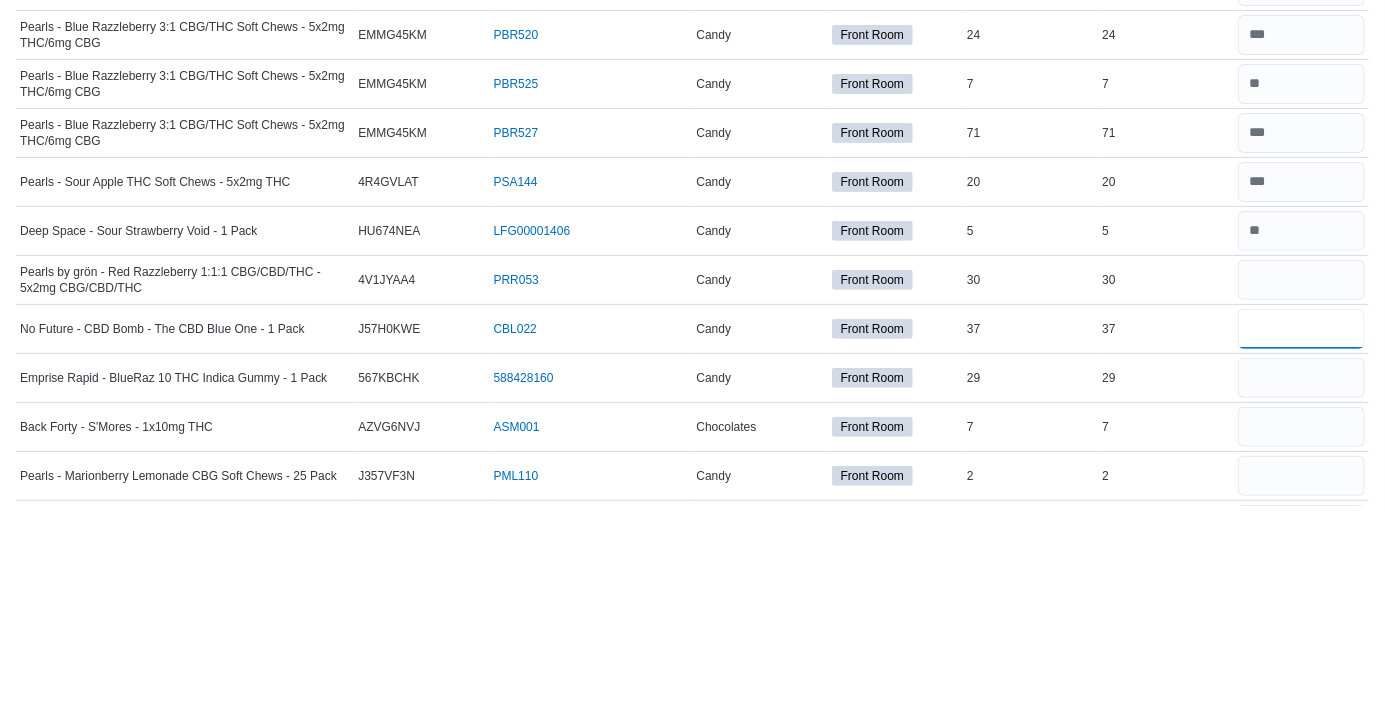 type 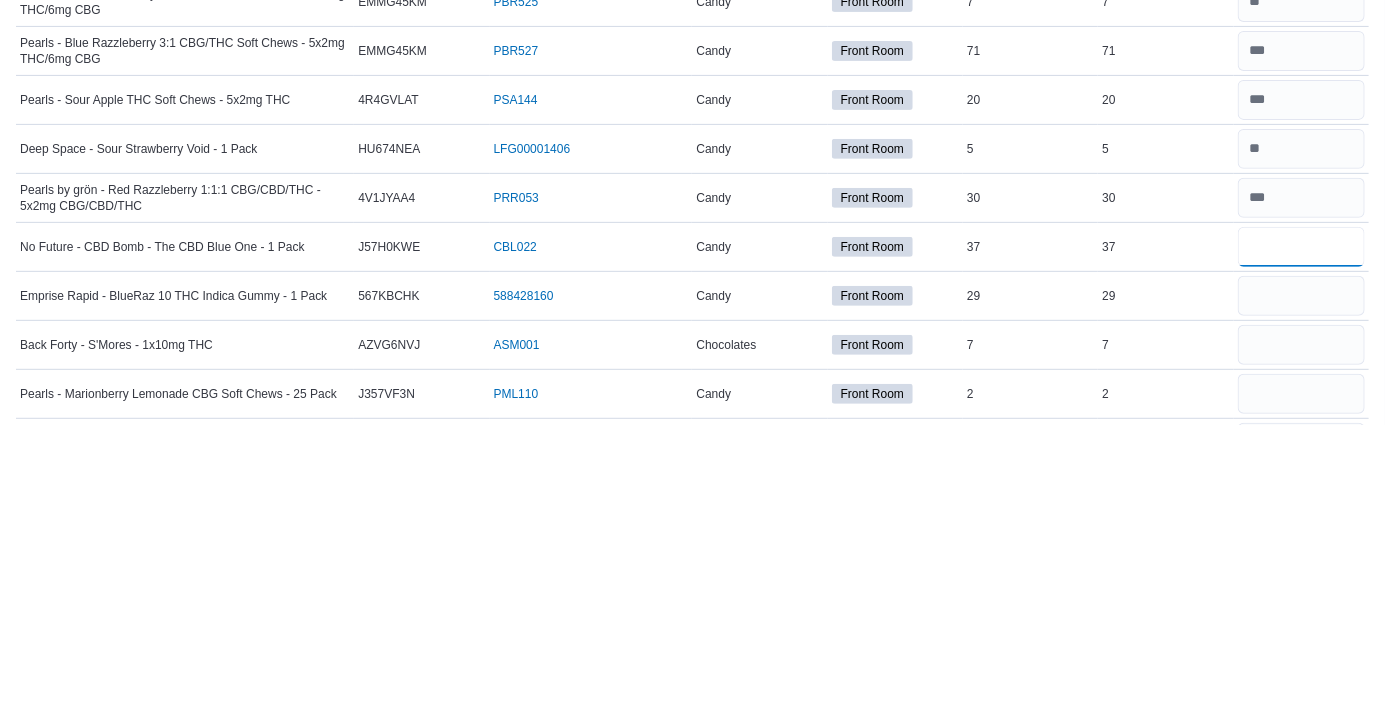 scroll, scrollTop: 3357, scrollLeft: 0, axis: vertical 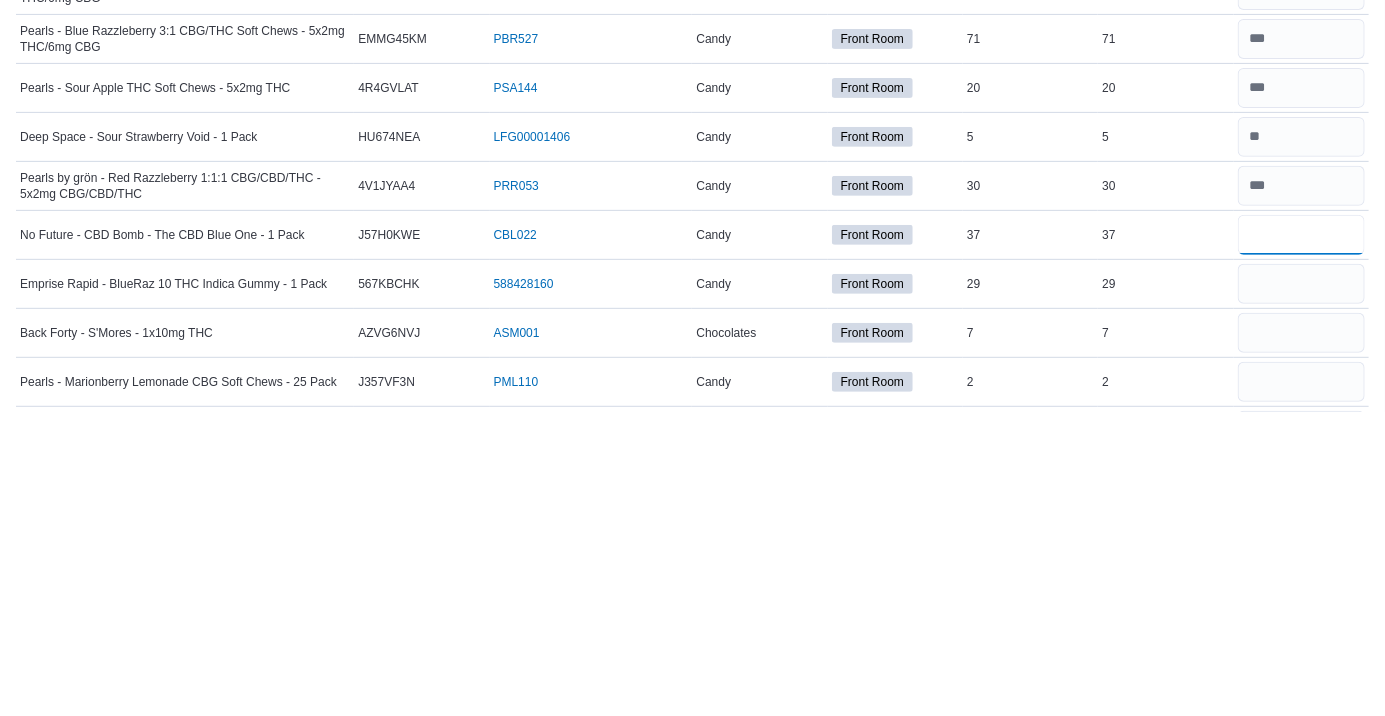 type on "**" 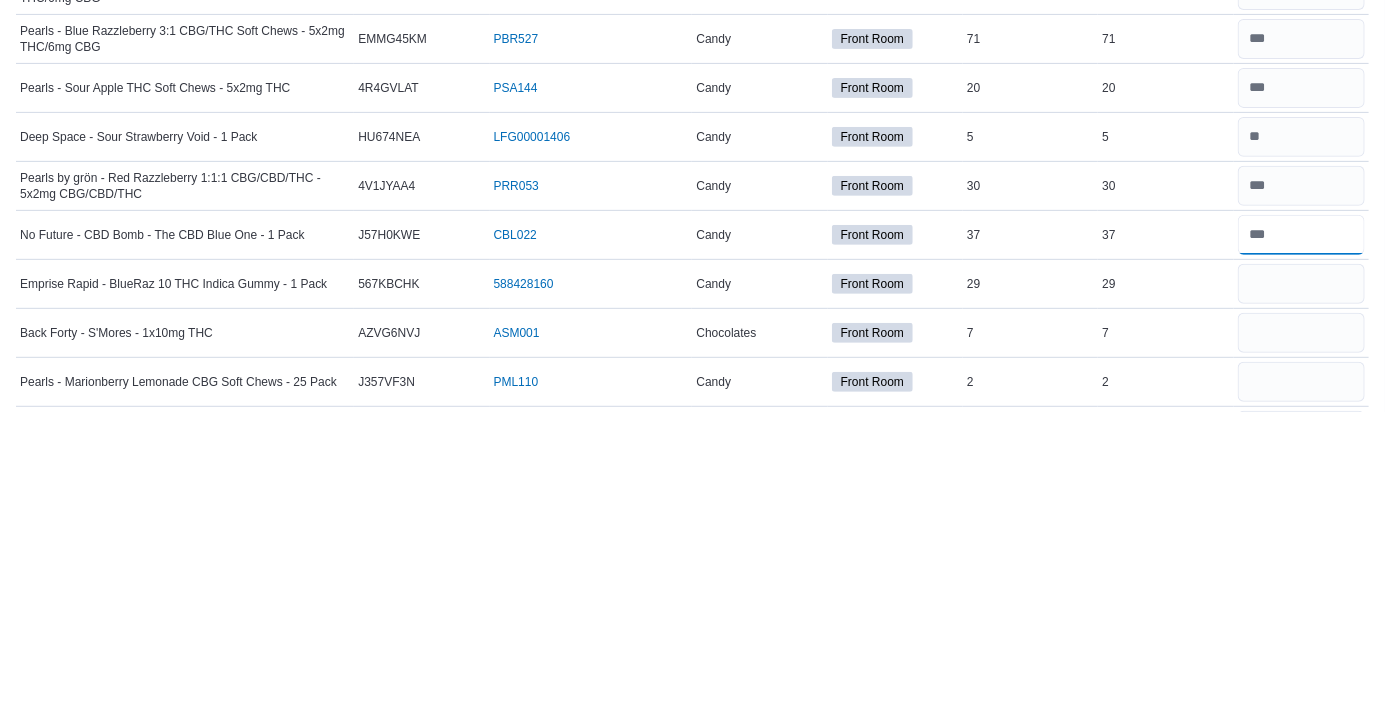 click at bounding box center (1301, 539) 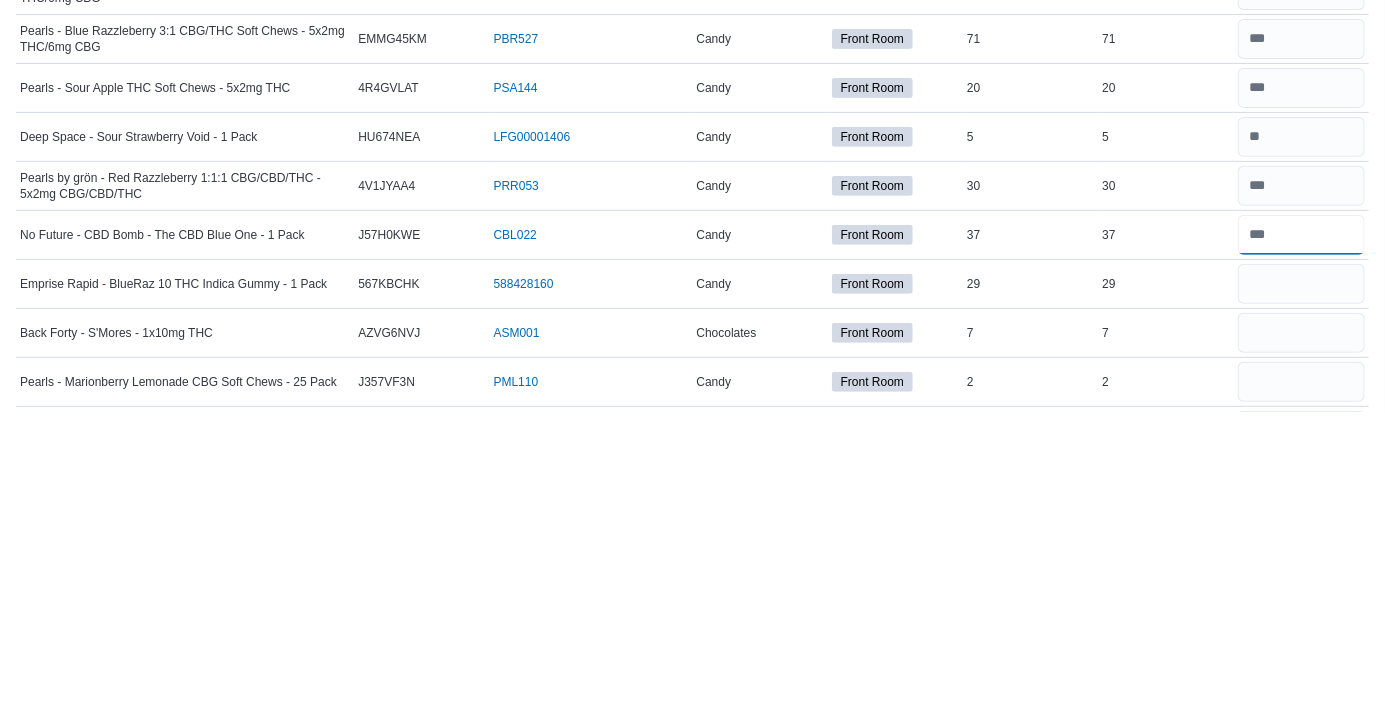 type on "**" 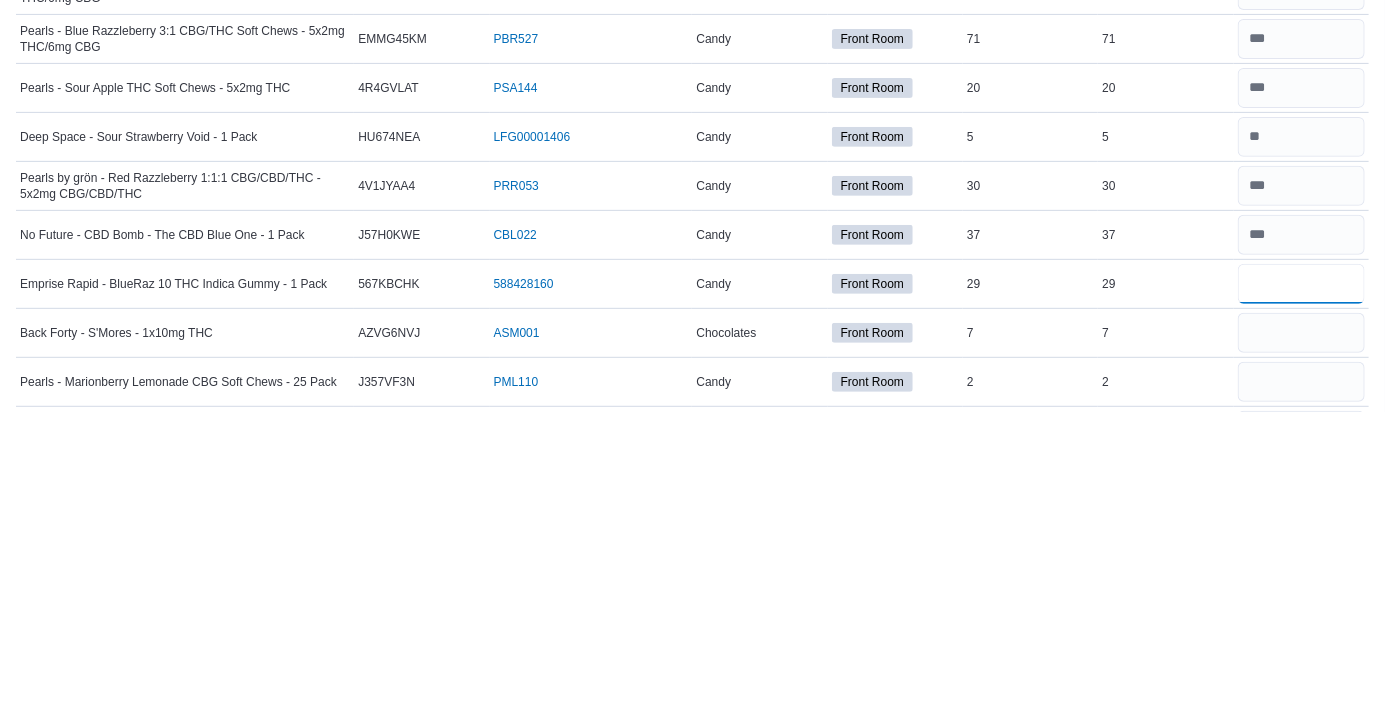 type 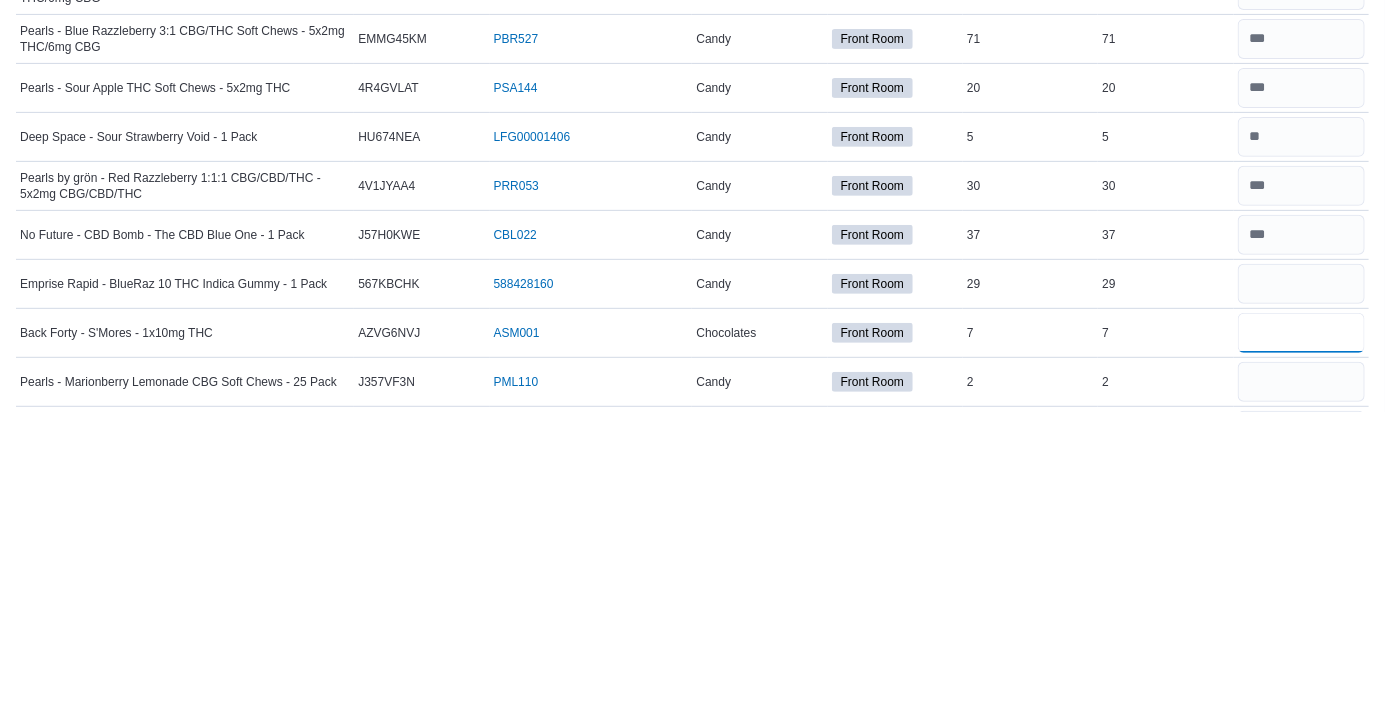 type 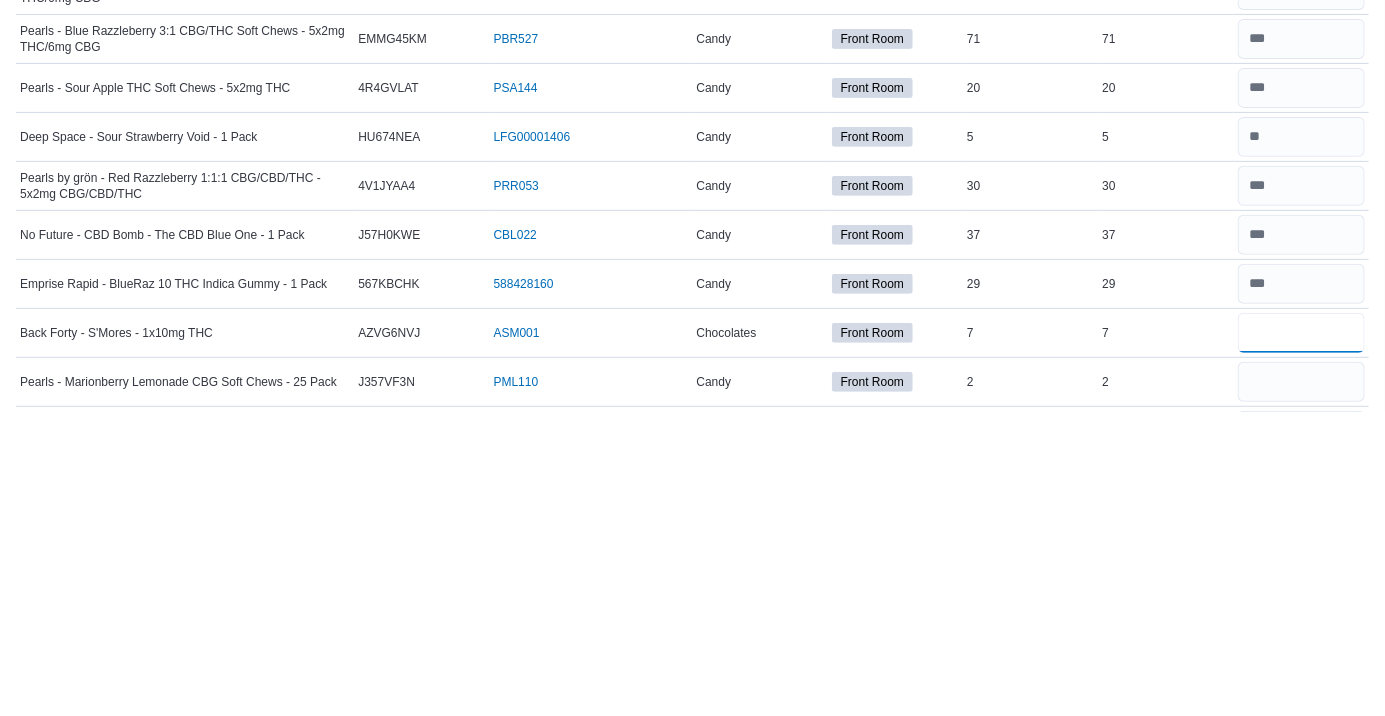 type on "*" 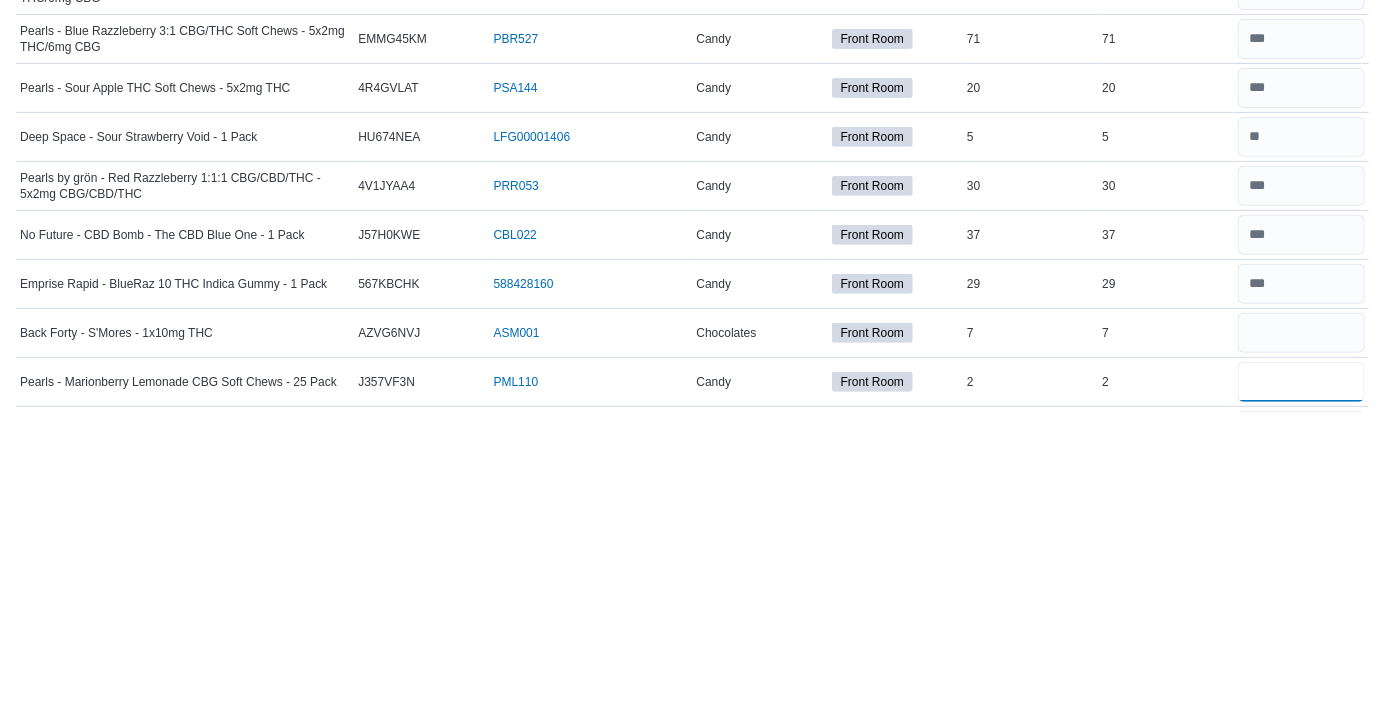 type 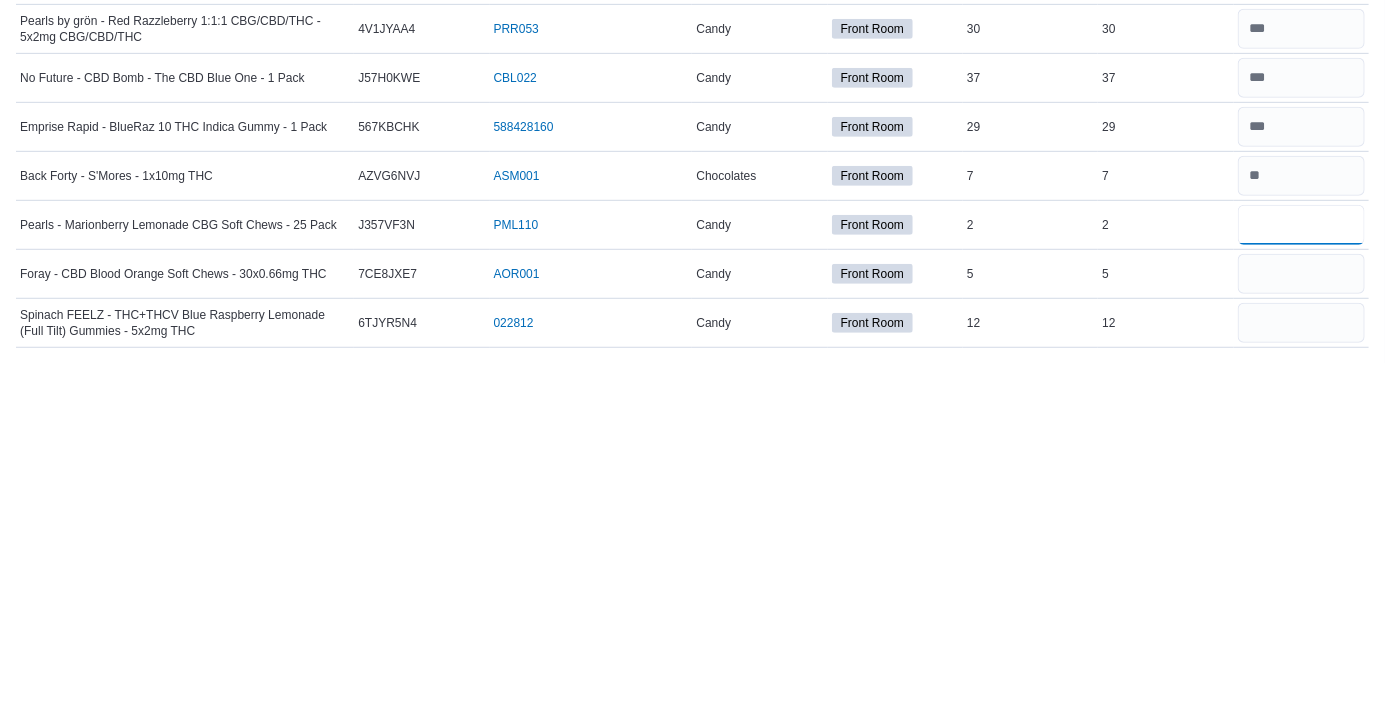 scroll, scrollTop: 3465, scrollLeft: 0, axis: vertical 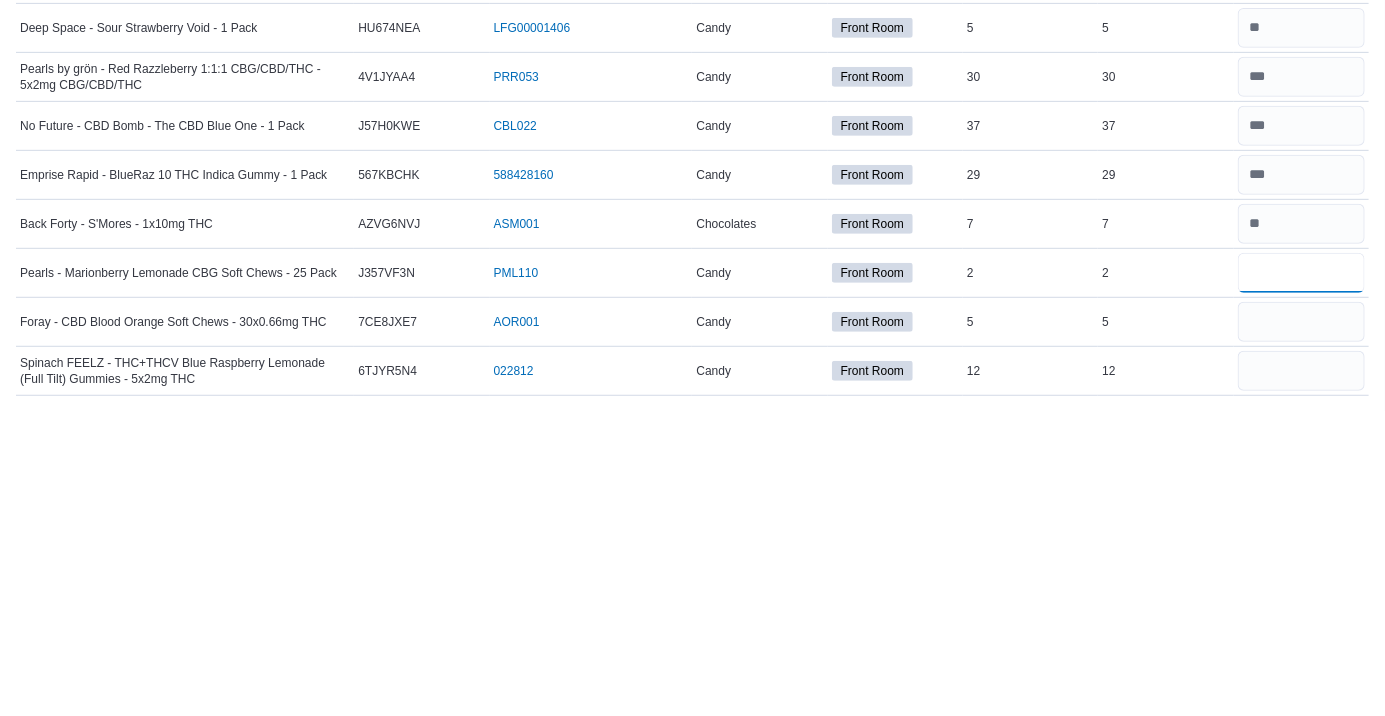 click at bounding box center [1301, 578] 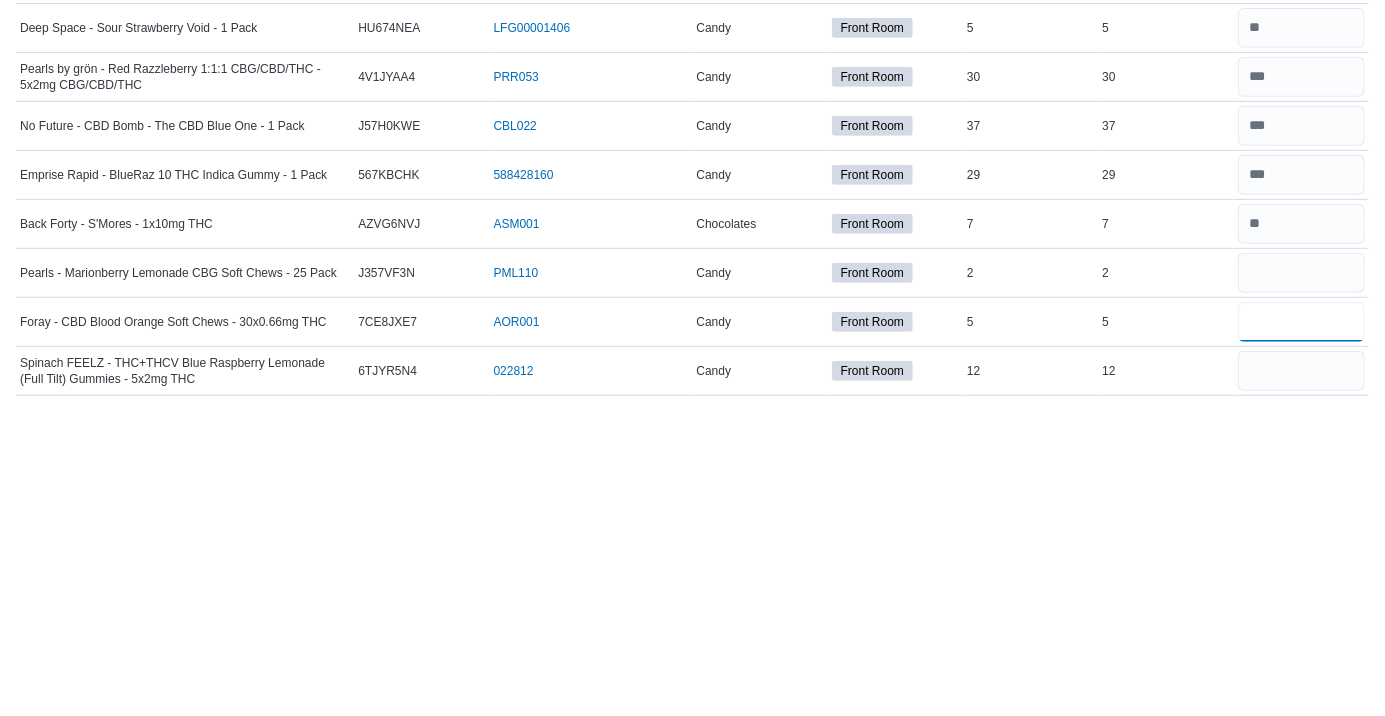 type 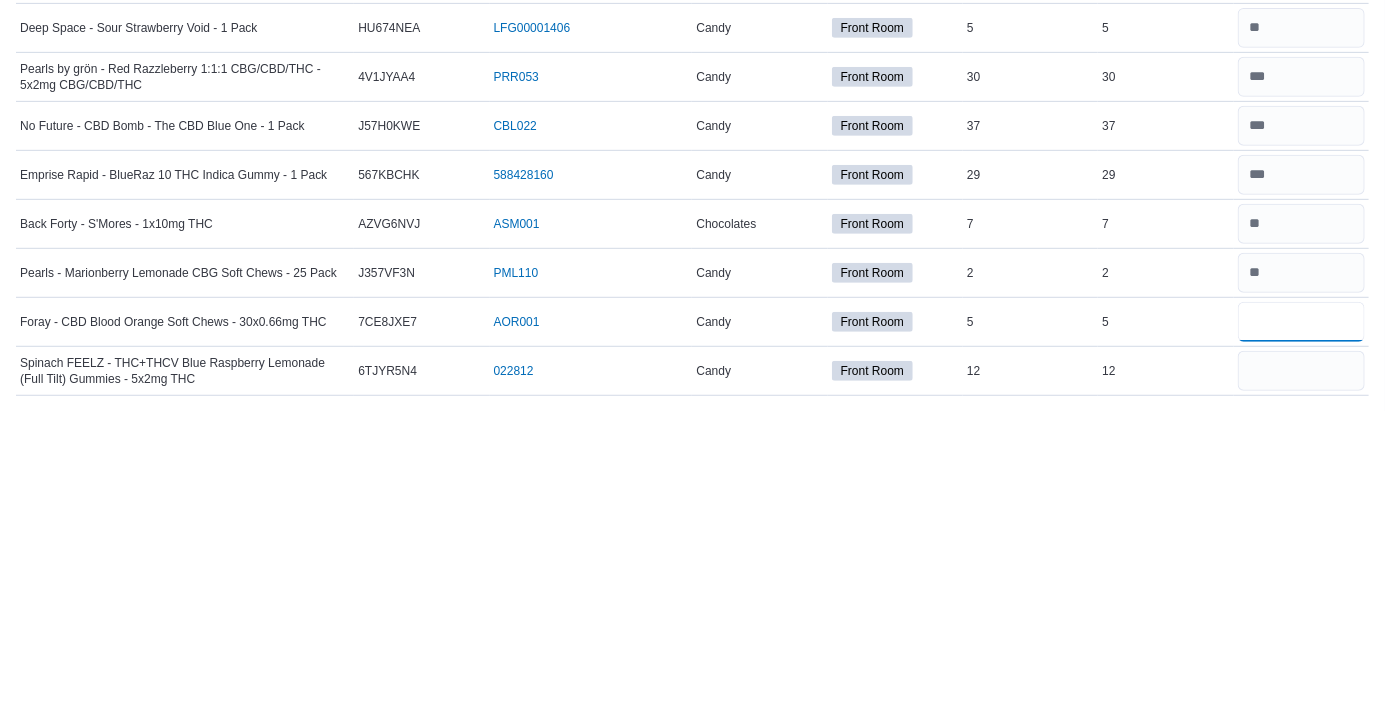 type on "*" 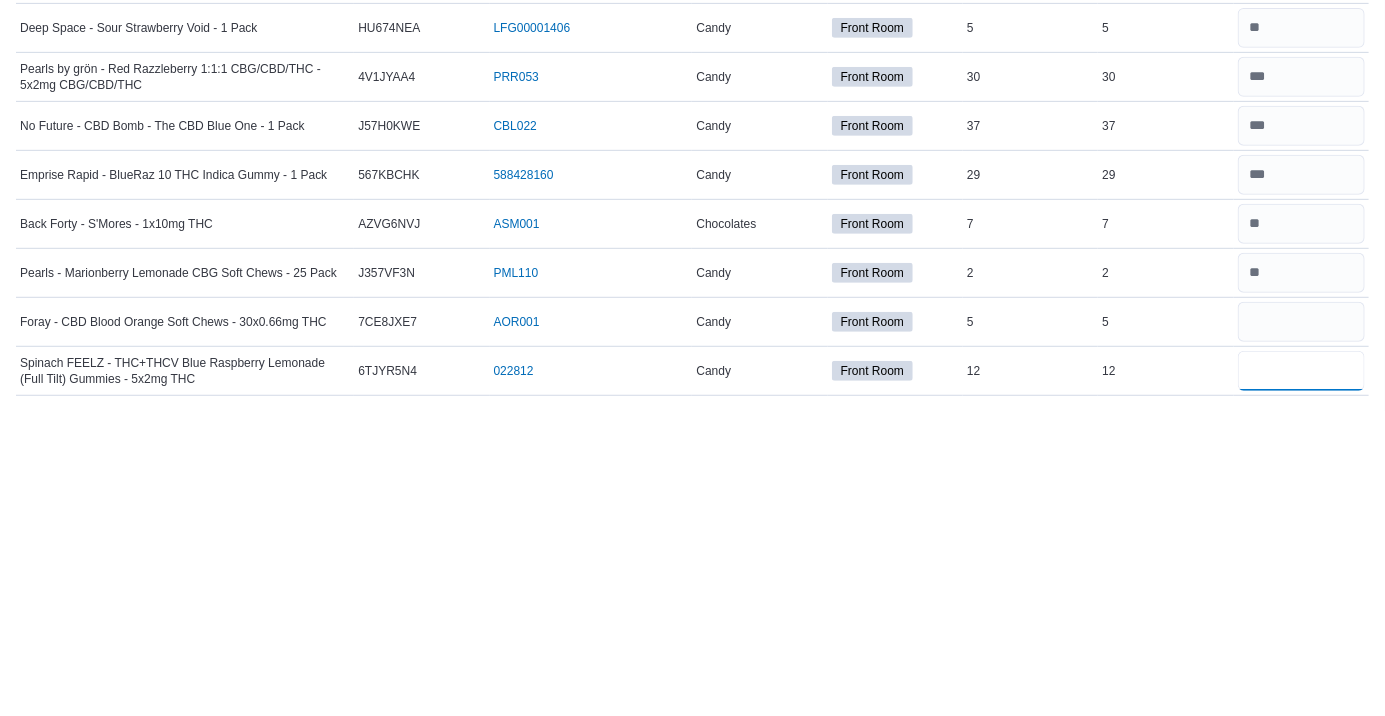 type 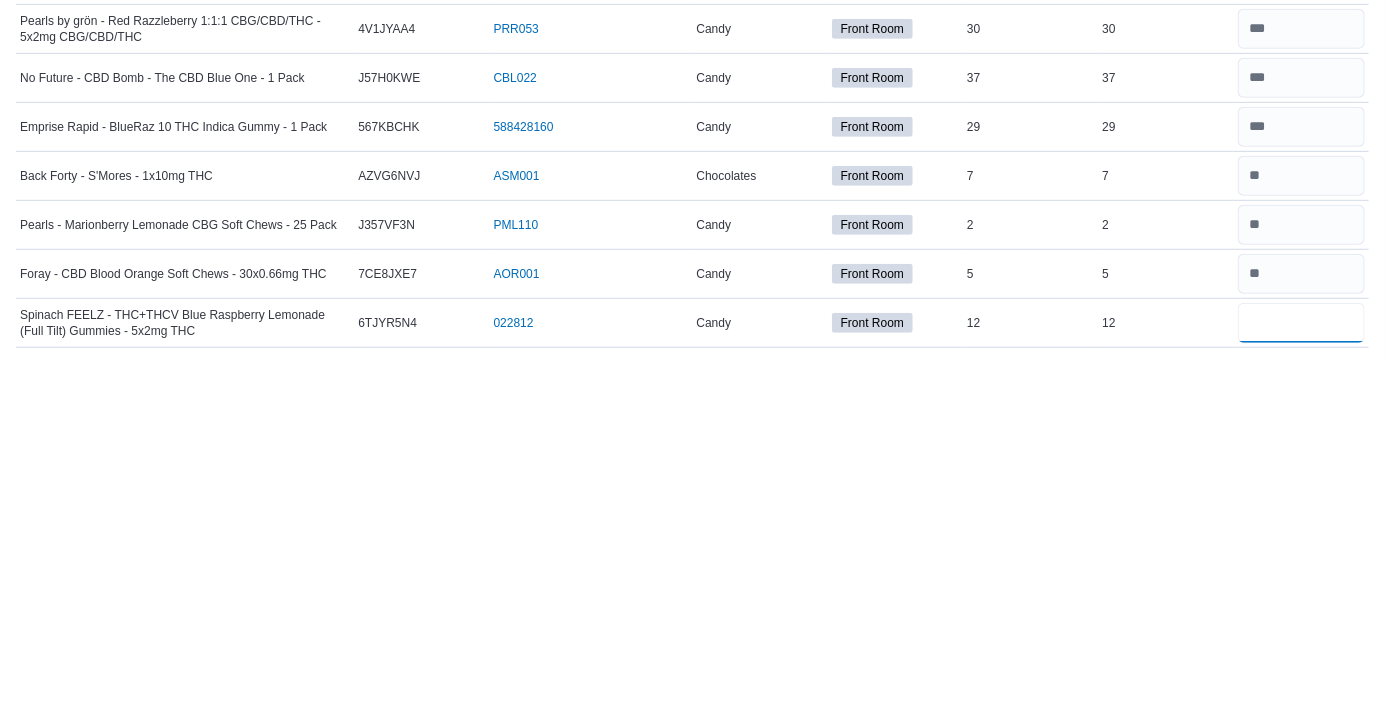 type on "**" 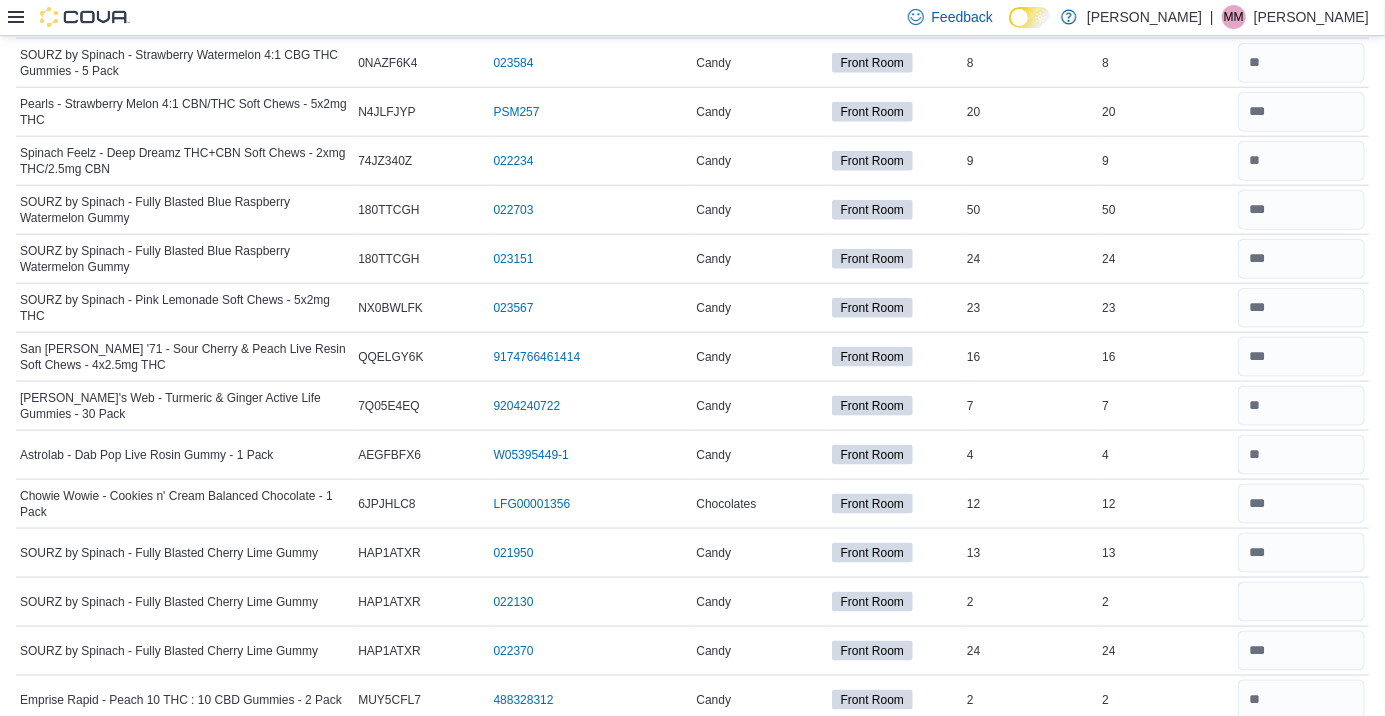 scroll, scrollTop: 0, scrollLeft: 0, axis: both 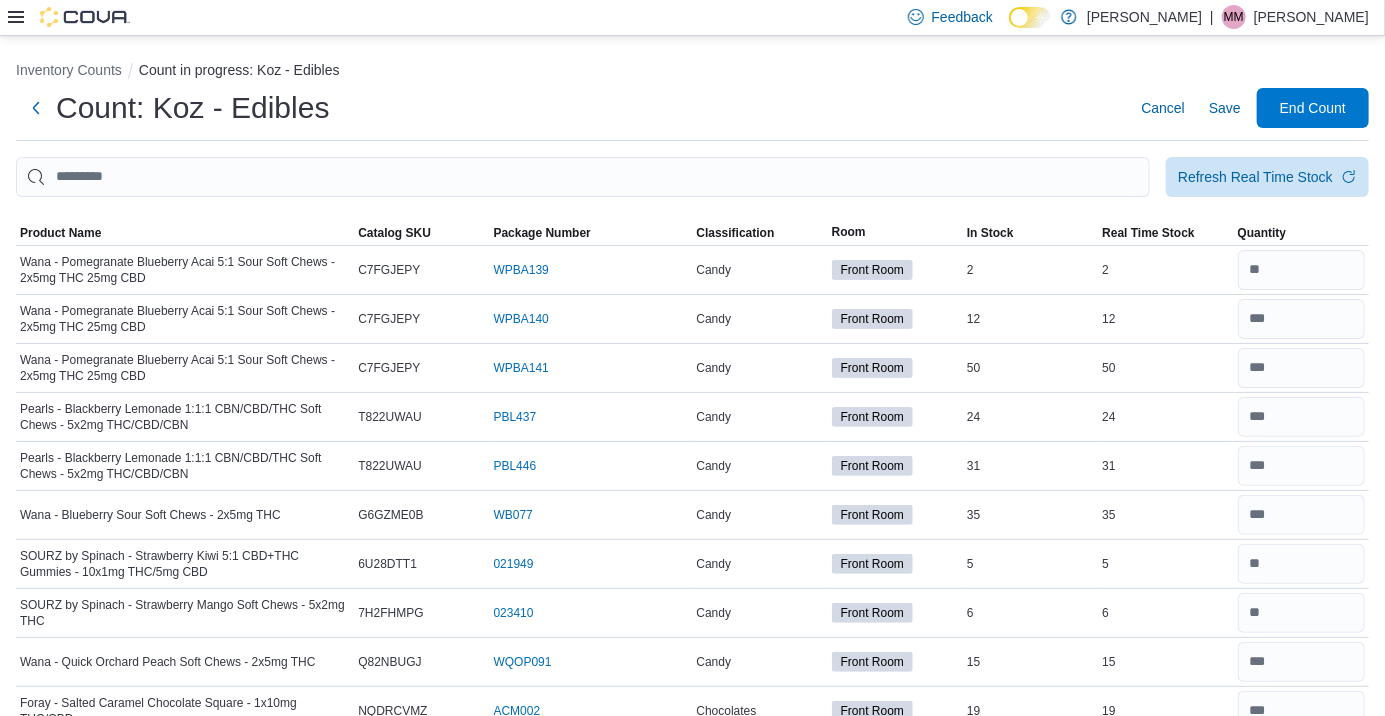 click on "Count: Koz - Edibles  Cancel Save End Count" at bounding box center (692, 108) 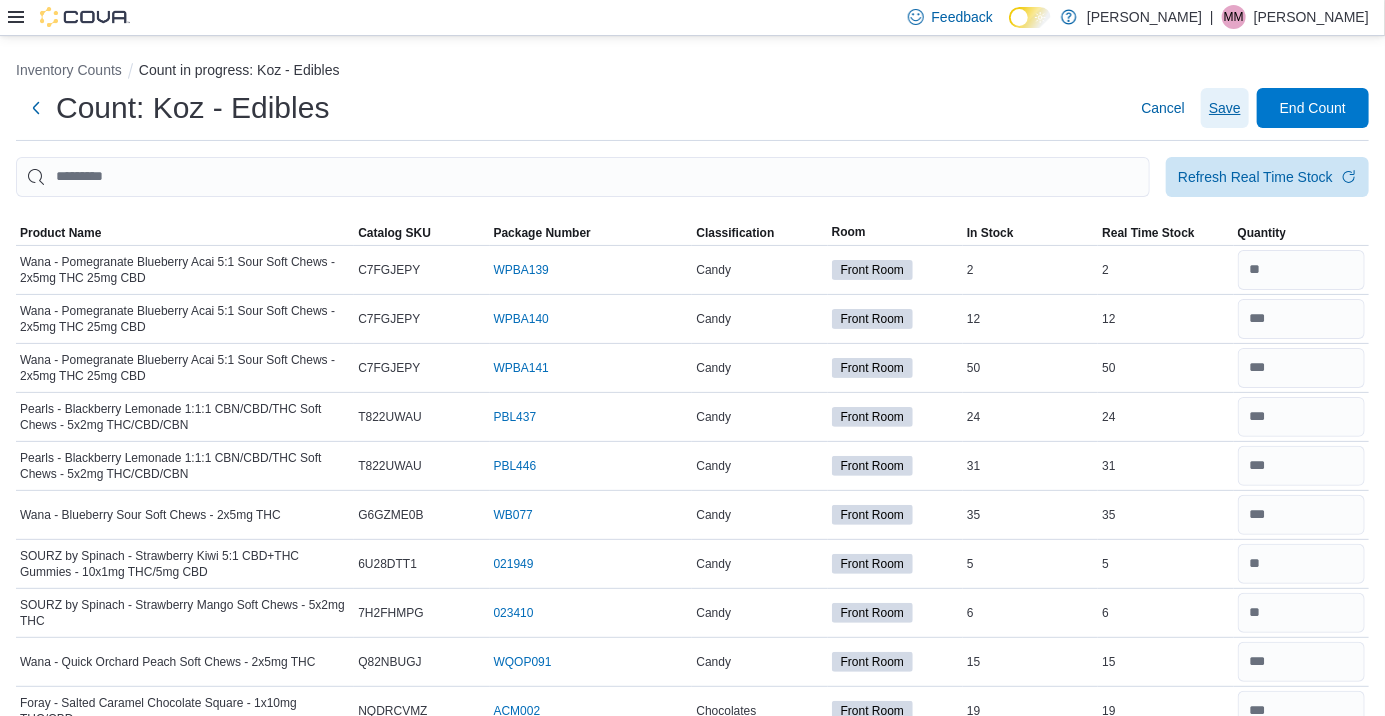 click on "Save" at bounding box center [1225, 108] 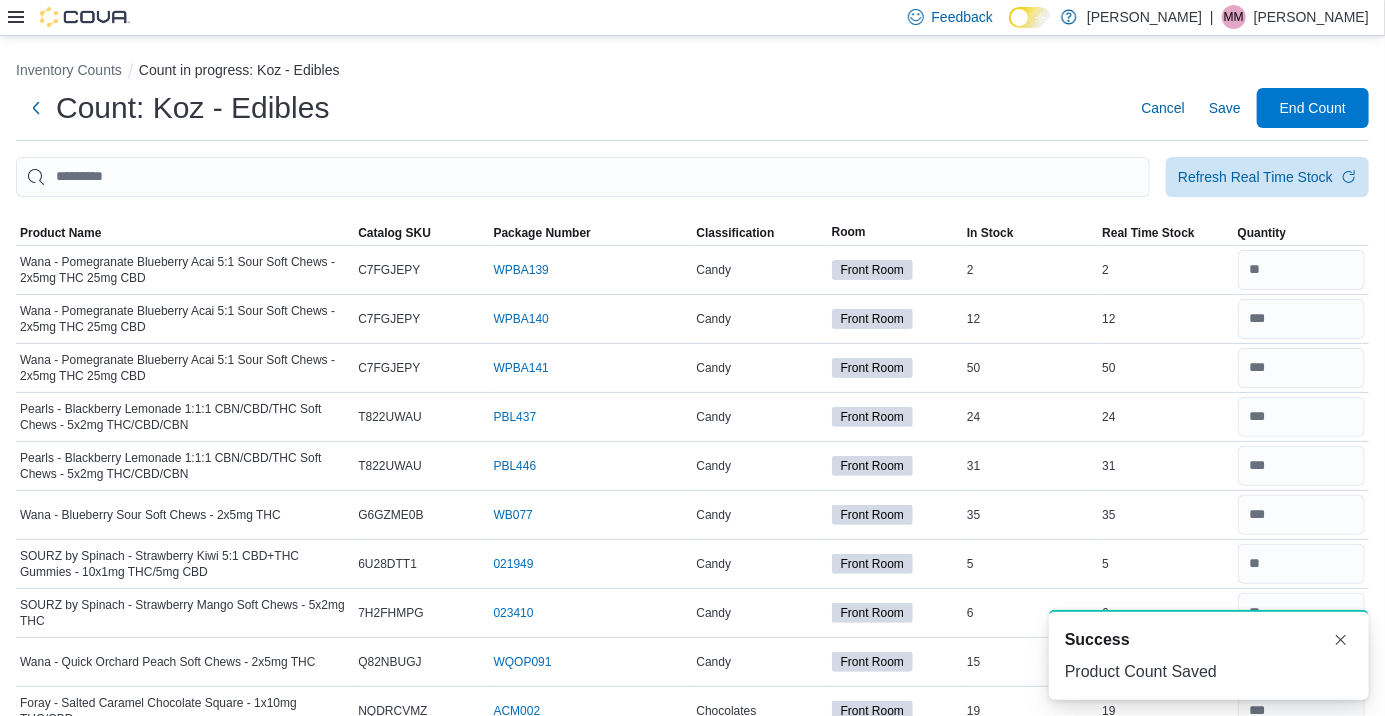 scroll, scrollTop: 0, scrollLeft: 0, axis: both 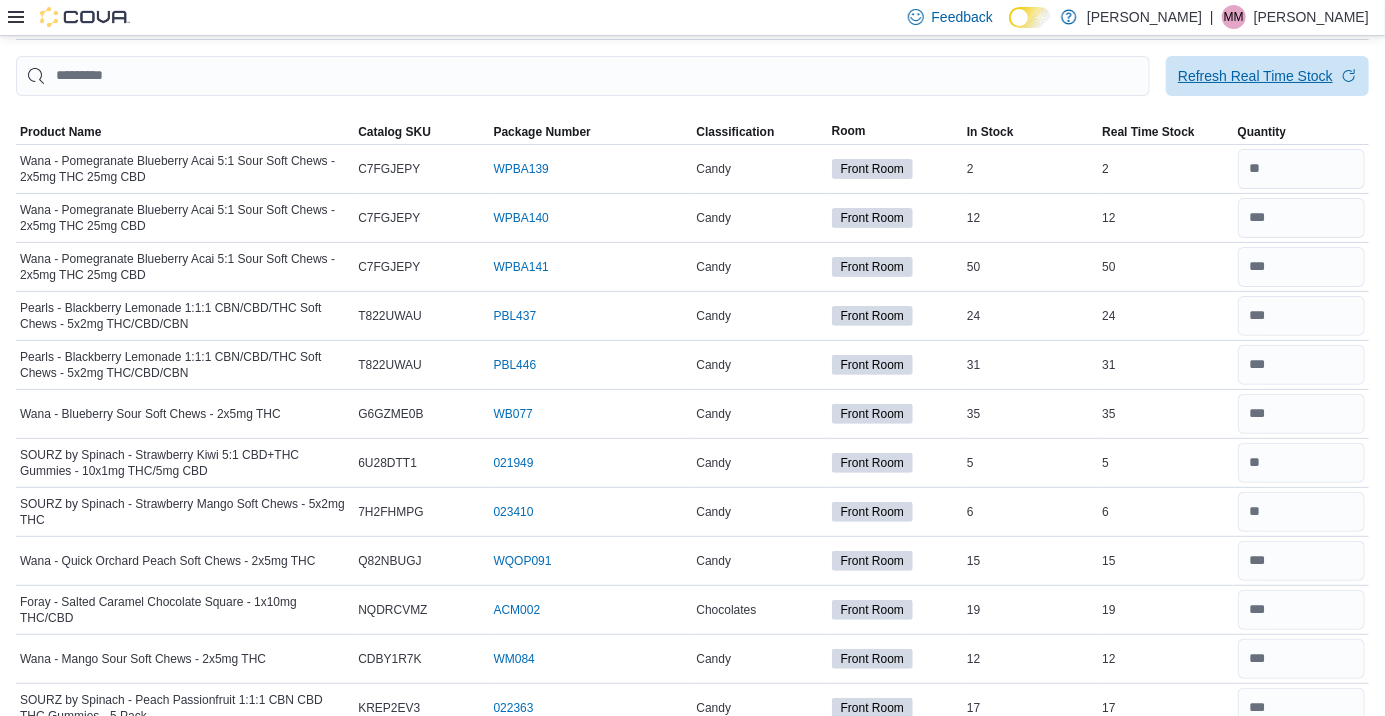 click 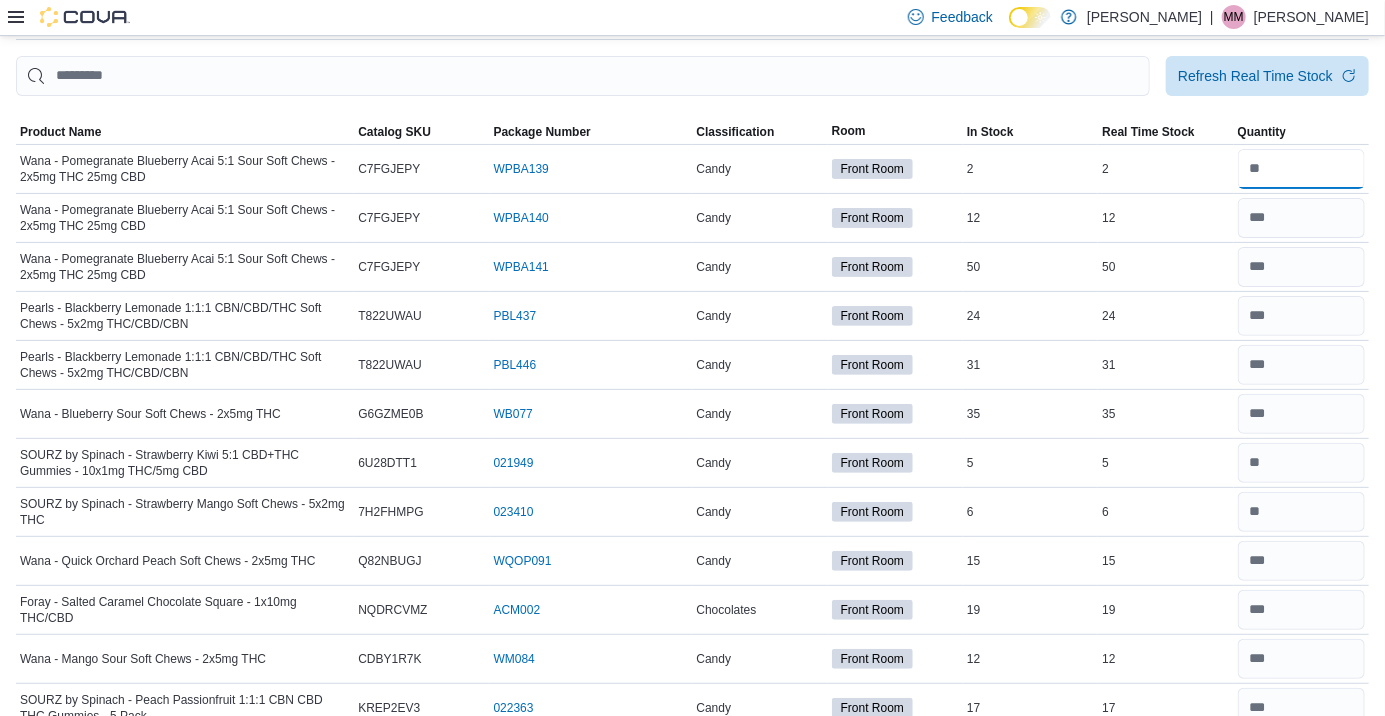 click at bounding box center [1301, 169] 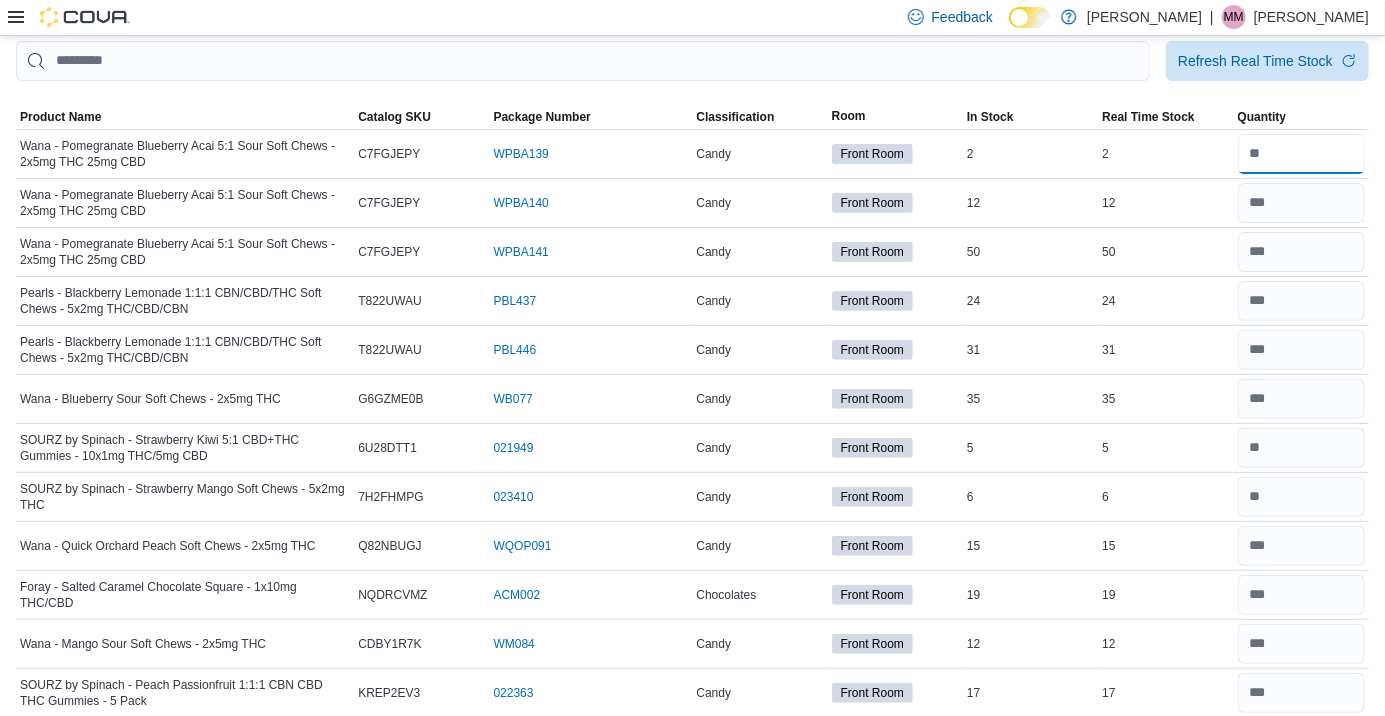 scroll, scrollTop: 155, scrollLeft: 0, axis: vertical 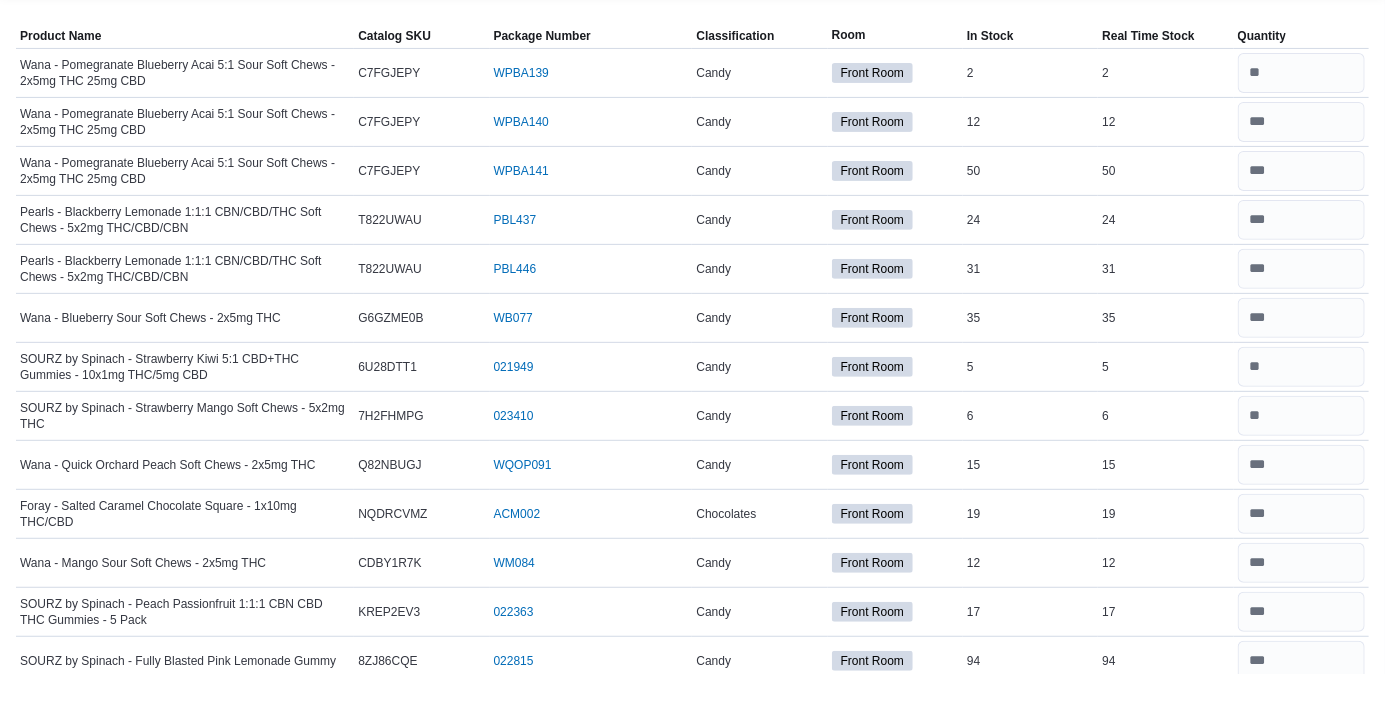 click on "31" at bounding box center [1165, 311] 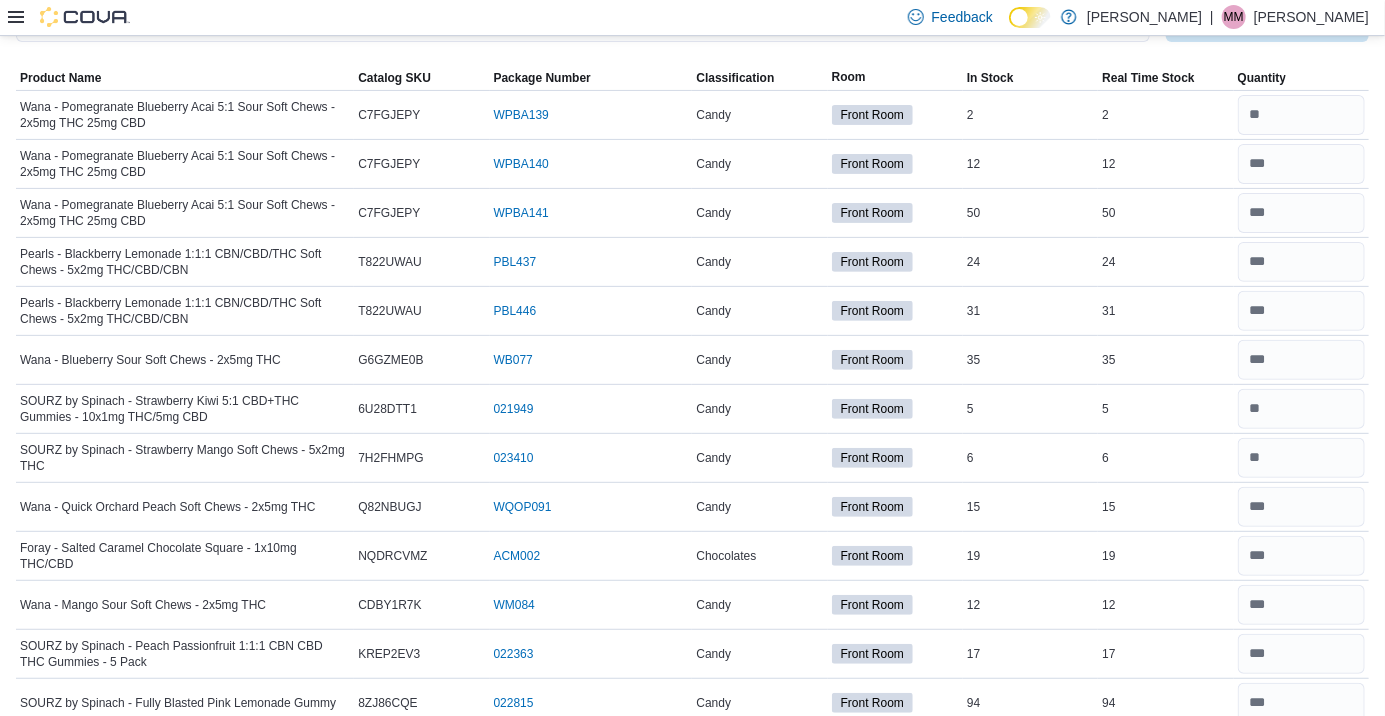 click on "Inventory Counts Count in progress: Koz - Edibles Count: Koz - Edibles  Cancel Save End Count Refresh Real Time Stock Sorting This table contains 80 rows. Product Name Catalog SKU Package Number Classification Room In Stock Real Time Stock Quantity Wana - Pomegranate Blueberry Acai 5:1 Sour Soft Chews - 2x5mg THC 25mg CBD Catalog SKU C7FGJEPY Package Number WPBA139 (opens in a new tab or window) Candy Front Room In Stock 2  Real Time Stock 2  Wana - Pomegranate Blueberry Acai 5:1 Sour Soft Chews - 2x5mg THC 25mg CBD Catalog SKU C7FGJEPY Package Number WPBA140 (opens in a new tab or window) Candy Front Room In Stock 12  Real Time Stock 12  Wana - Pomegranate Blueberry Acai 5:1 Sour Soft Chews - 2x5mg THC 25mg CBD Catalog SKU C7FGJEPY Package Number WPBA141 (opens in a new tab or window) Candy Front Room In Stock 50  Real Time Stock 50  Pearls - Blackberry Lemonade 1:1:1 CBN/CBD/THC Soft Chews - 5x2mg THC/CBD/CBN Catalog SKU T822UWAU Package Number PBL437 (opens in a new tab or window) Candy Front Room In Stock" at bounding box center (692, 1954) 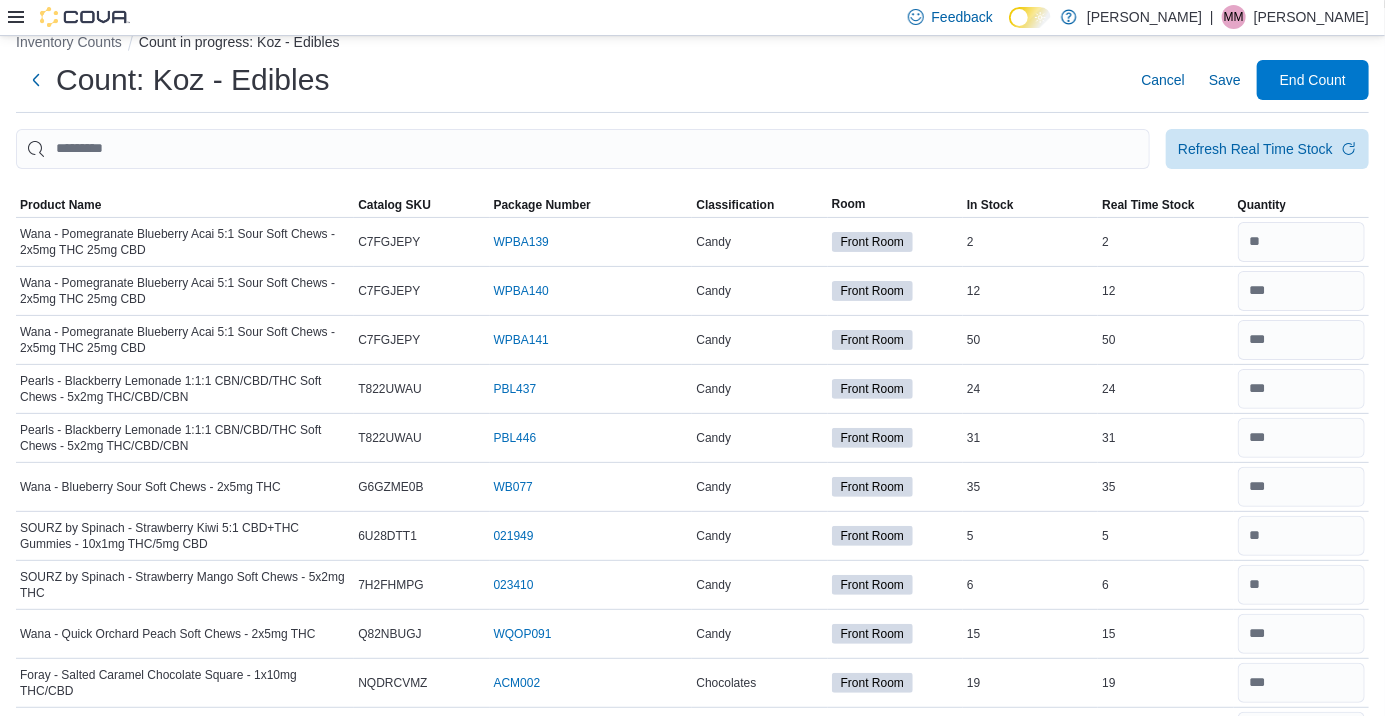scroll, scrollTop: 0, scrollLeft: 0, axis: both 